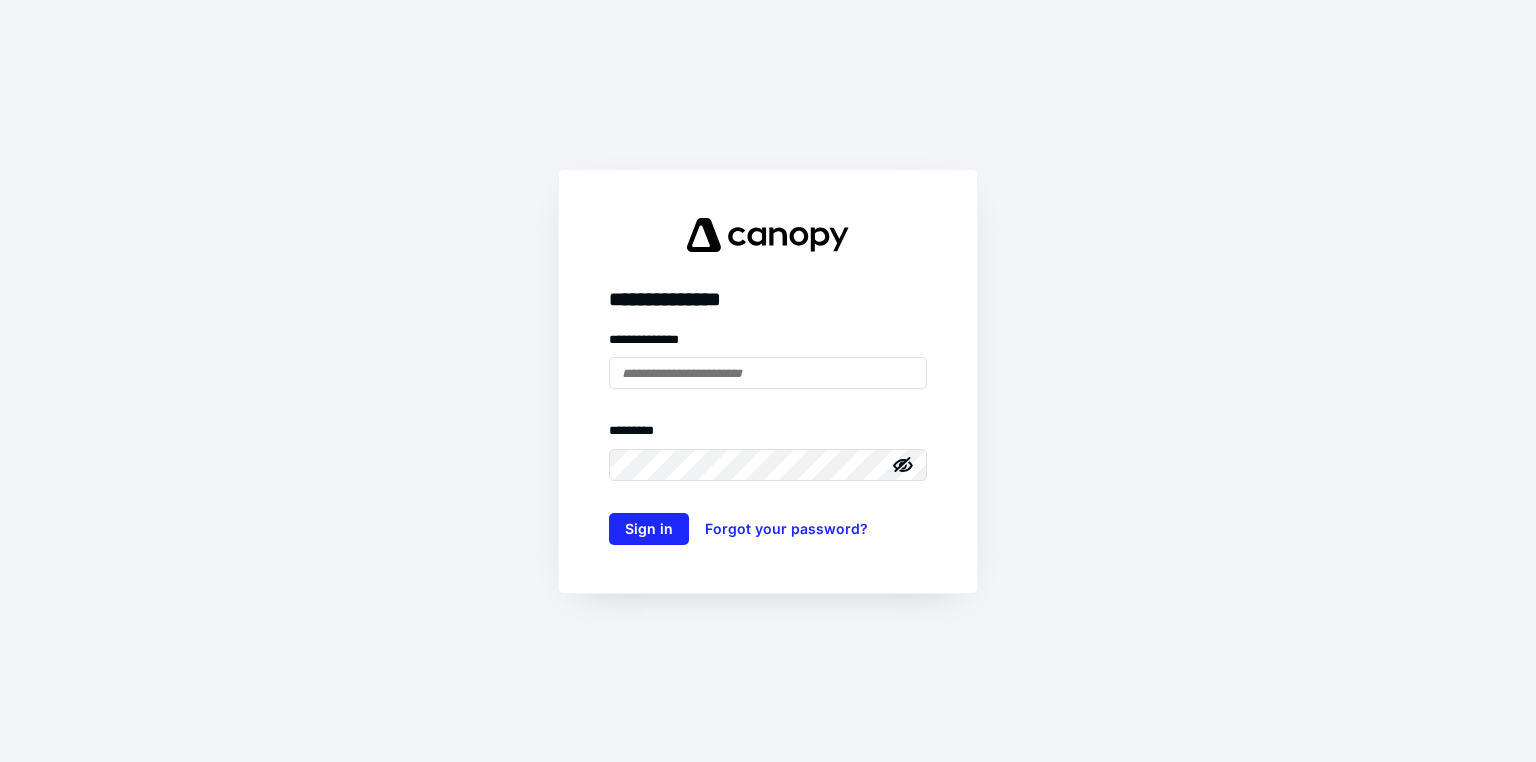 scroll, scrollTop: 0, scrollLeft: 0, axis: both 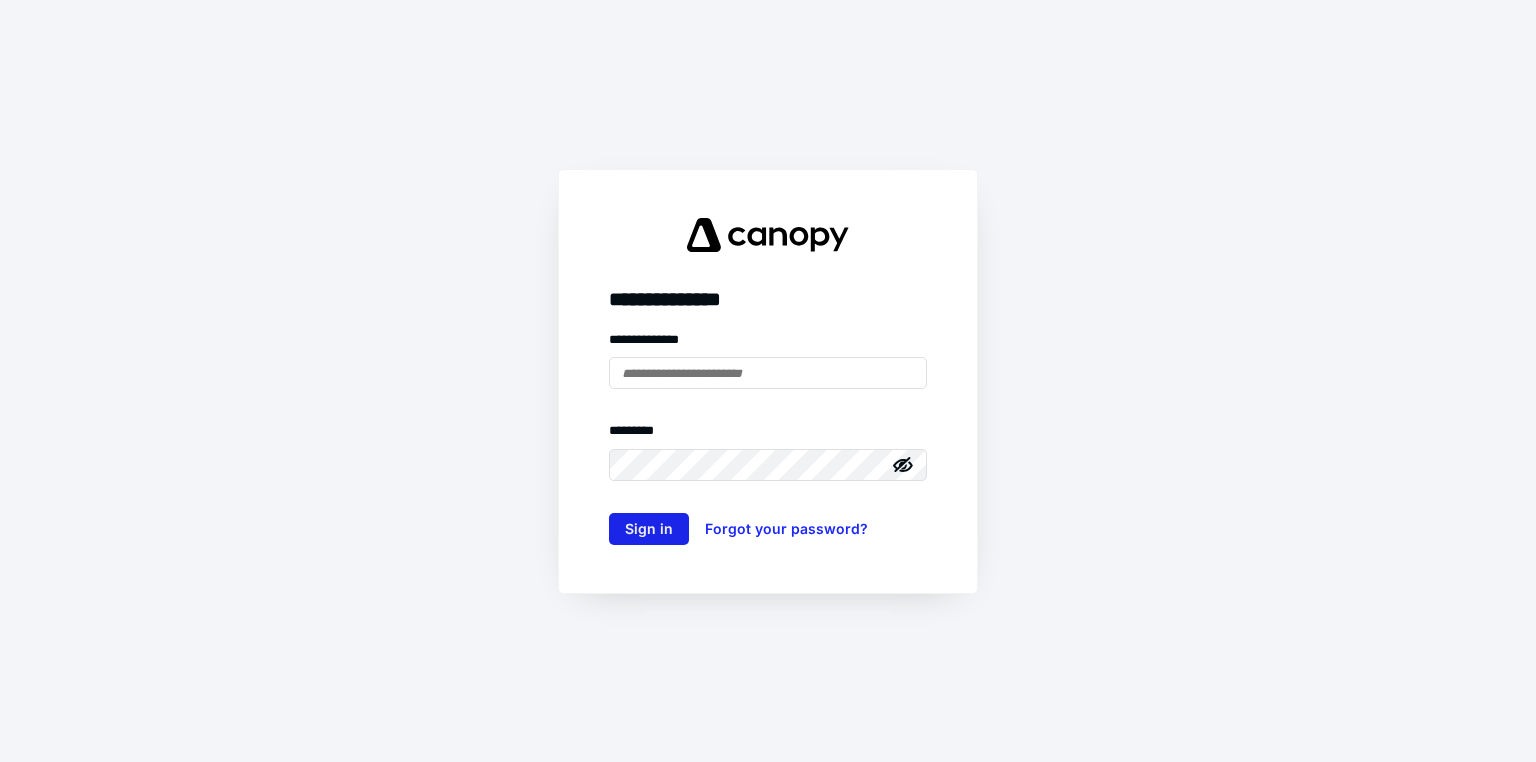 type on "**********" 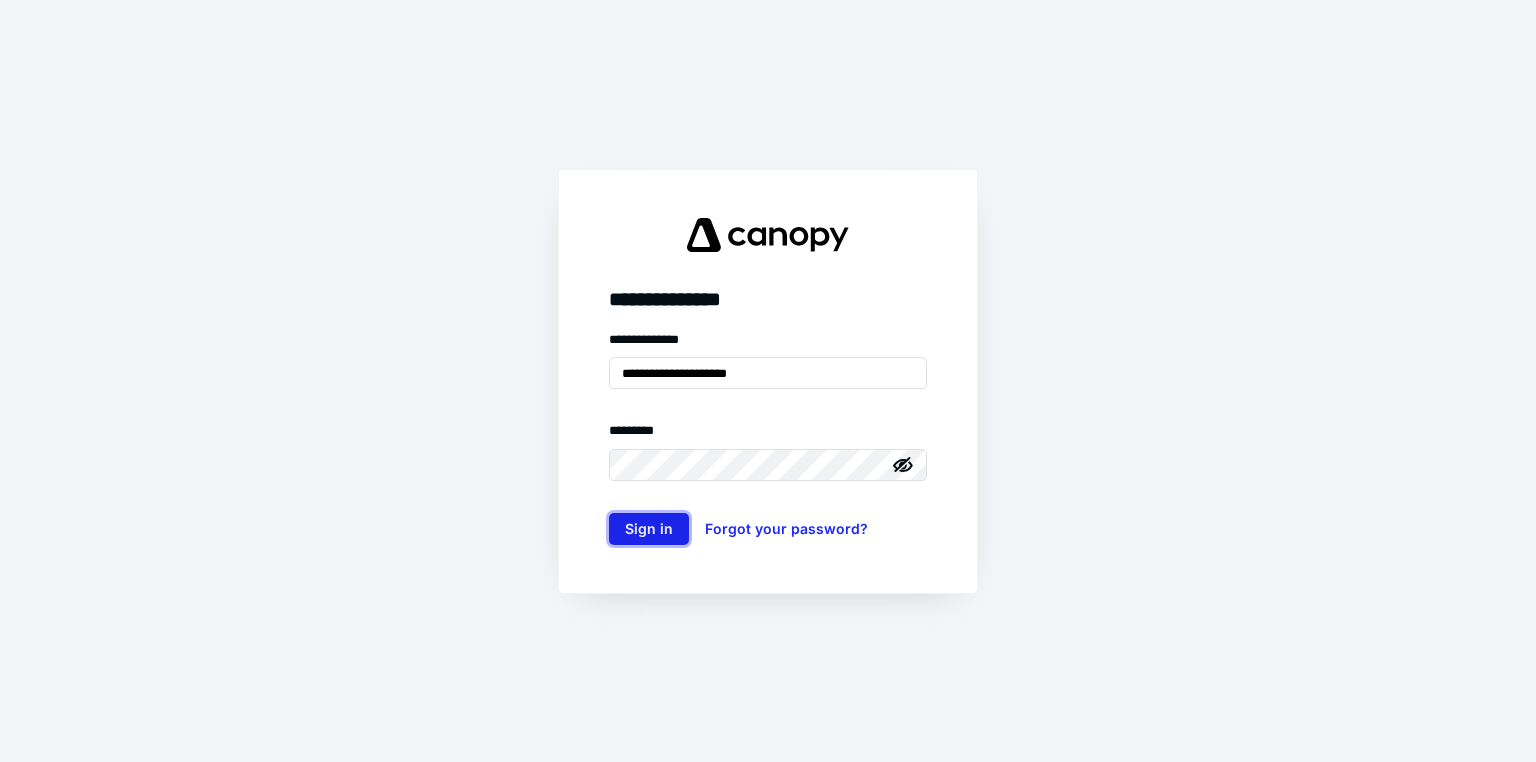 click on "Sign in" at bounding box center [649, 529] 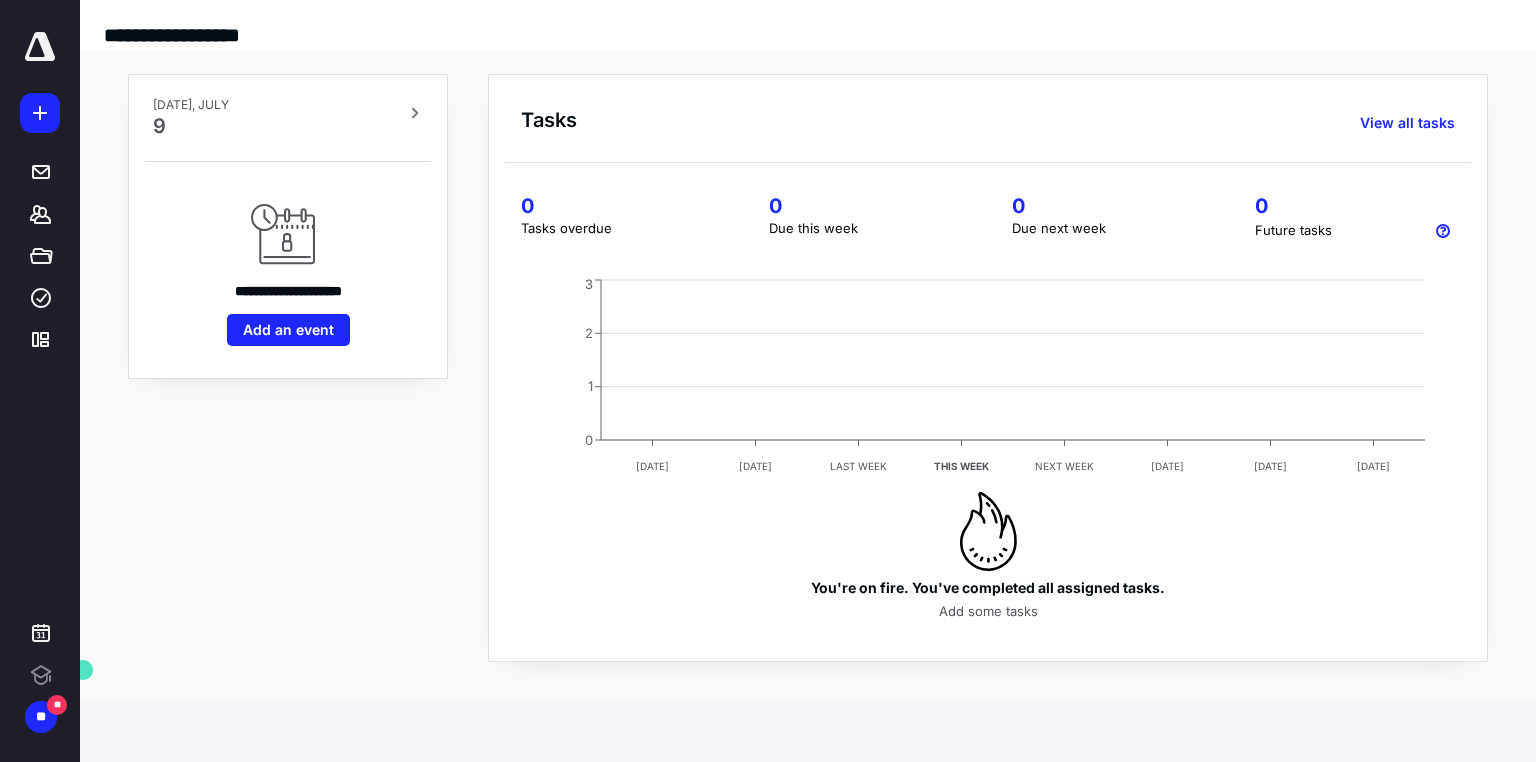 scroll, scrollTop: 0, scrollLeft: 0, axis: both 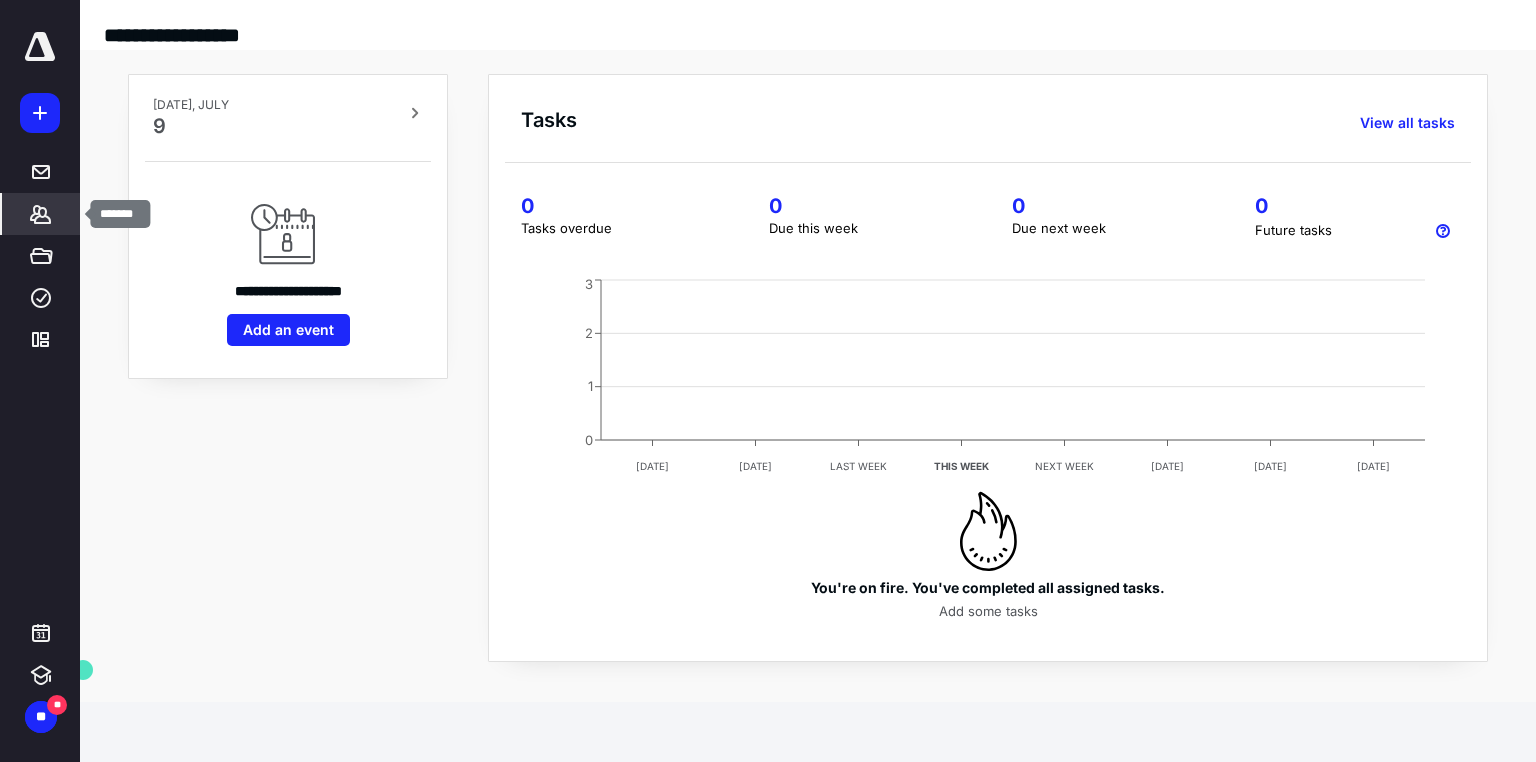 click 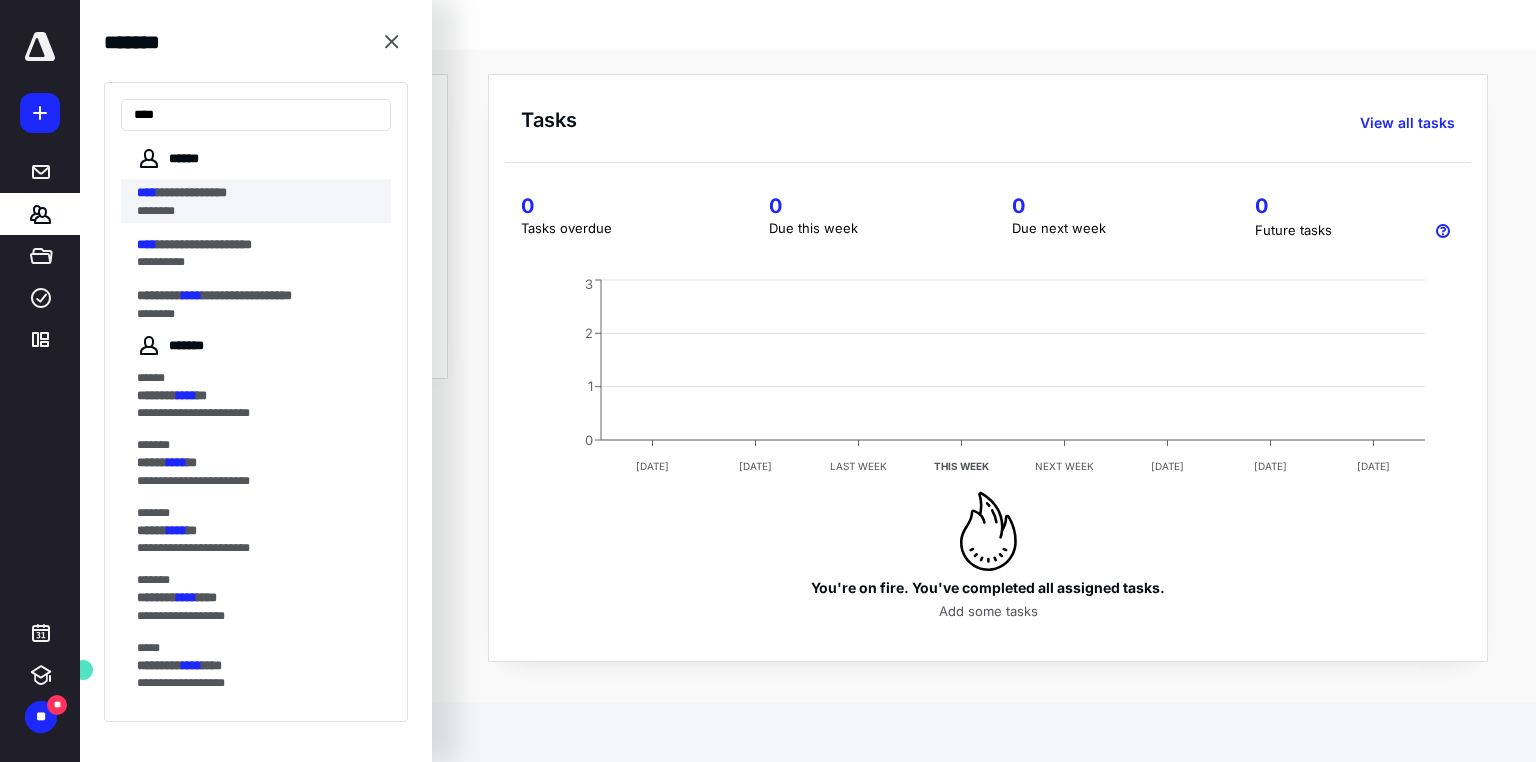 type on "****" 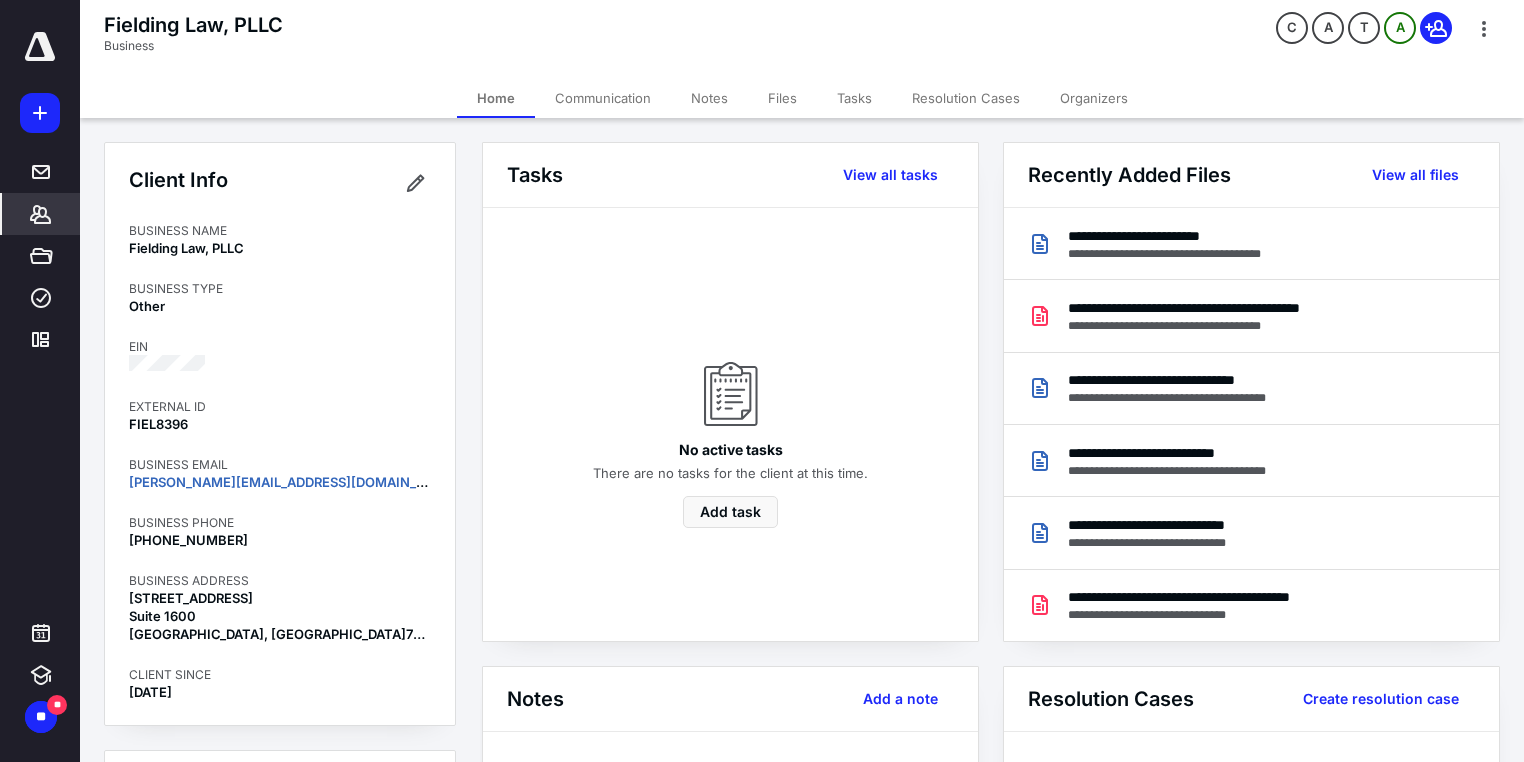 click on "Files" at bounding box center [782, 98] 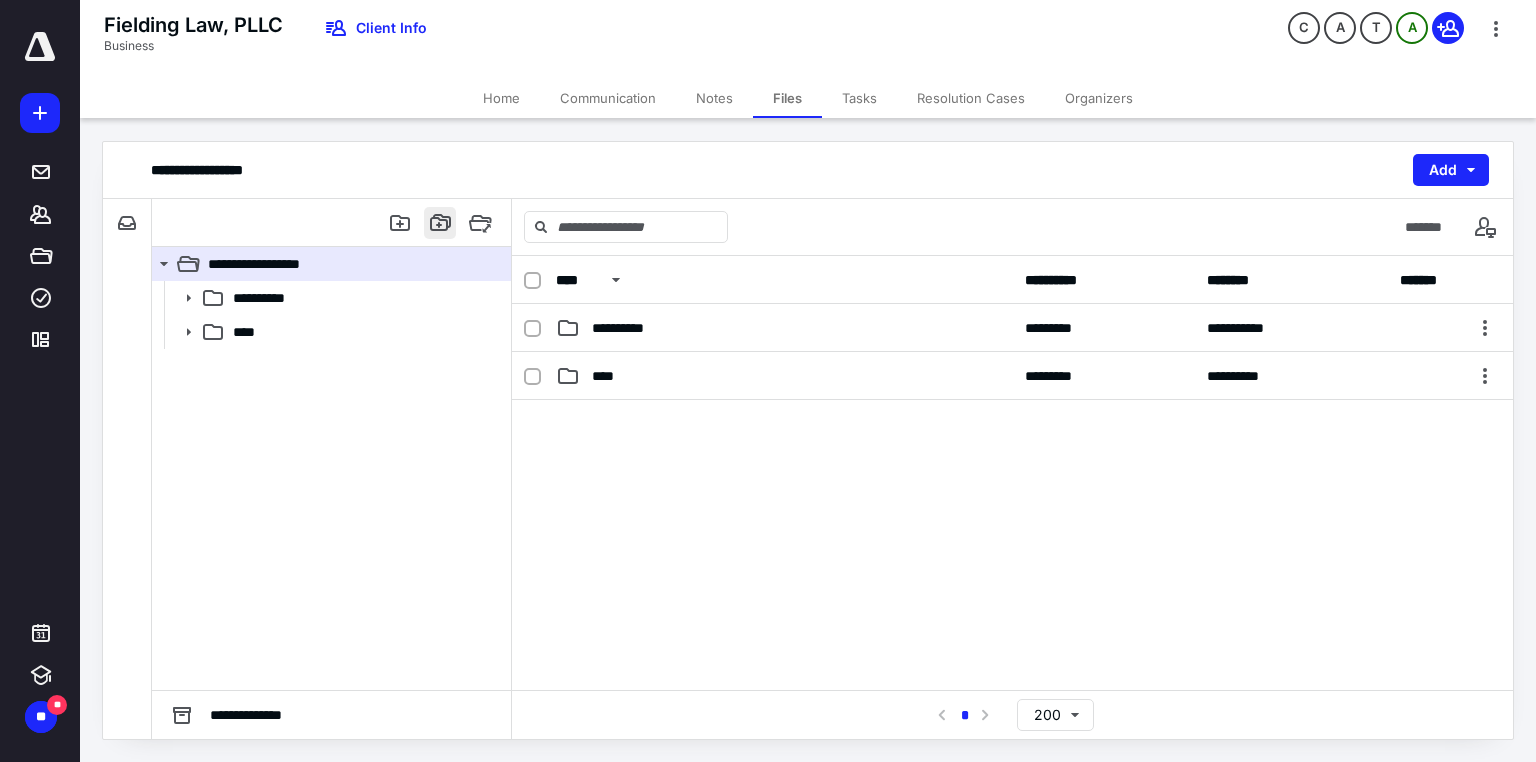 click at bounding box center [440, 223] 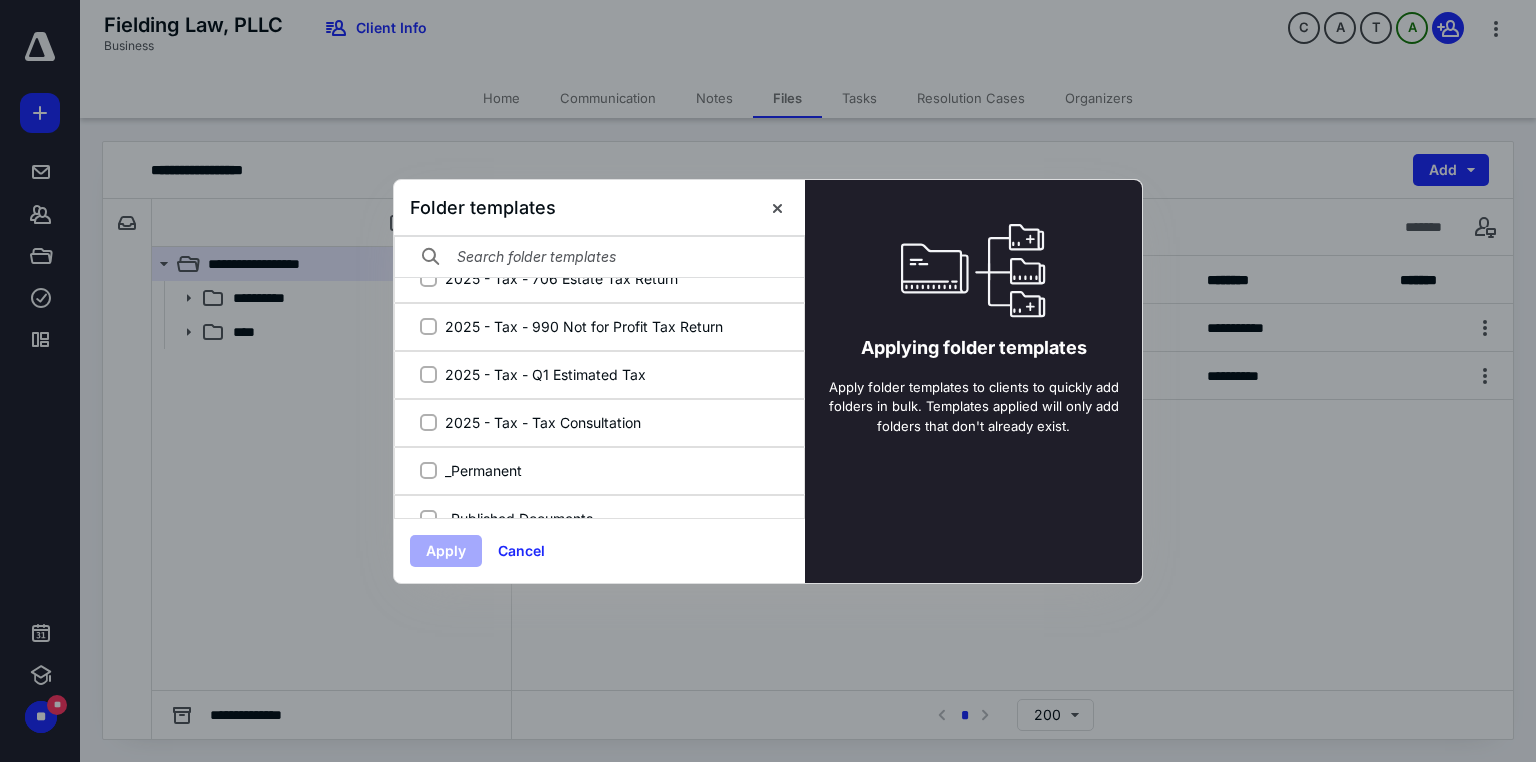 scroll, scrollTop: 528, scrollLeft: 0, axis: vertical 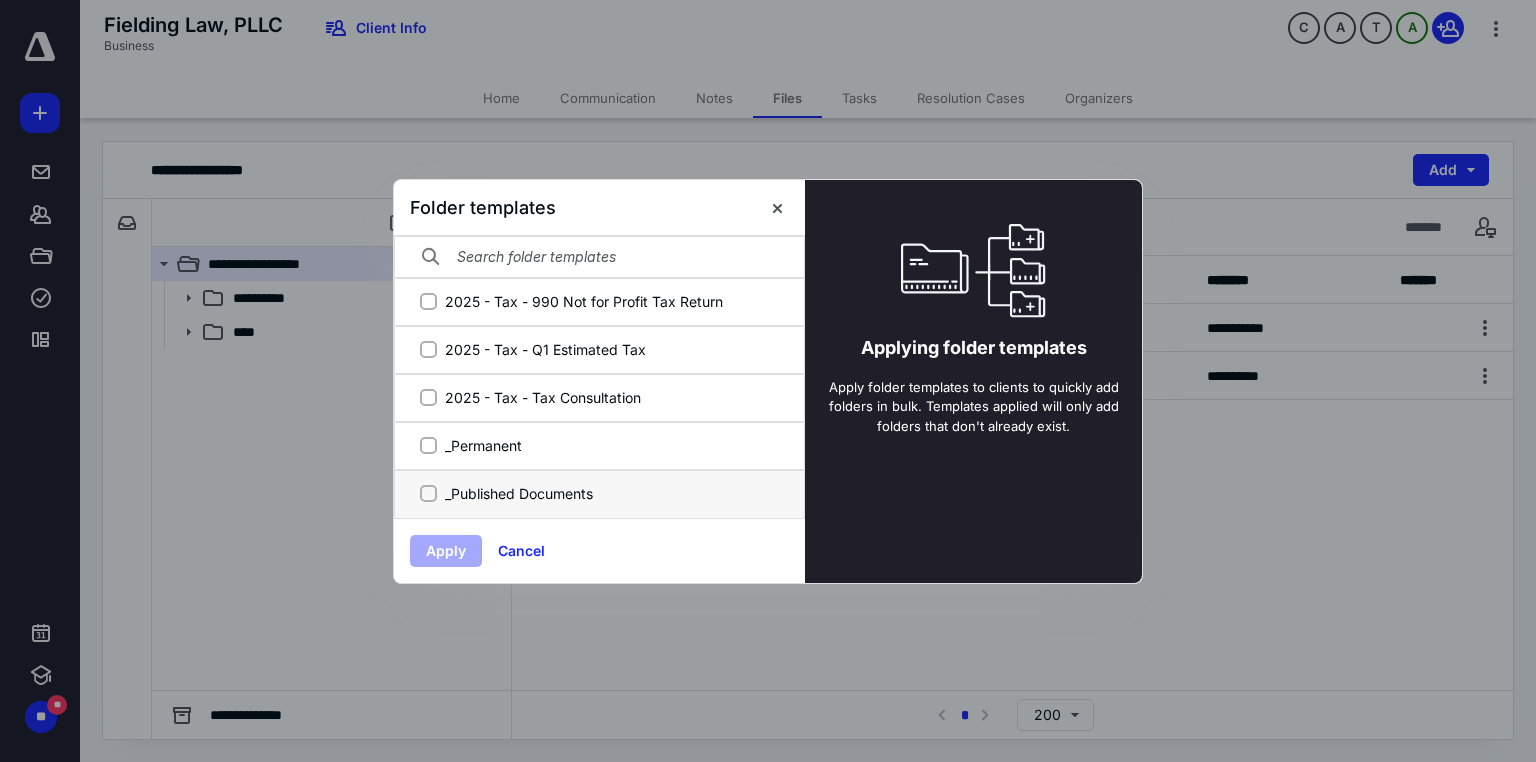 click on "_Published Documents" at bounding box center [428, 493] 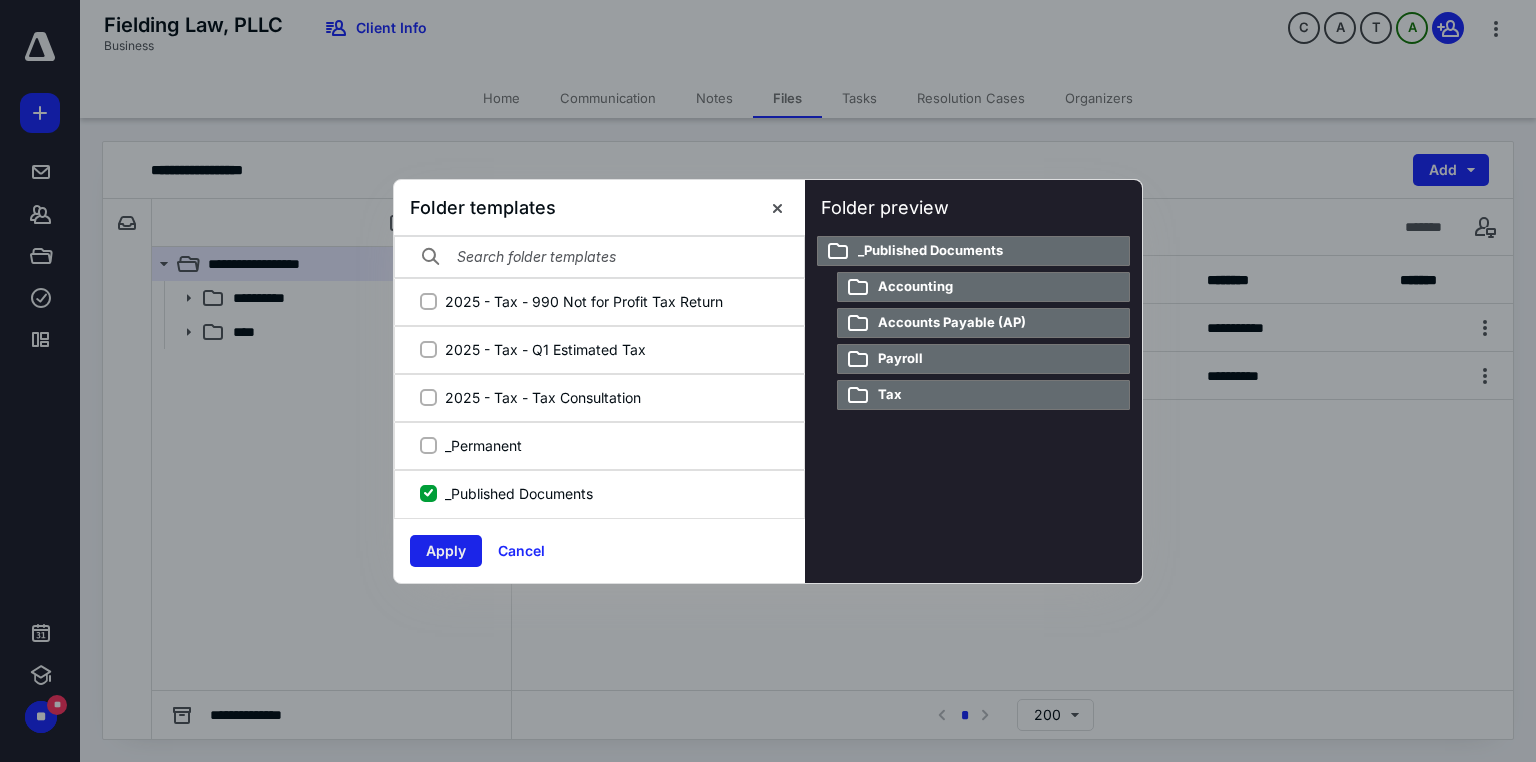 click on "Apply" at bounding box center [446, 551] 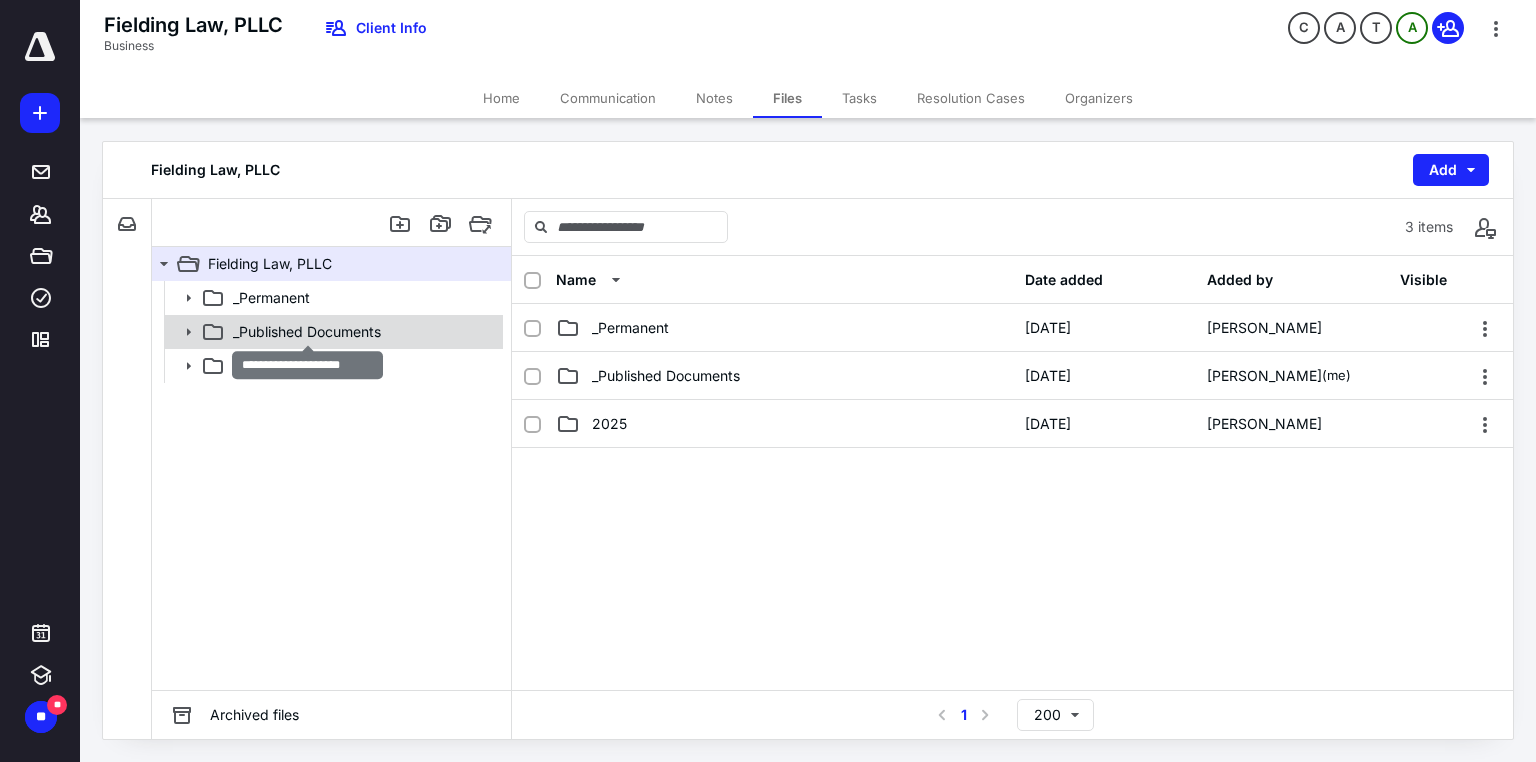 click on "_Published Documents" at bounding box center [307, 332] 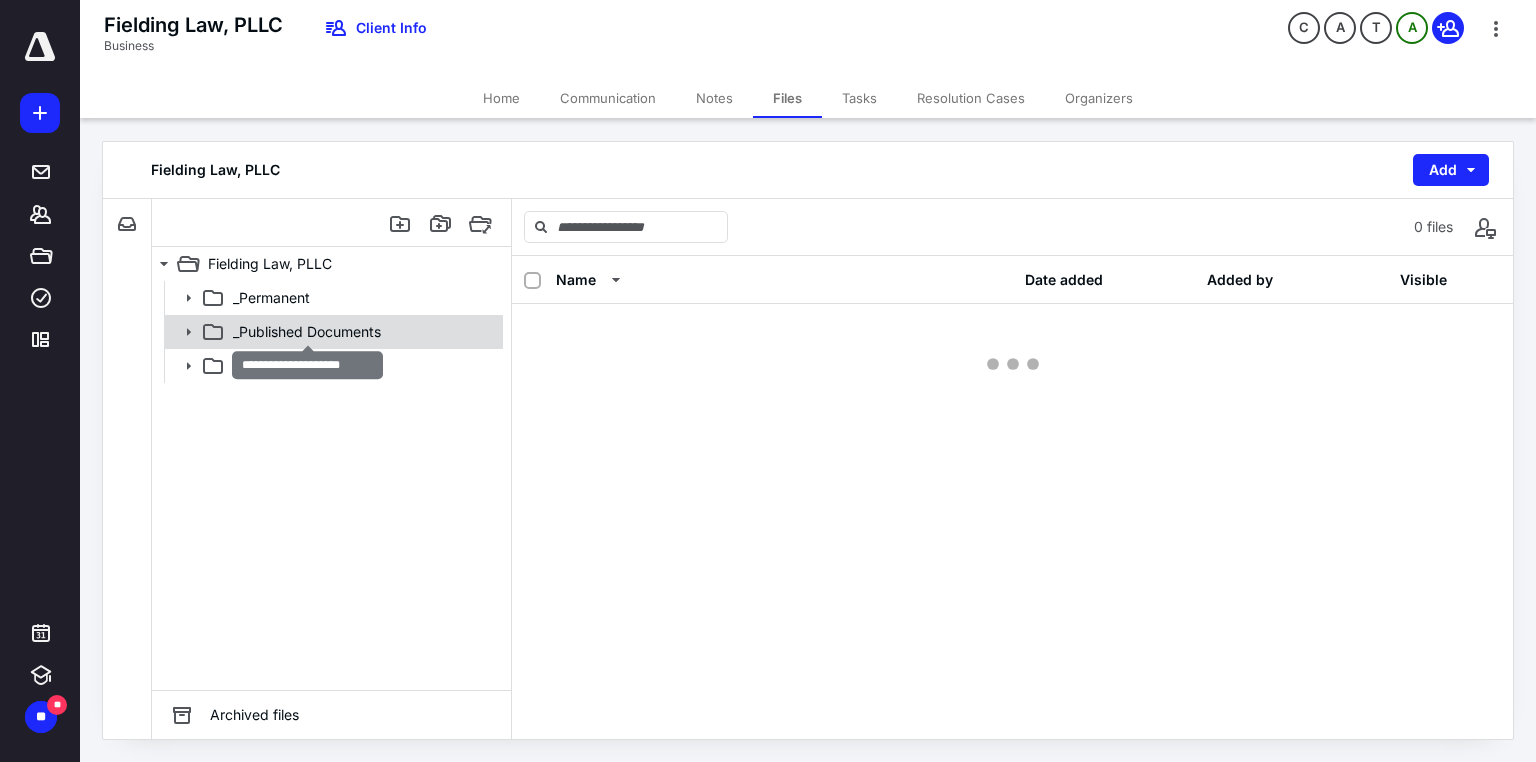 click on "_Published Documents" at bounding box center (307, 332) 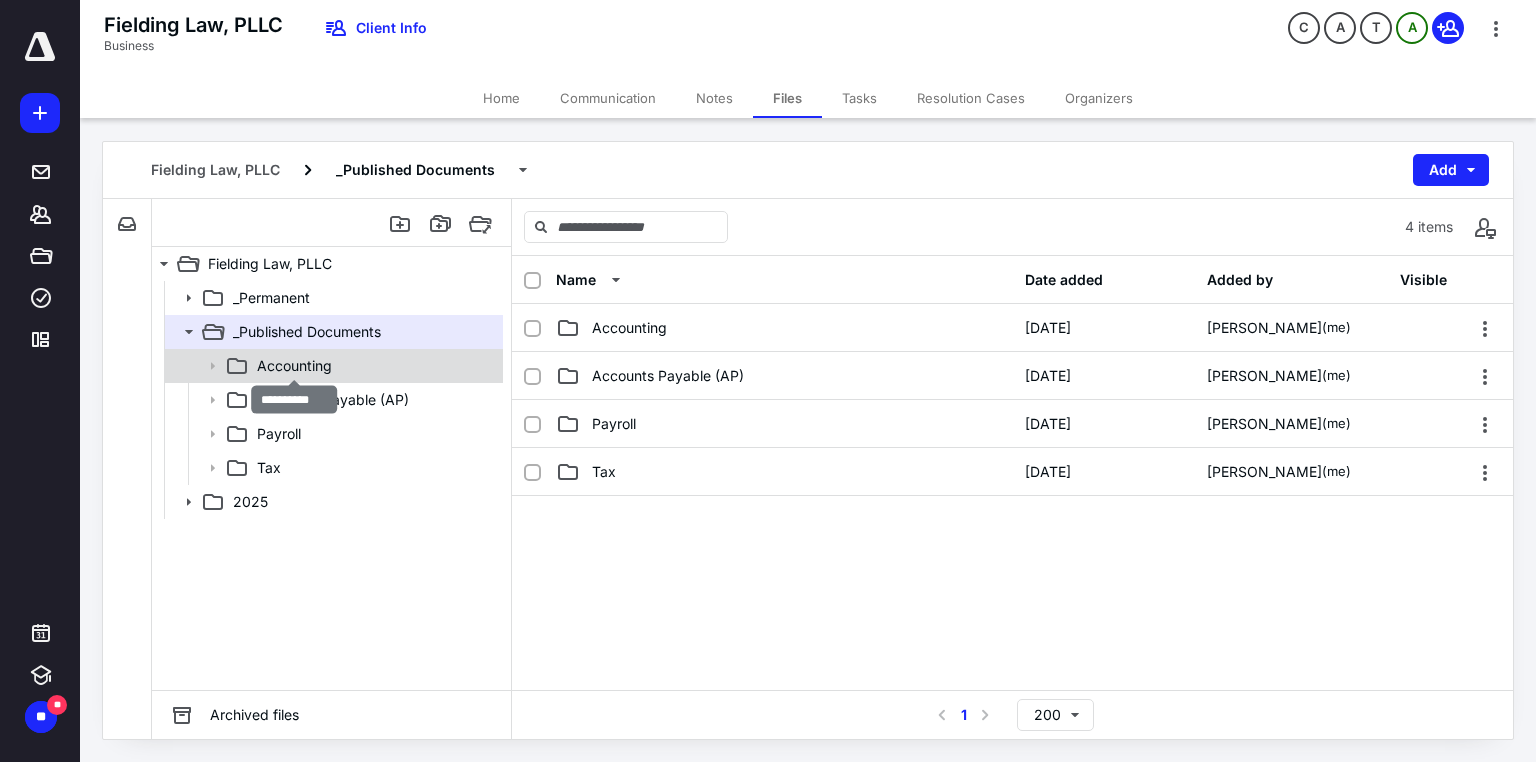 click on "Accounting" at bounding box center [294, 366] 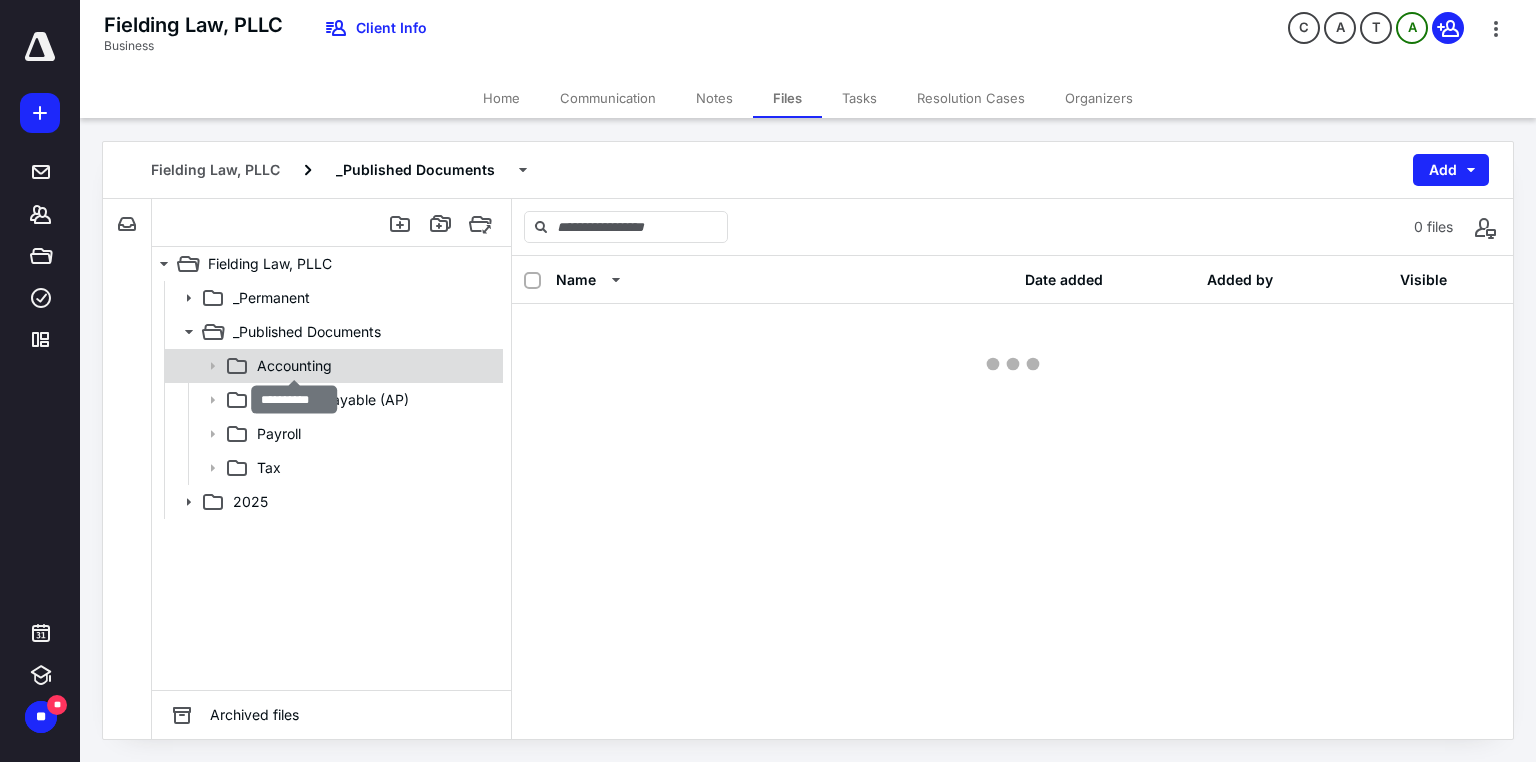 click on "Accounting" at bounding box center (294, 366) 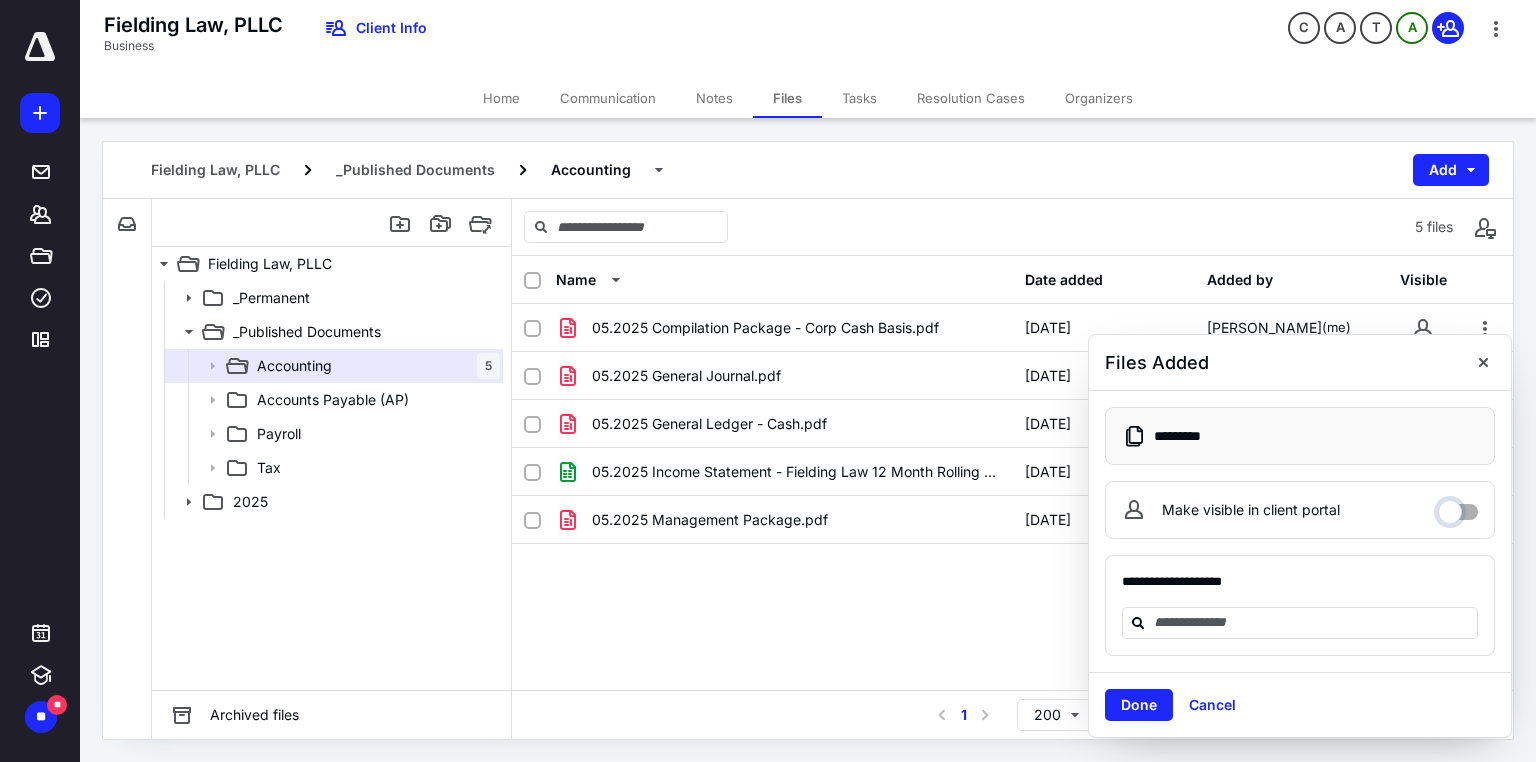 click on "Make visible in client portal" at bounding box center (1458, 507) 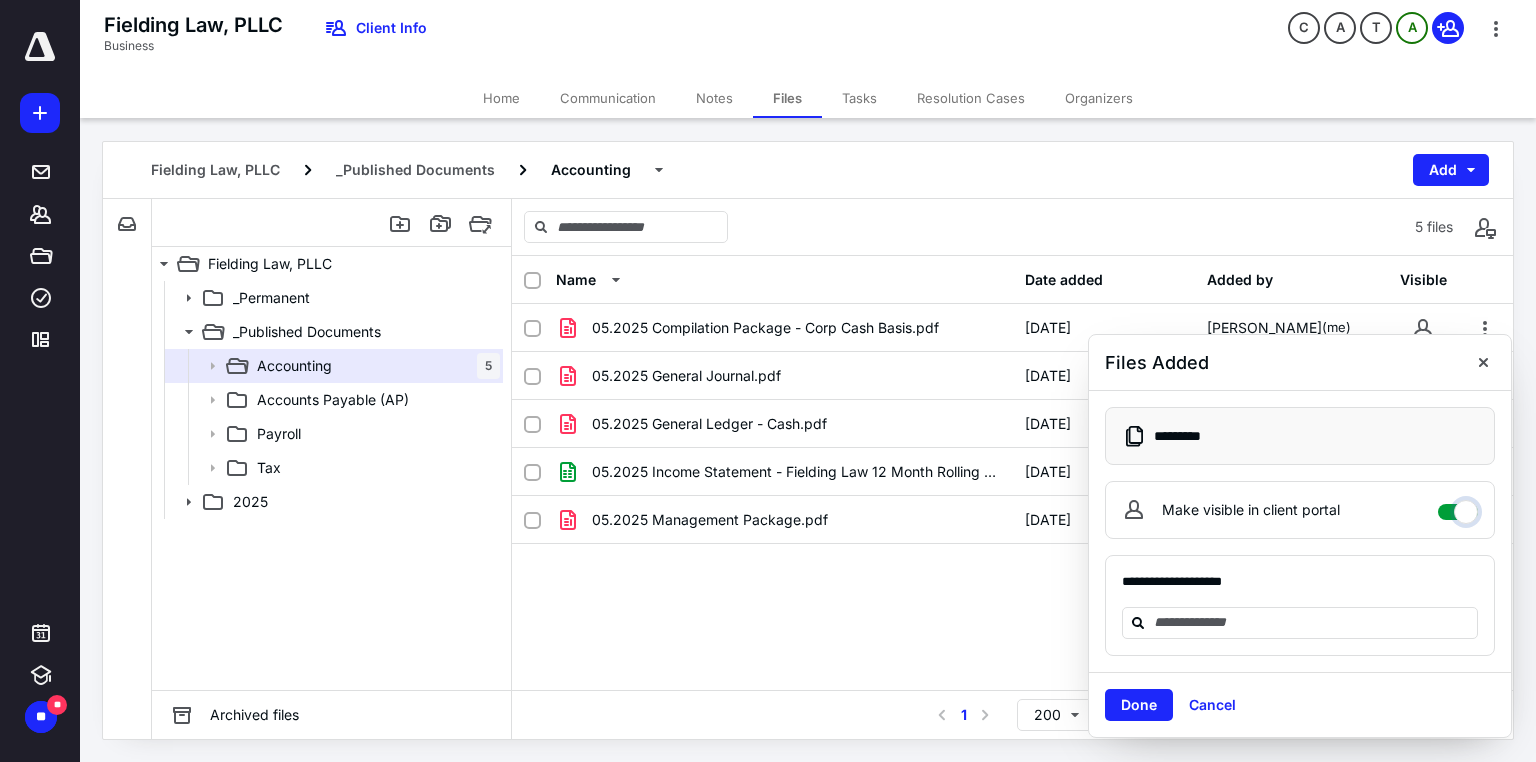 checkbox on "****" 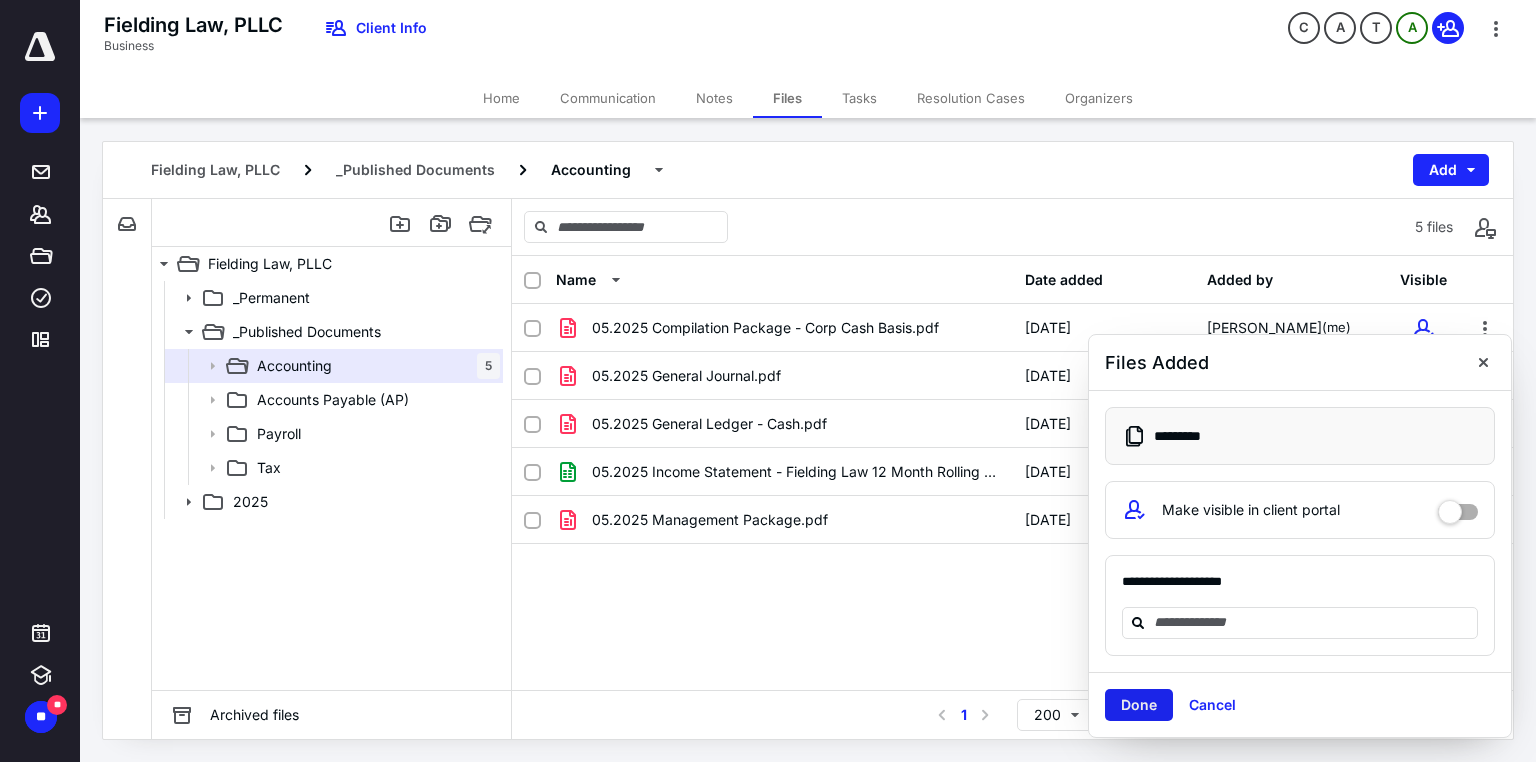 click on "Done" at bounding box center [1139, 705] 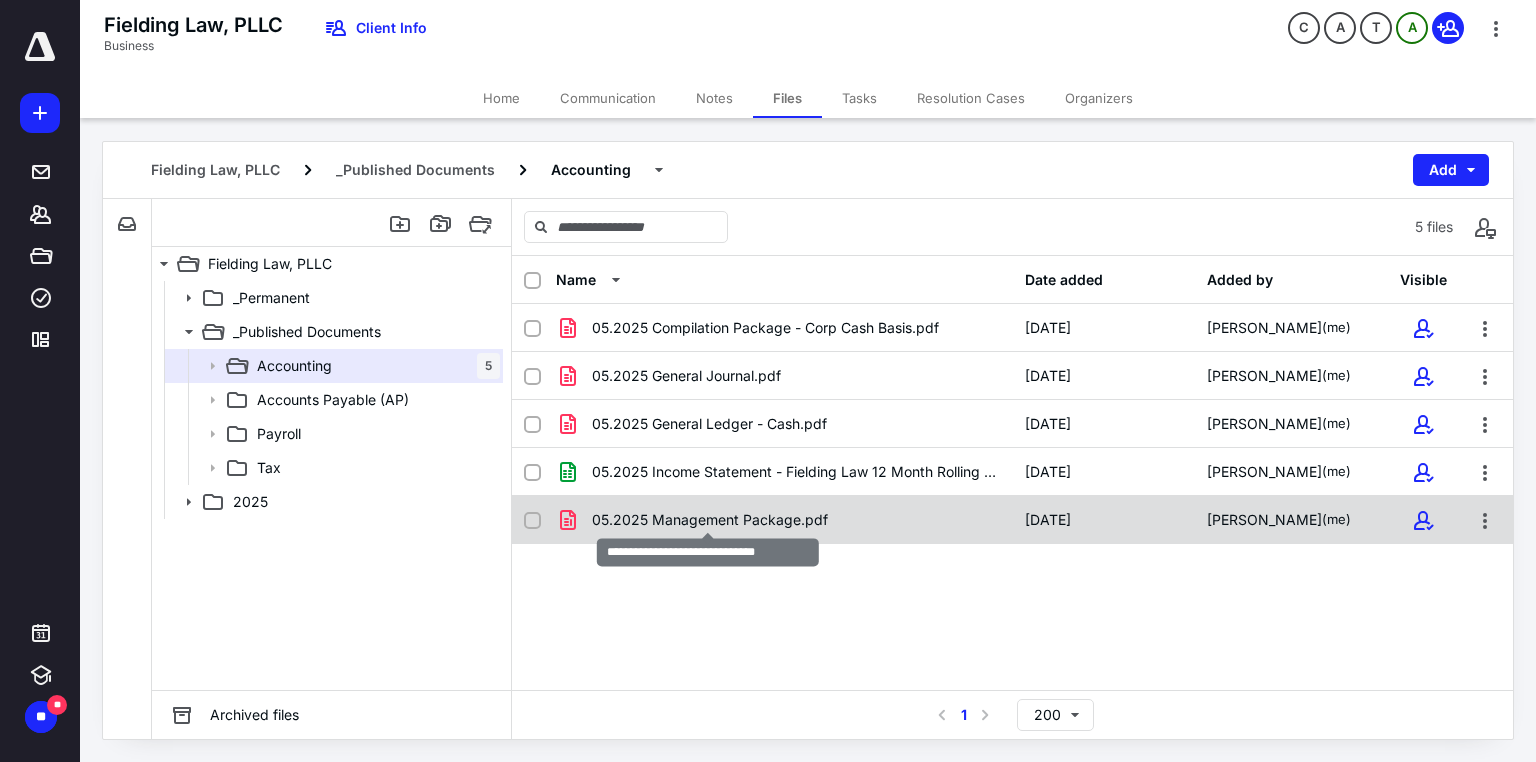 click on "05.2025 Management Package.pdf" at bounding box center (710, 520) 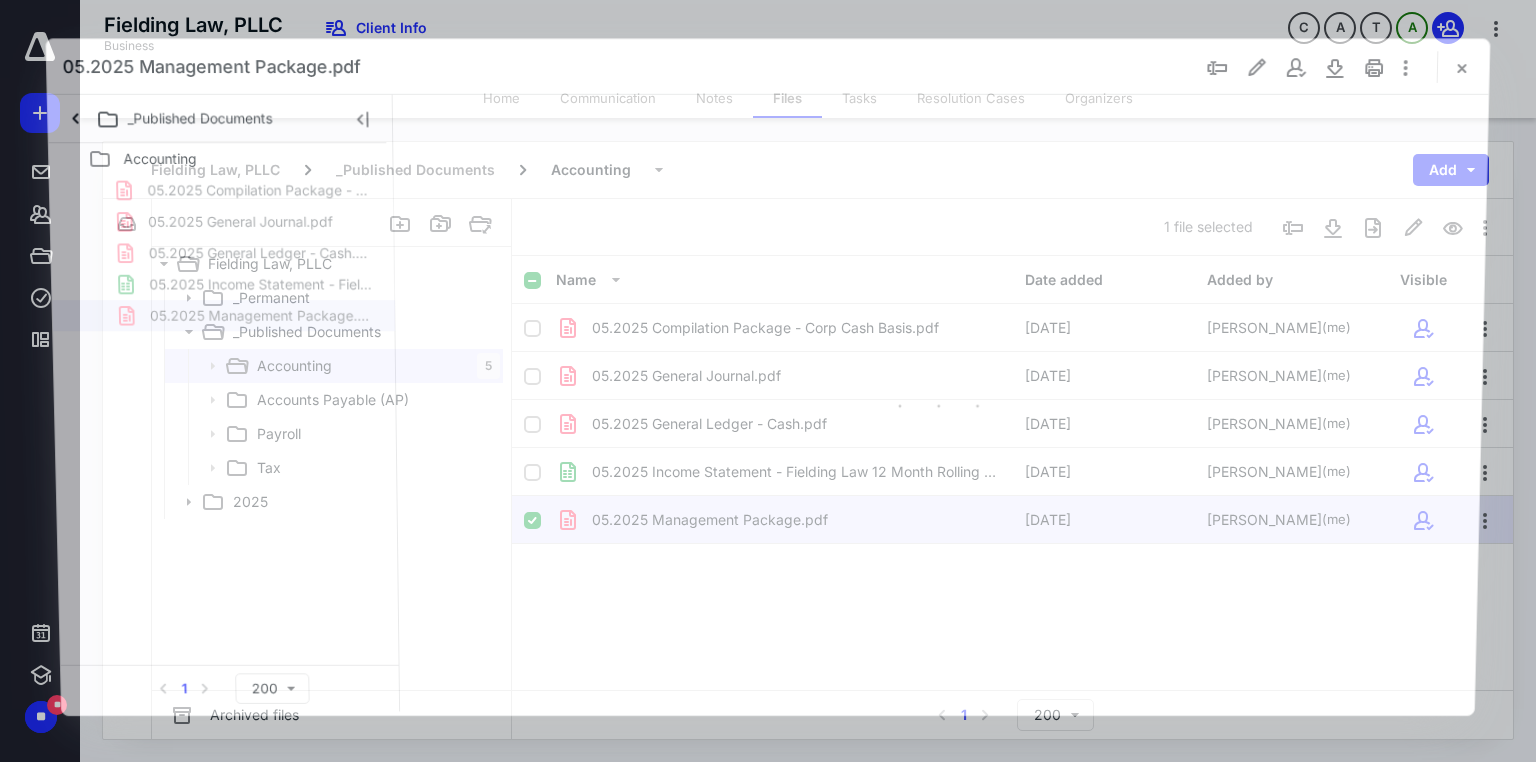 scroll, scrollTop: 0, scrollLeft: 0, axis: both 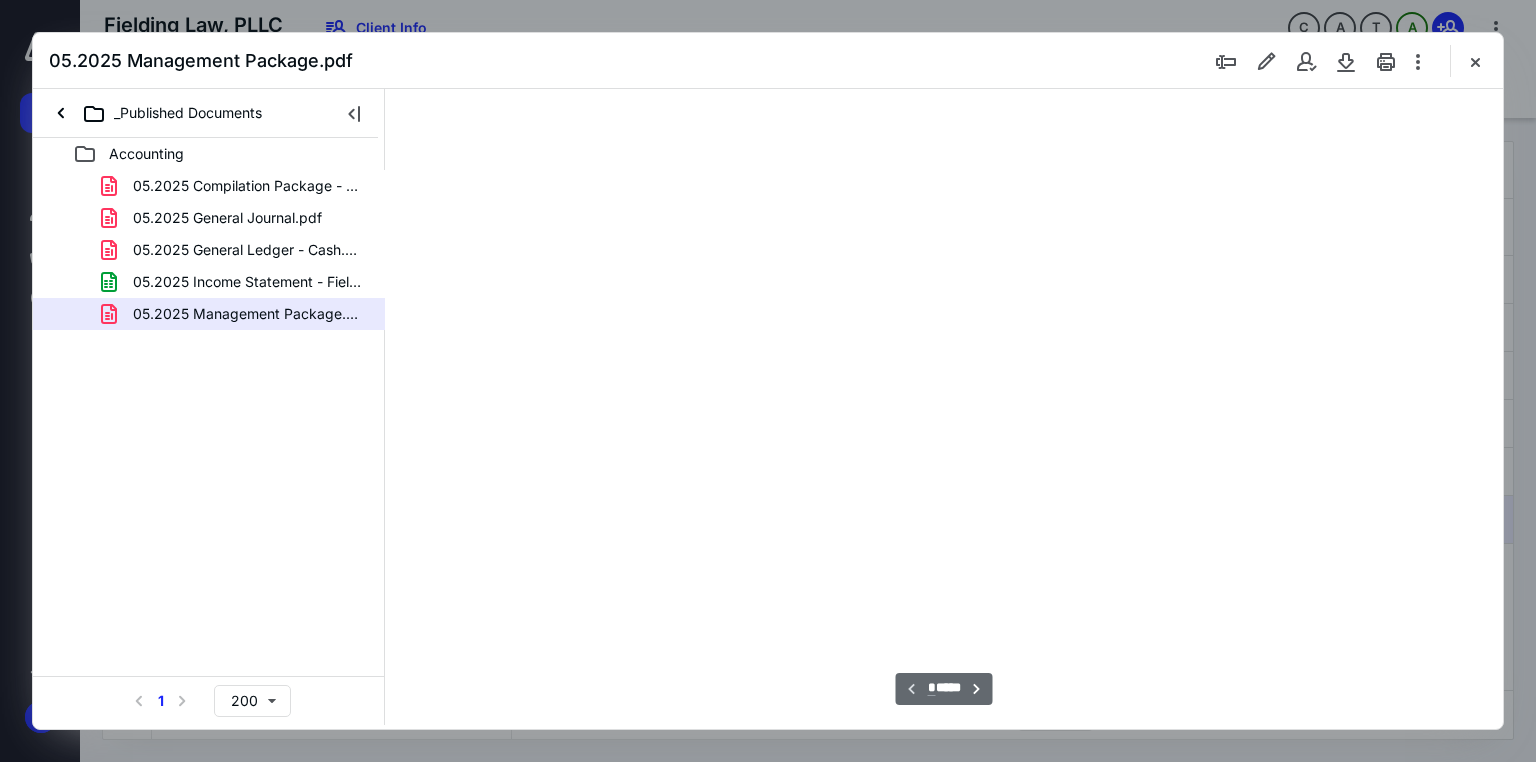 type on "71" 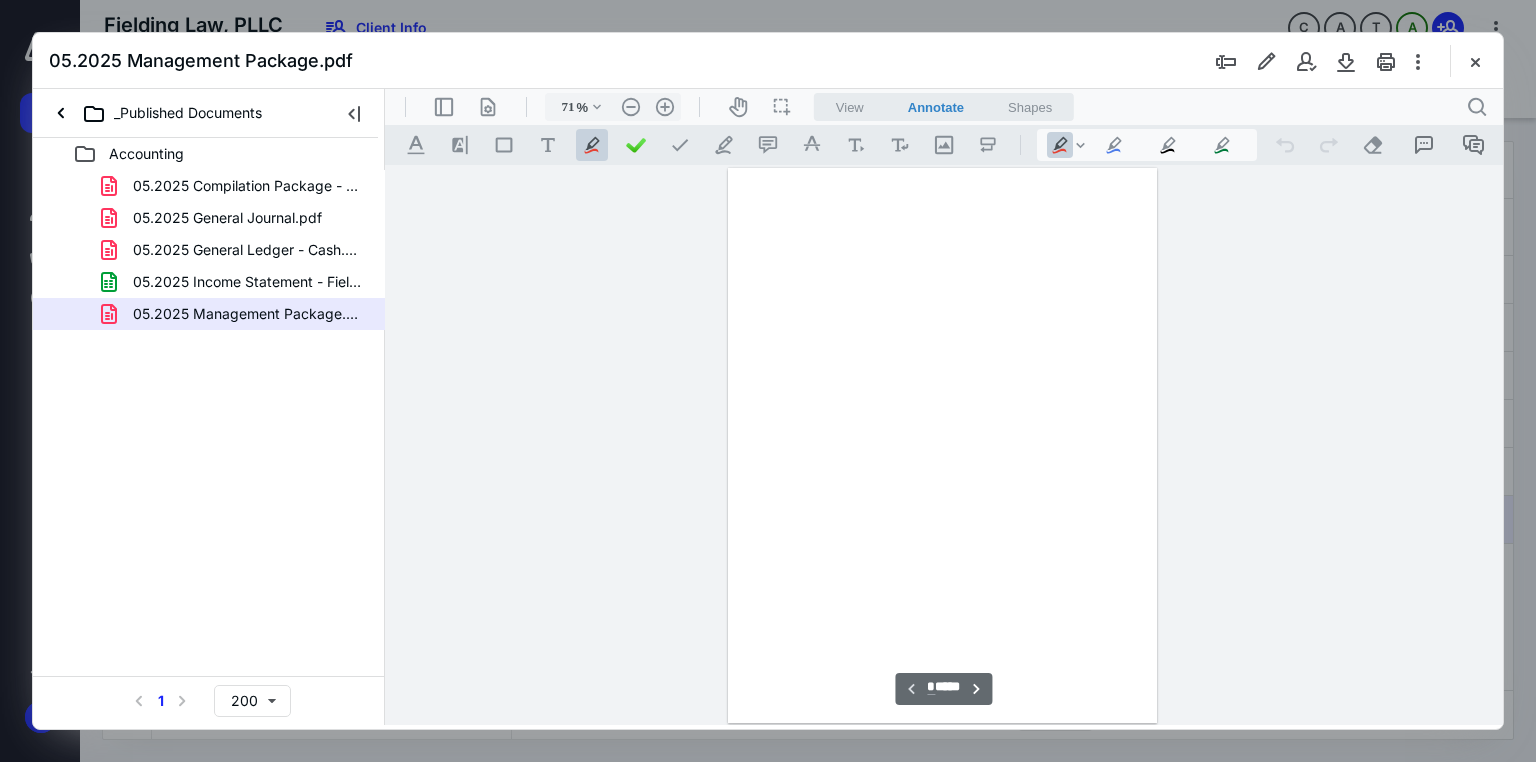 scroll, scrollTop: 79, scrollLeft: 0, axis: vertical 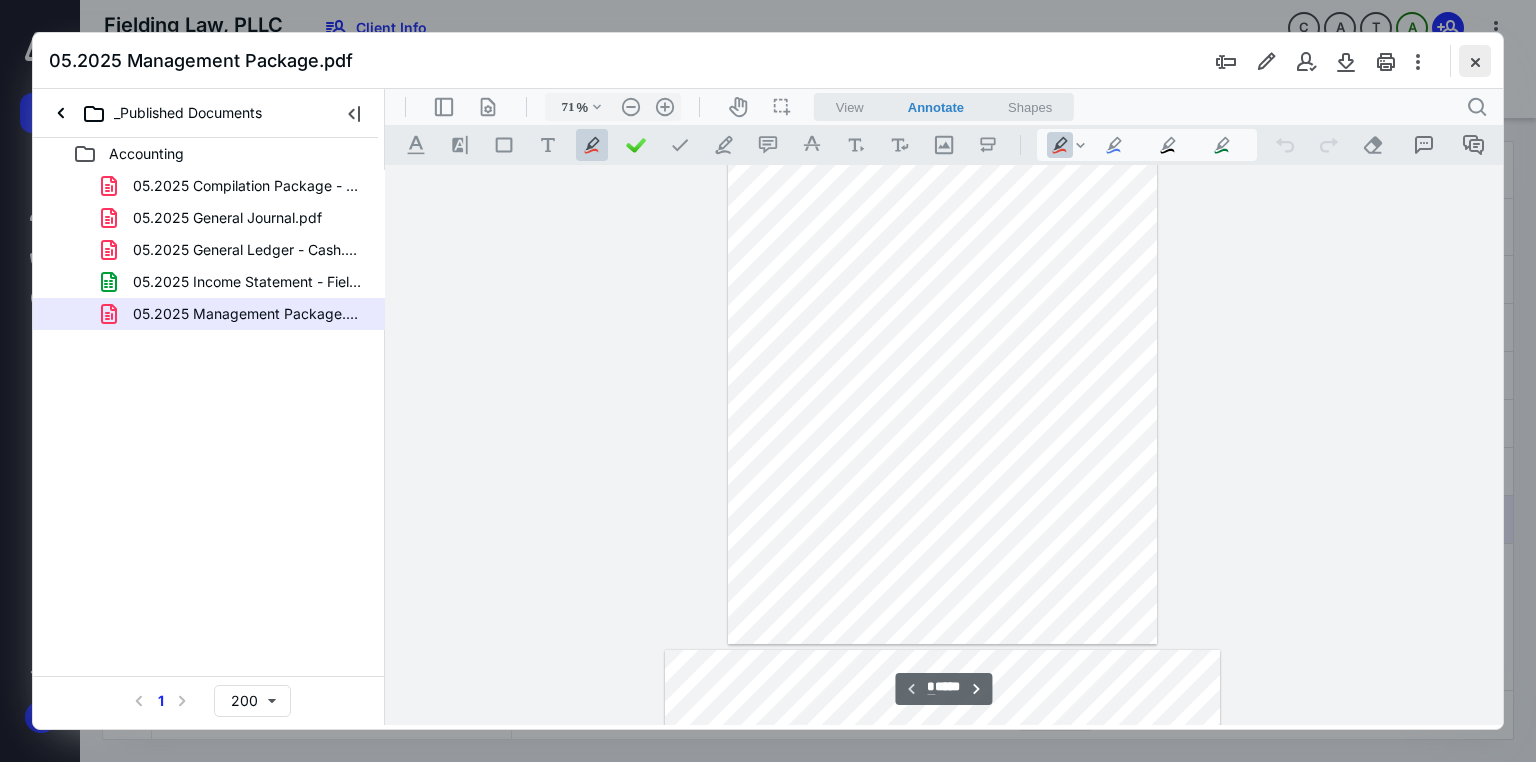click at bounding box center (1475, 61) 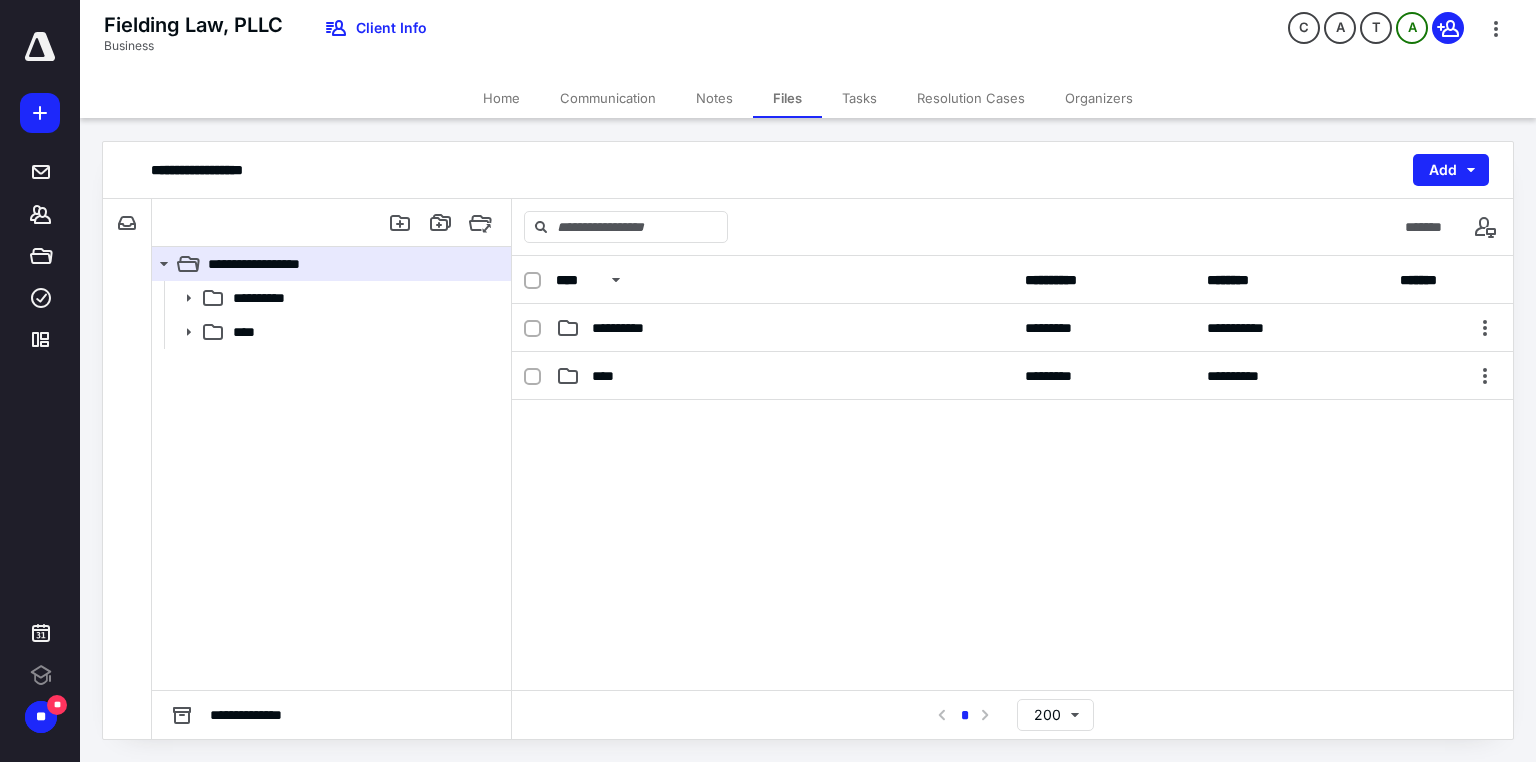 scroll, scrollTop: 0, scrollLeft: 0, axis: both 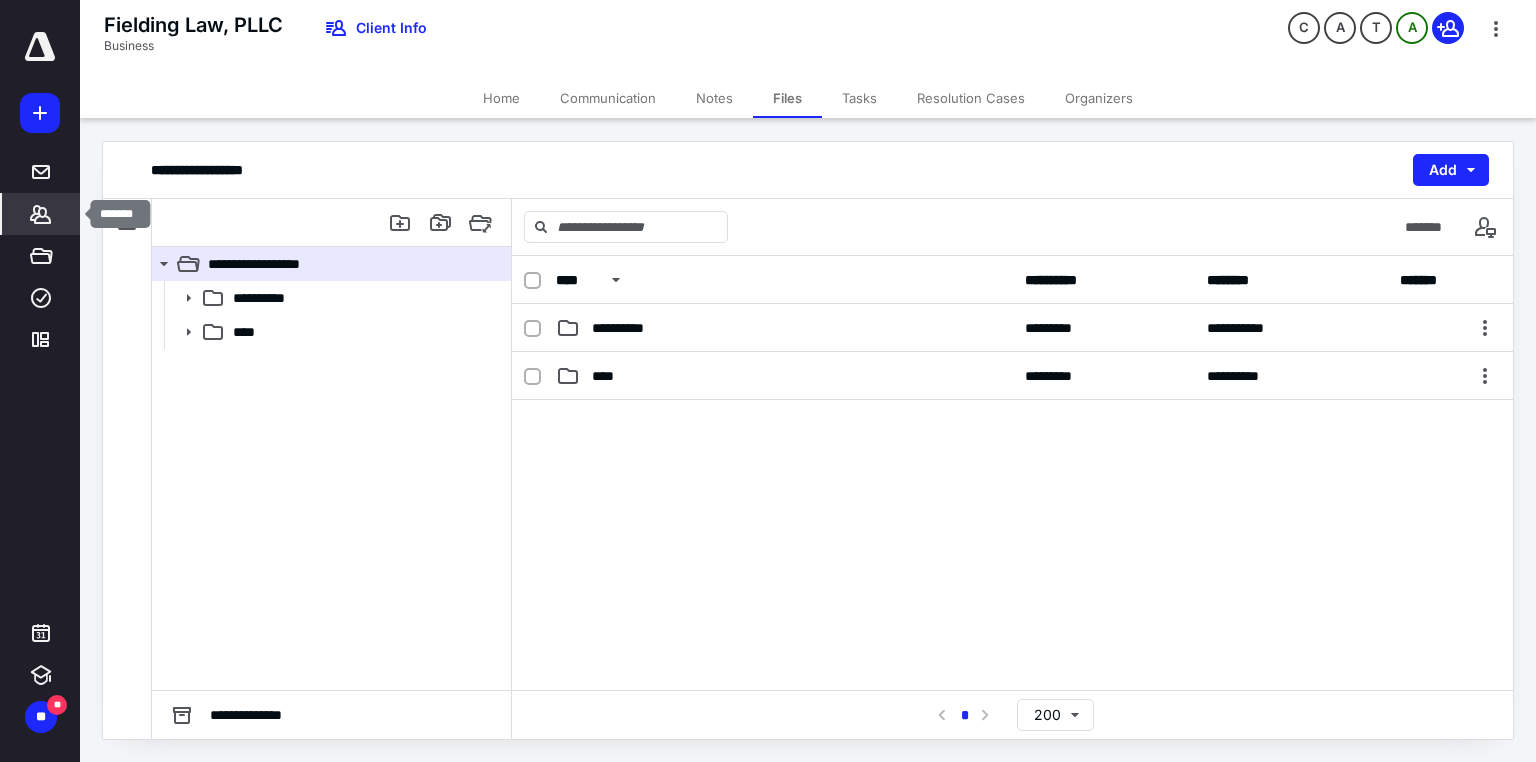 click 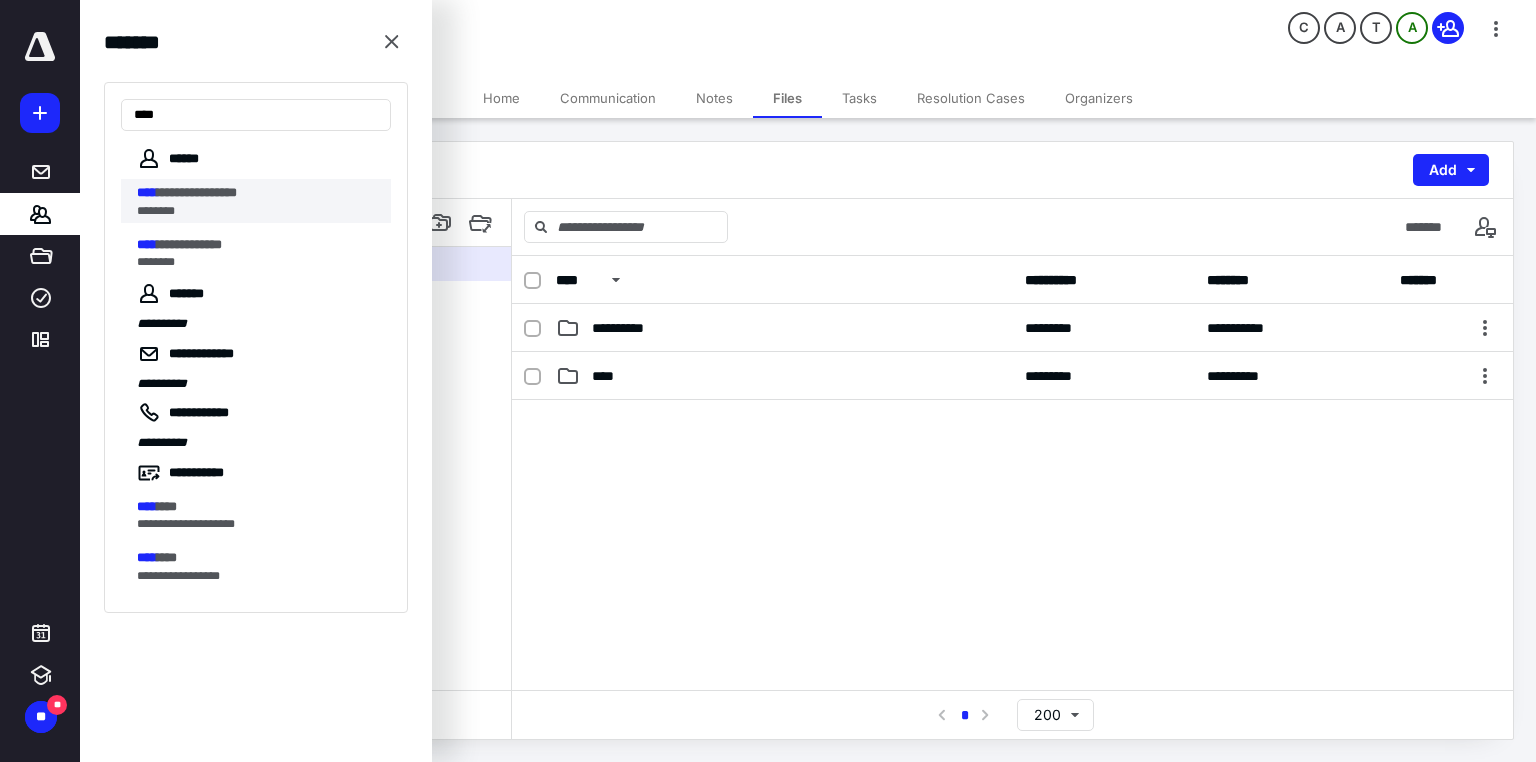 type on "****" 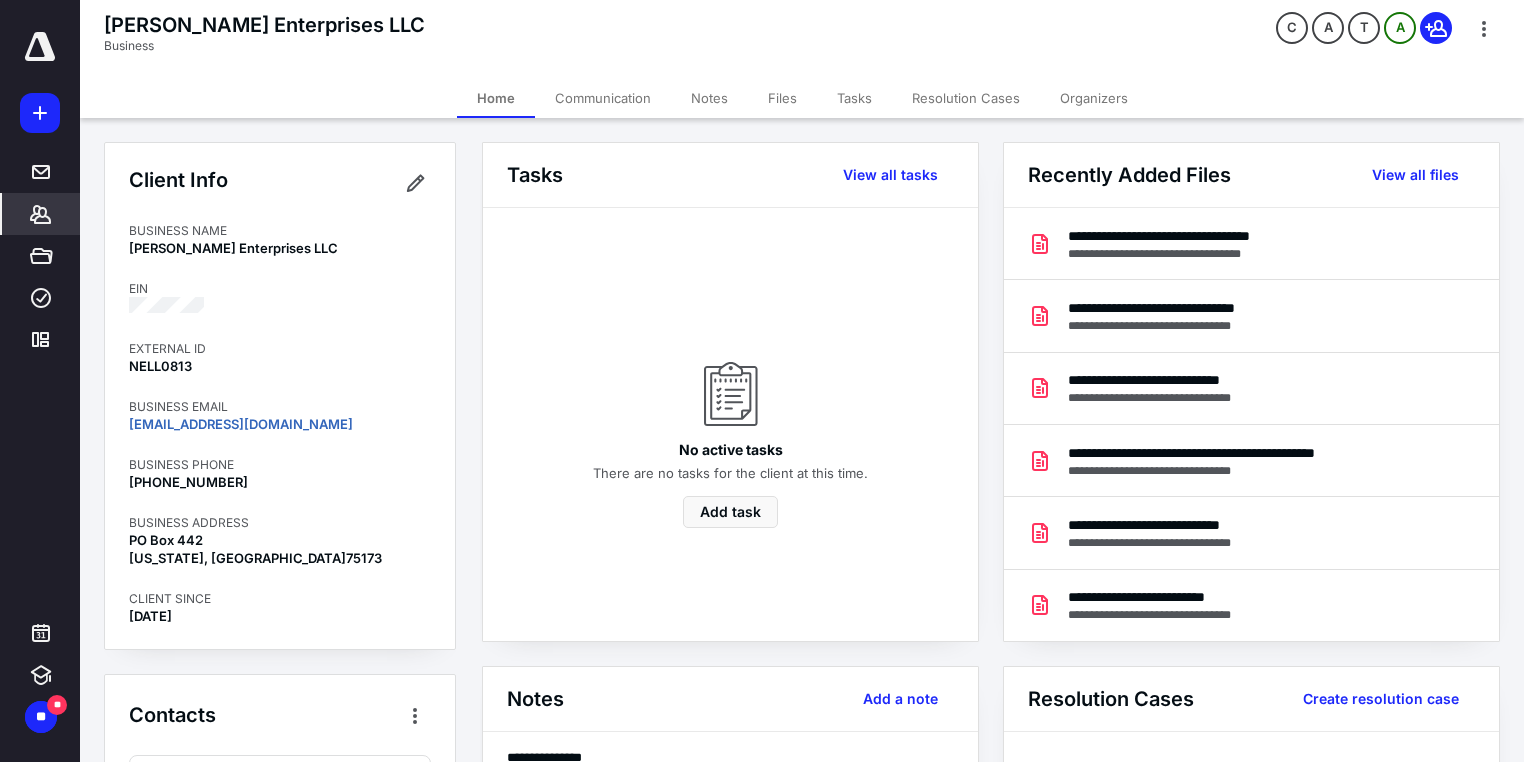 click on "Files" at bounding box center [782, 98] 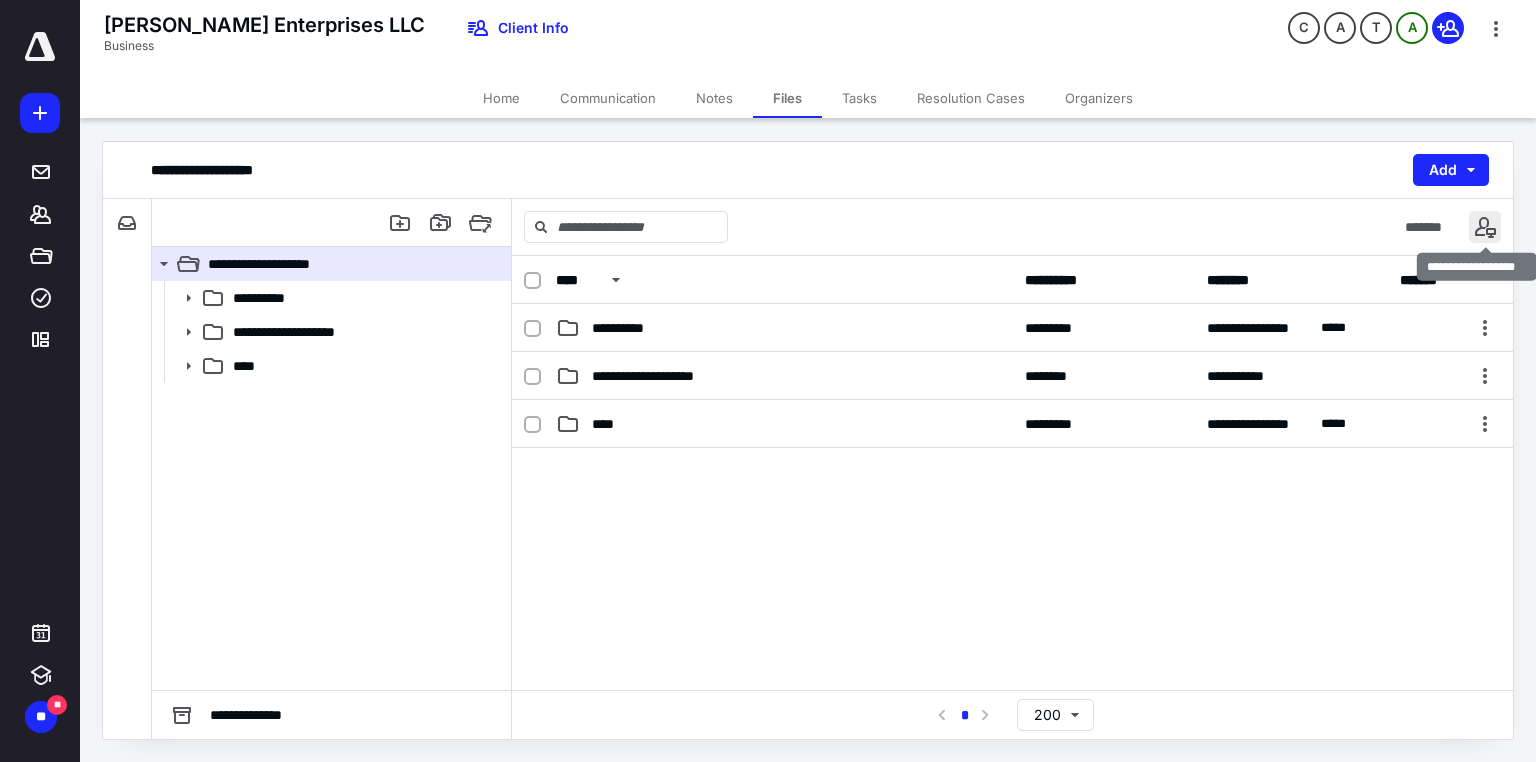 click at bounding box center [1485, 227] 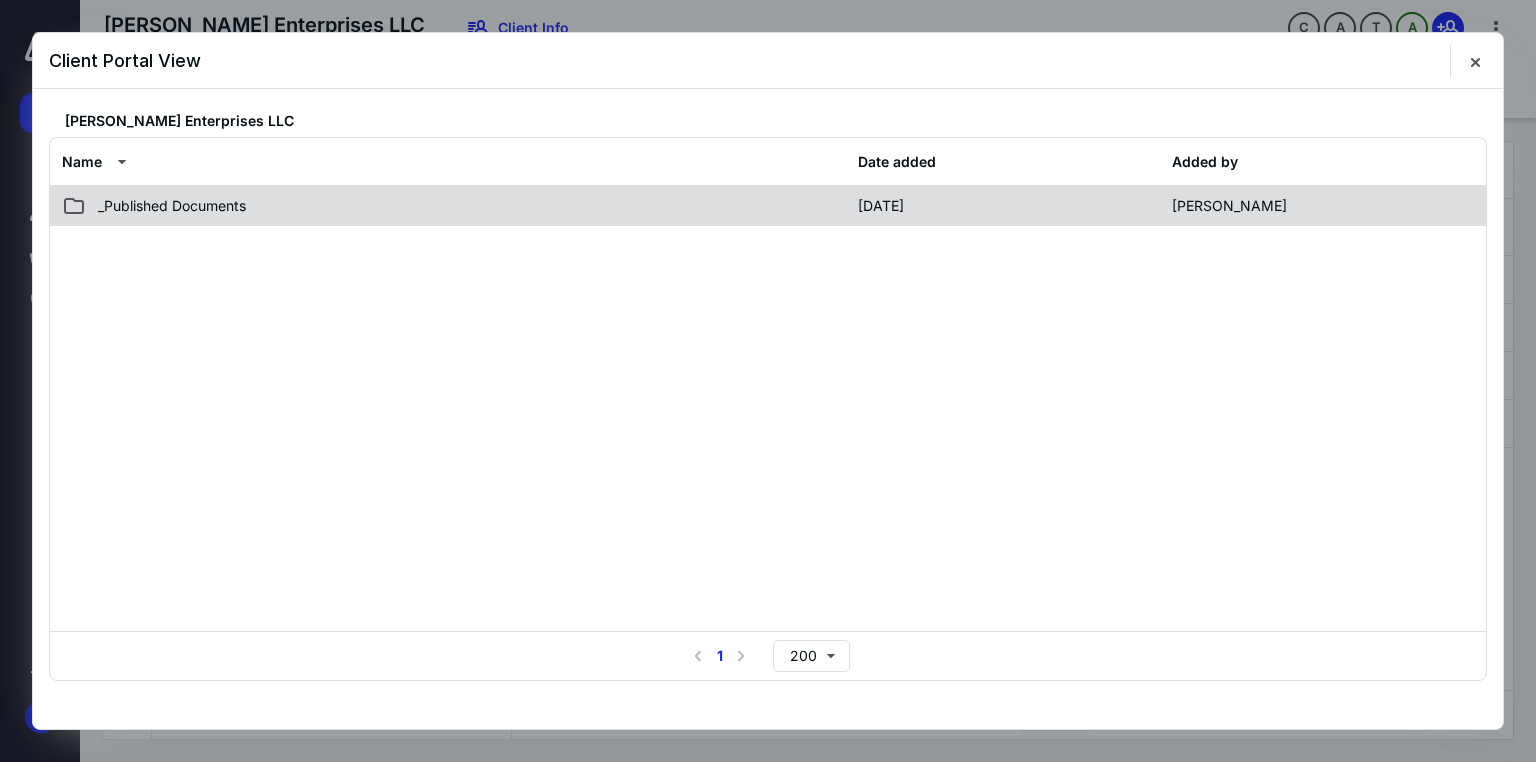 click on "_Published Documents" at bounding box center (454, 206) 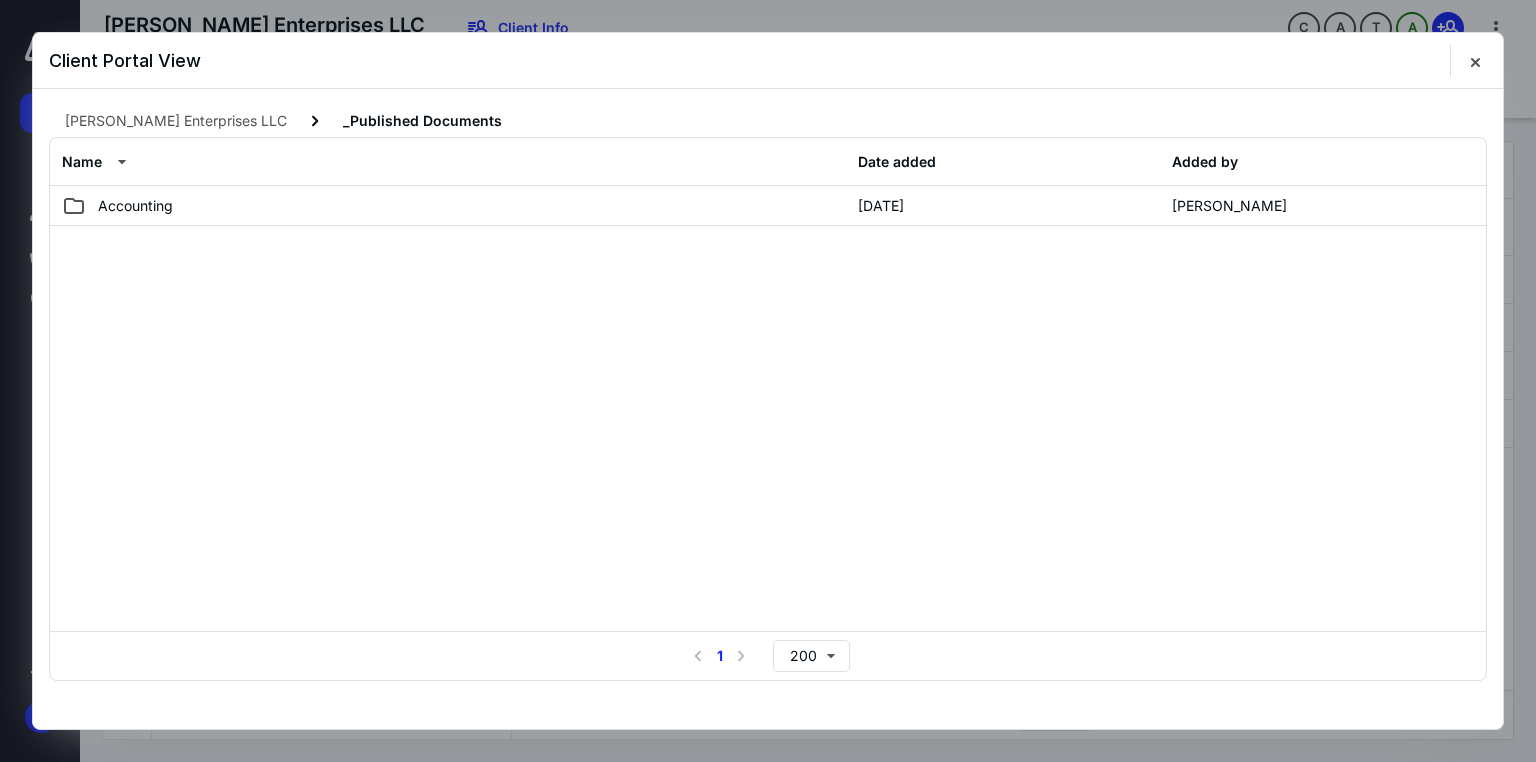 click on "Accounting" at bounding box center [454, 206] 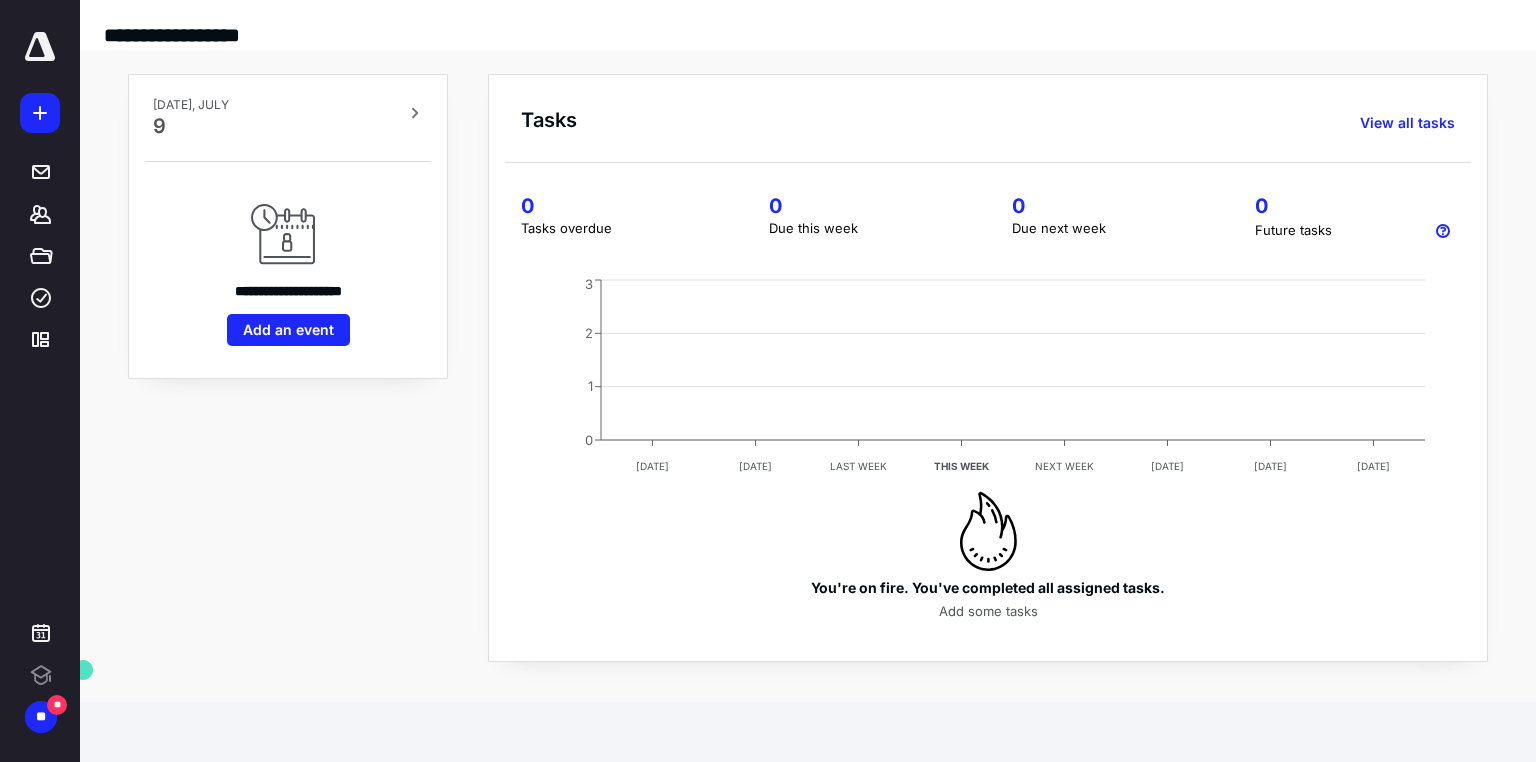 scroll, scrollTop: 0, scrollLeft: 0, axis: both 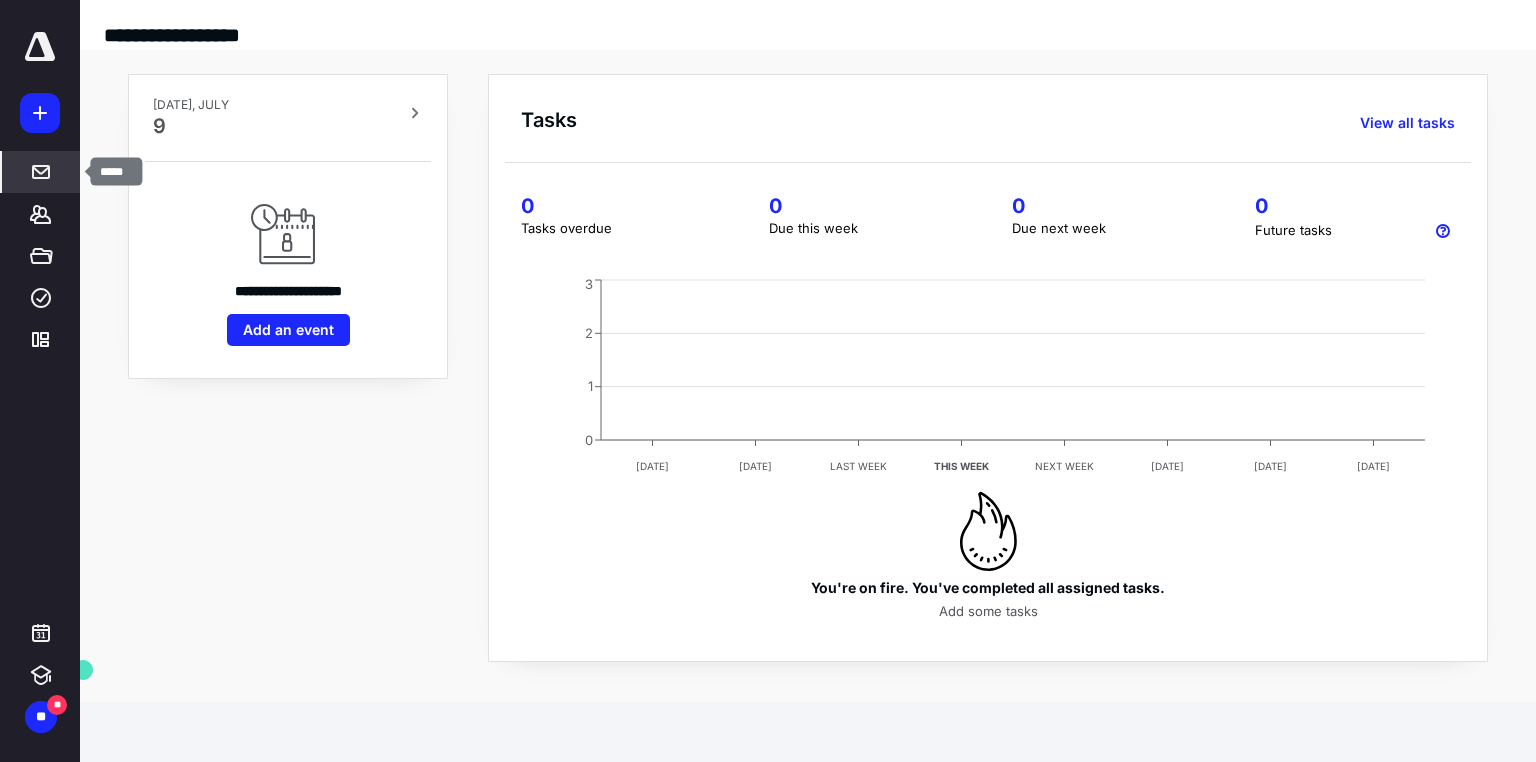 click 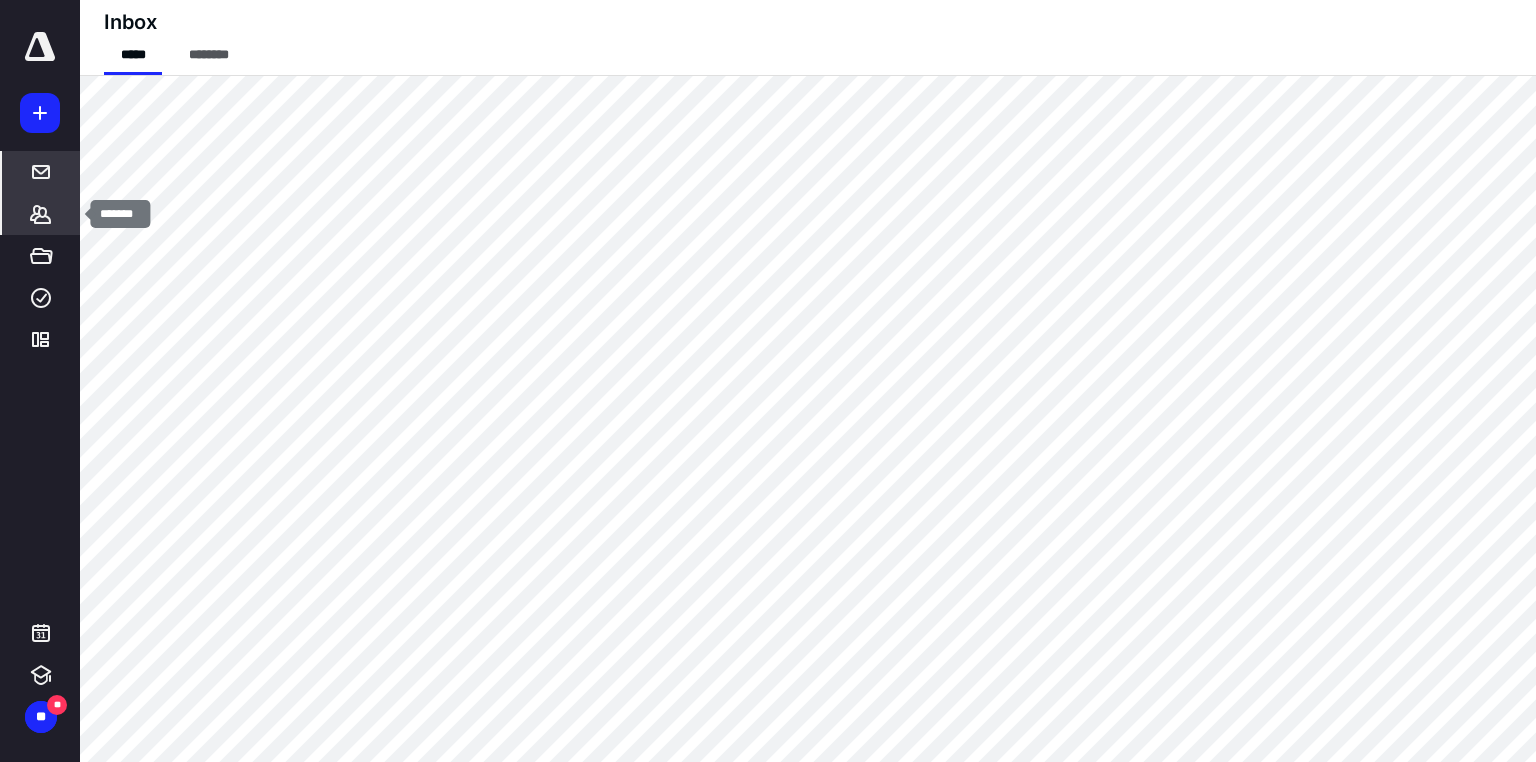 click on "*******" at bounding box center [41, 214] 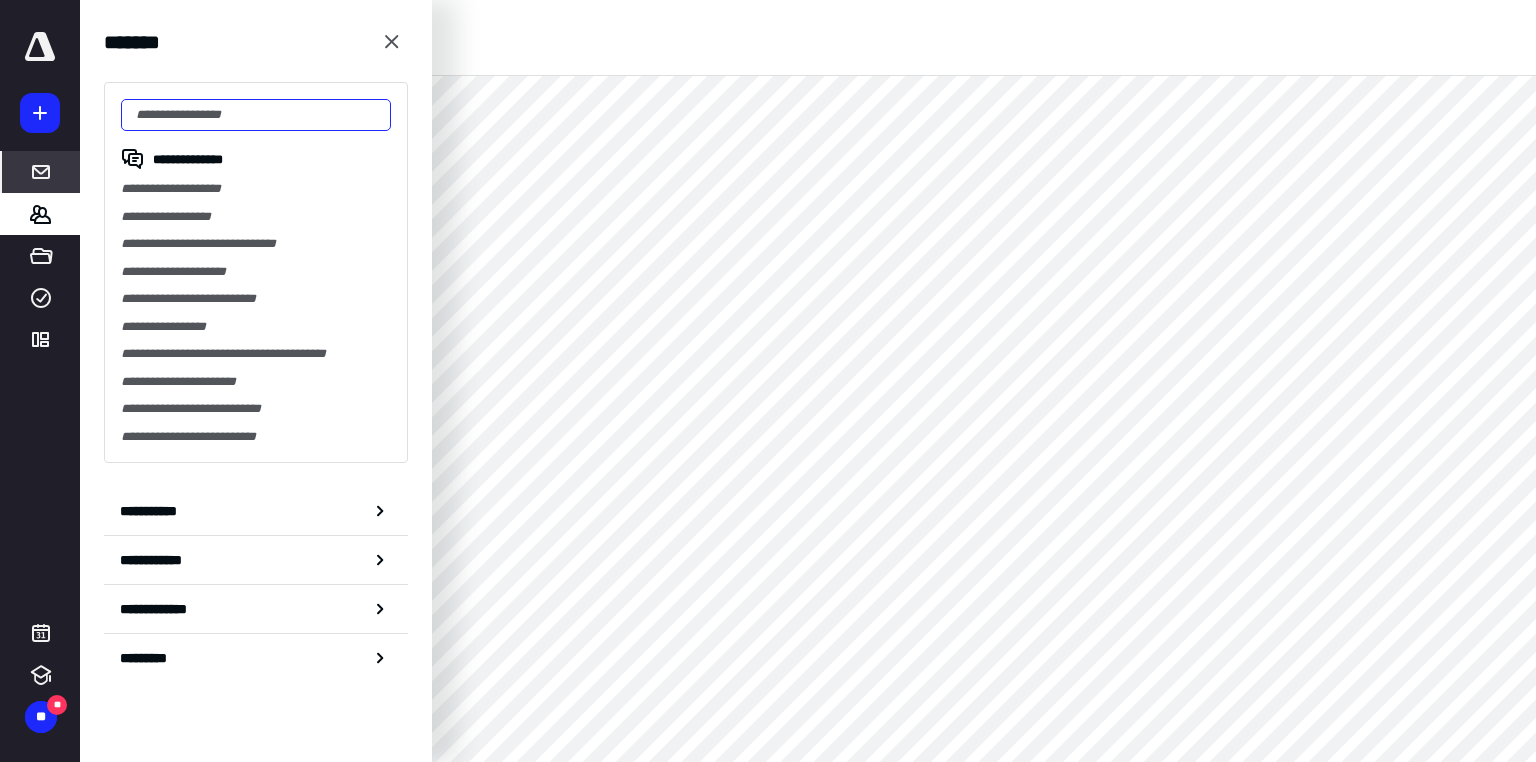 click at bounding box center [256, 115] 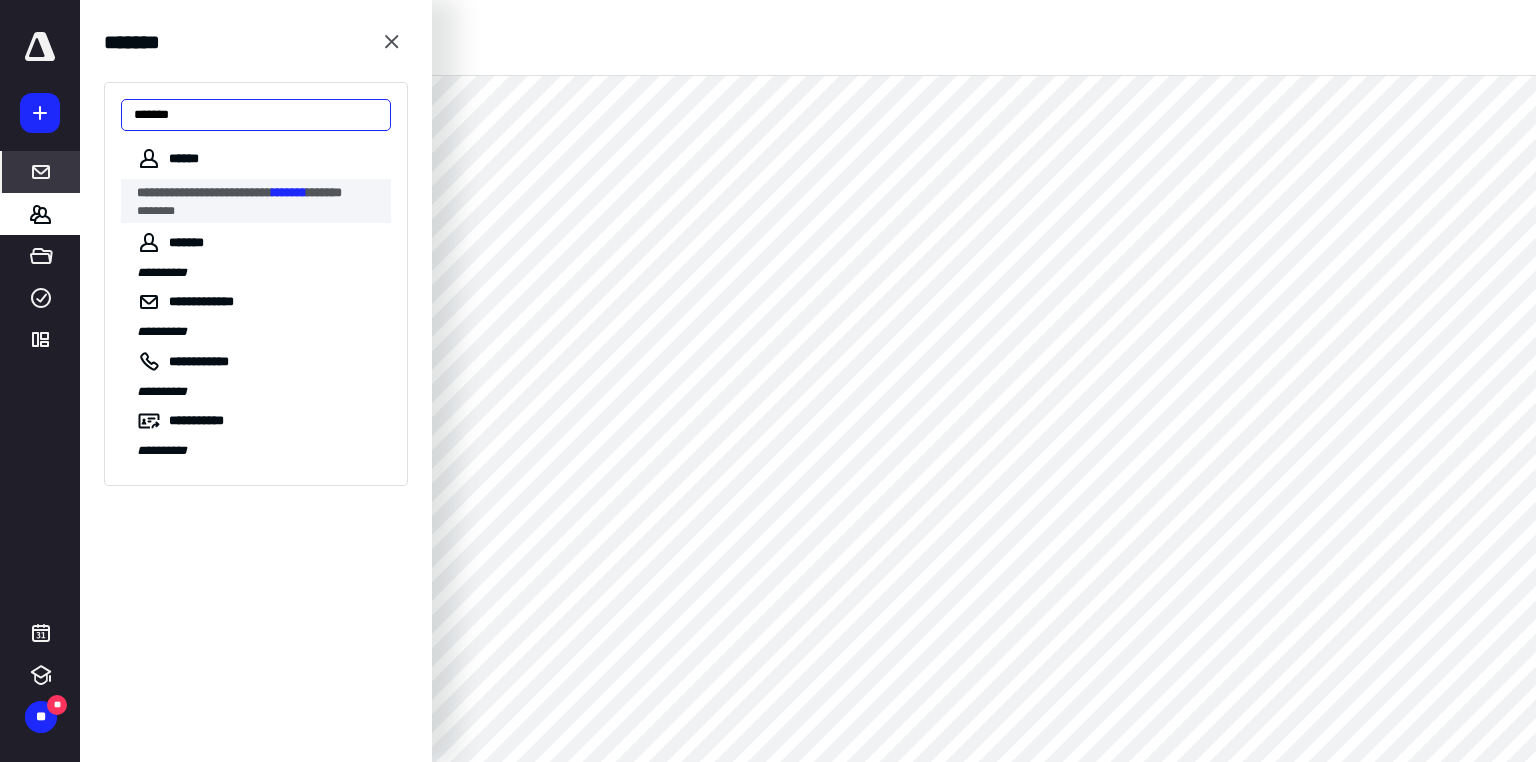 type on "*******" 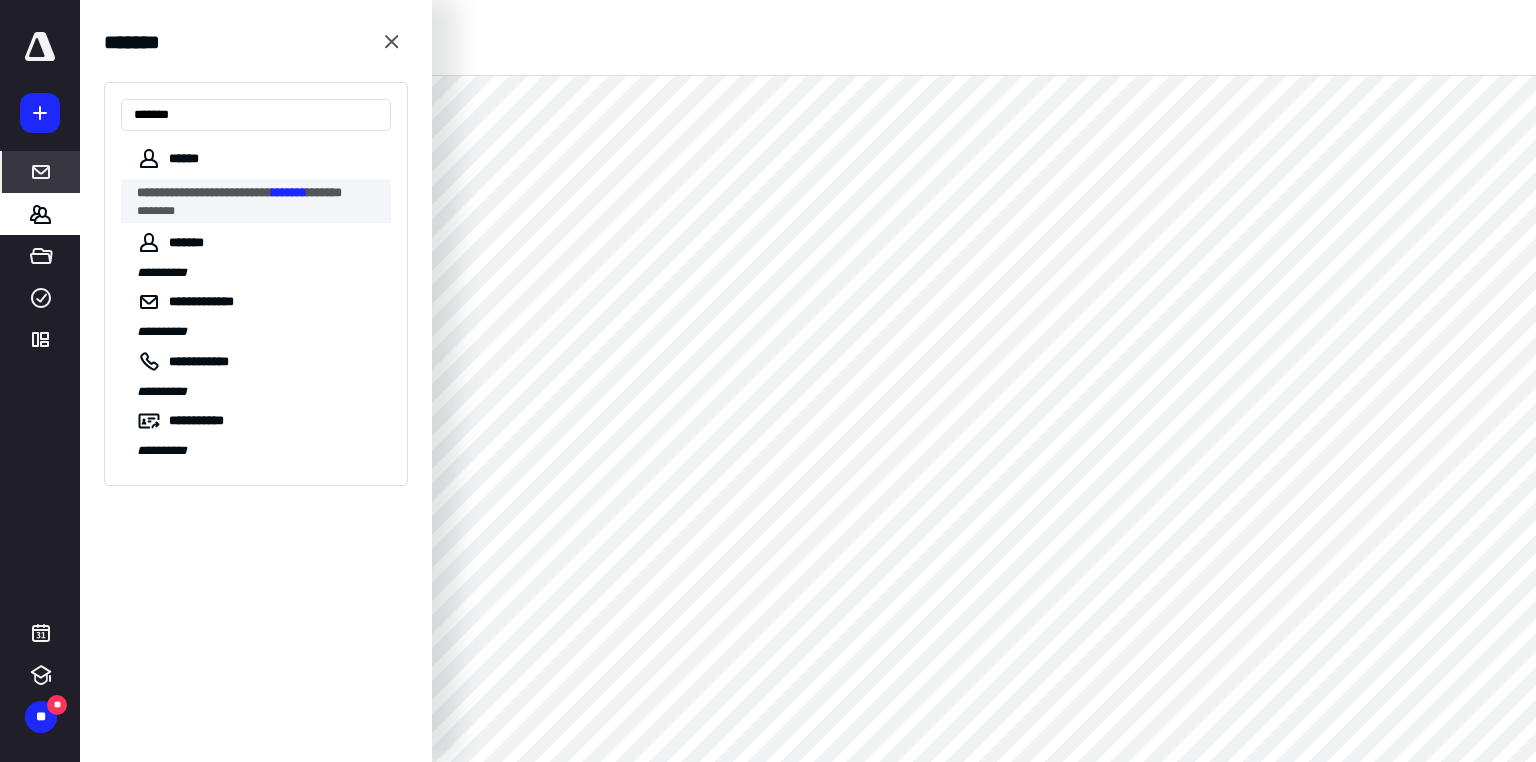 click on "**********" at bounding box center (204, 192) 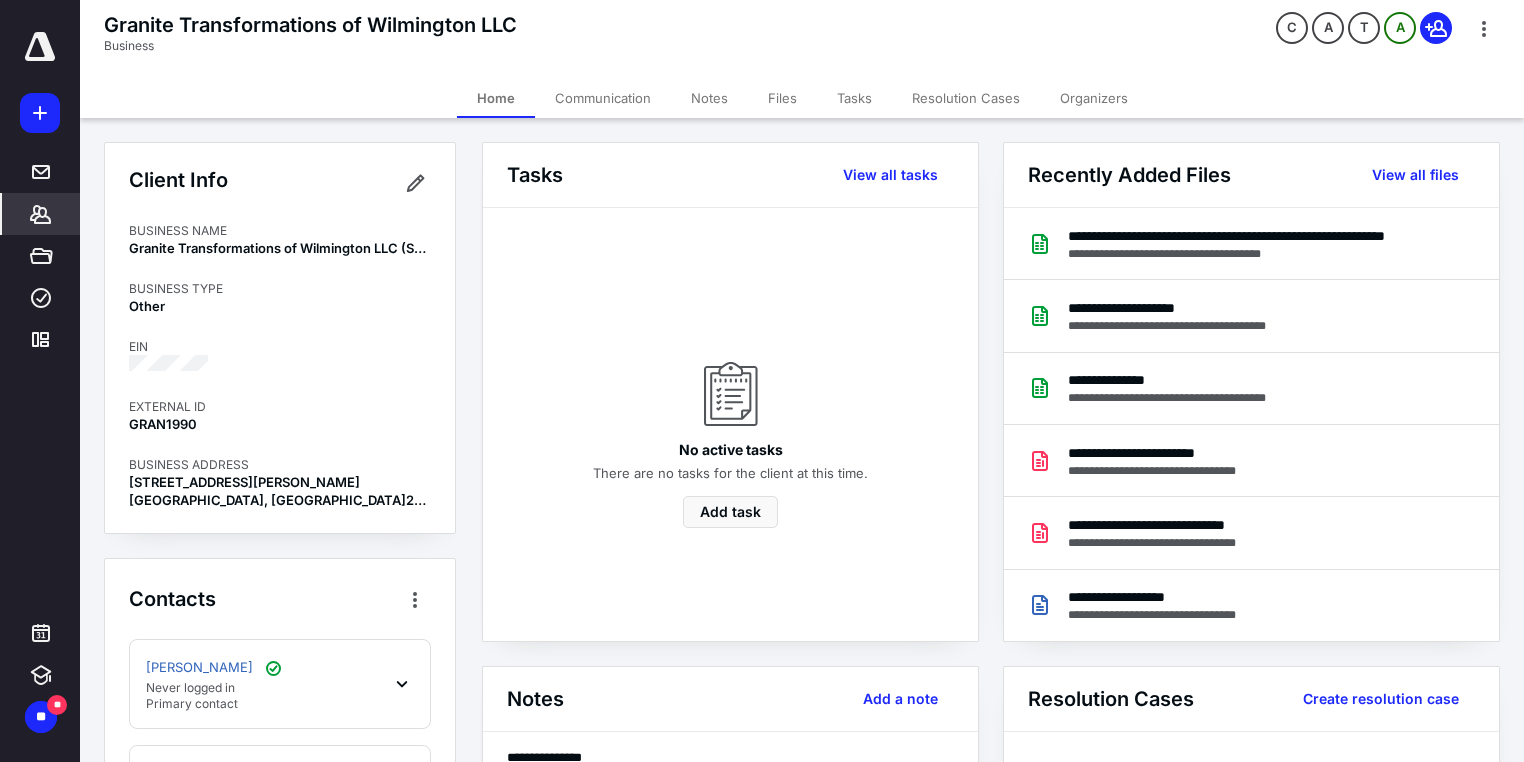 click on "Tasks" at bounding box center (854, 98) 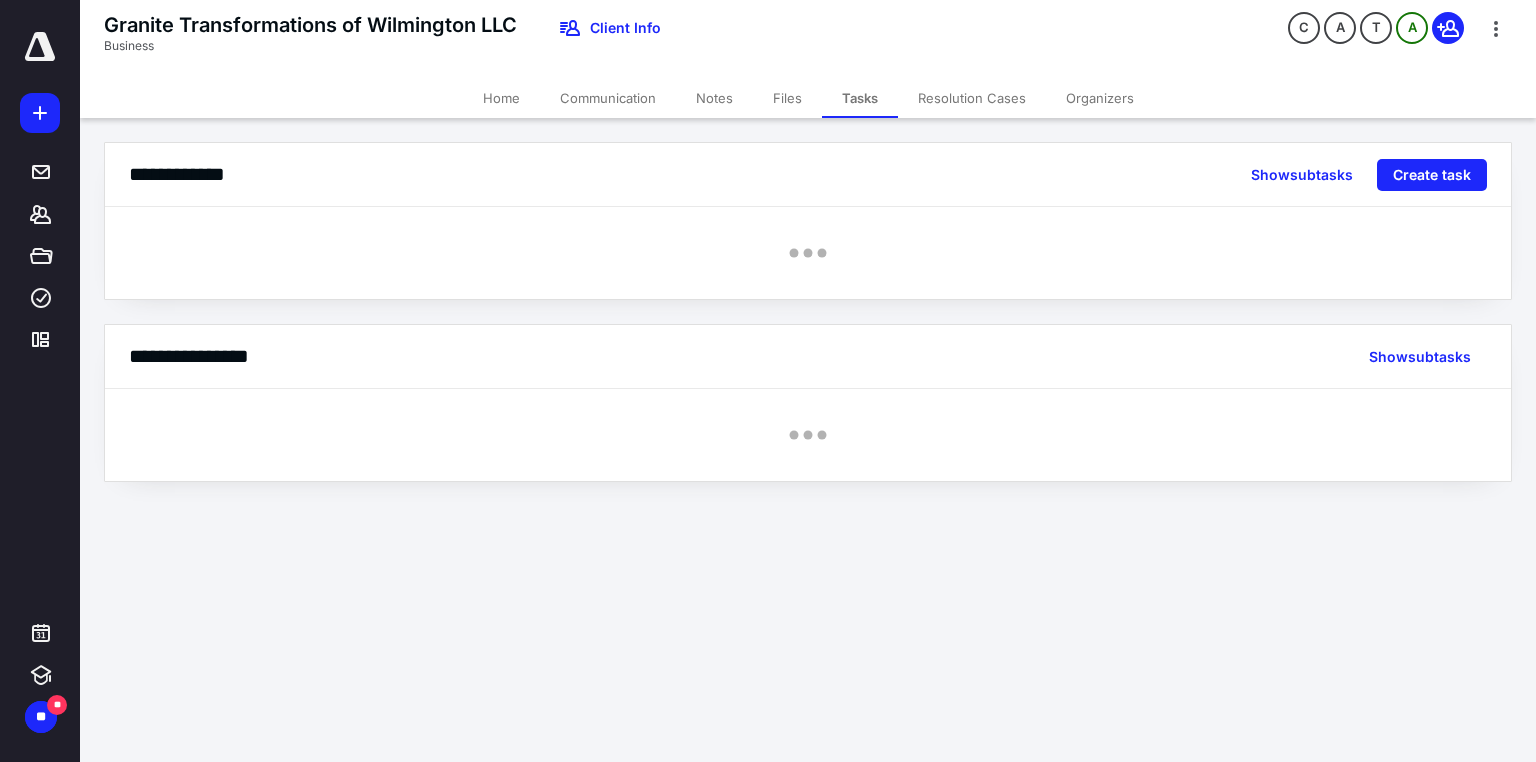 click on "Files" at bounding box center [787, 98] 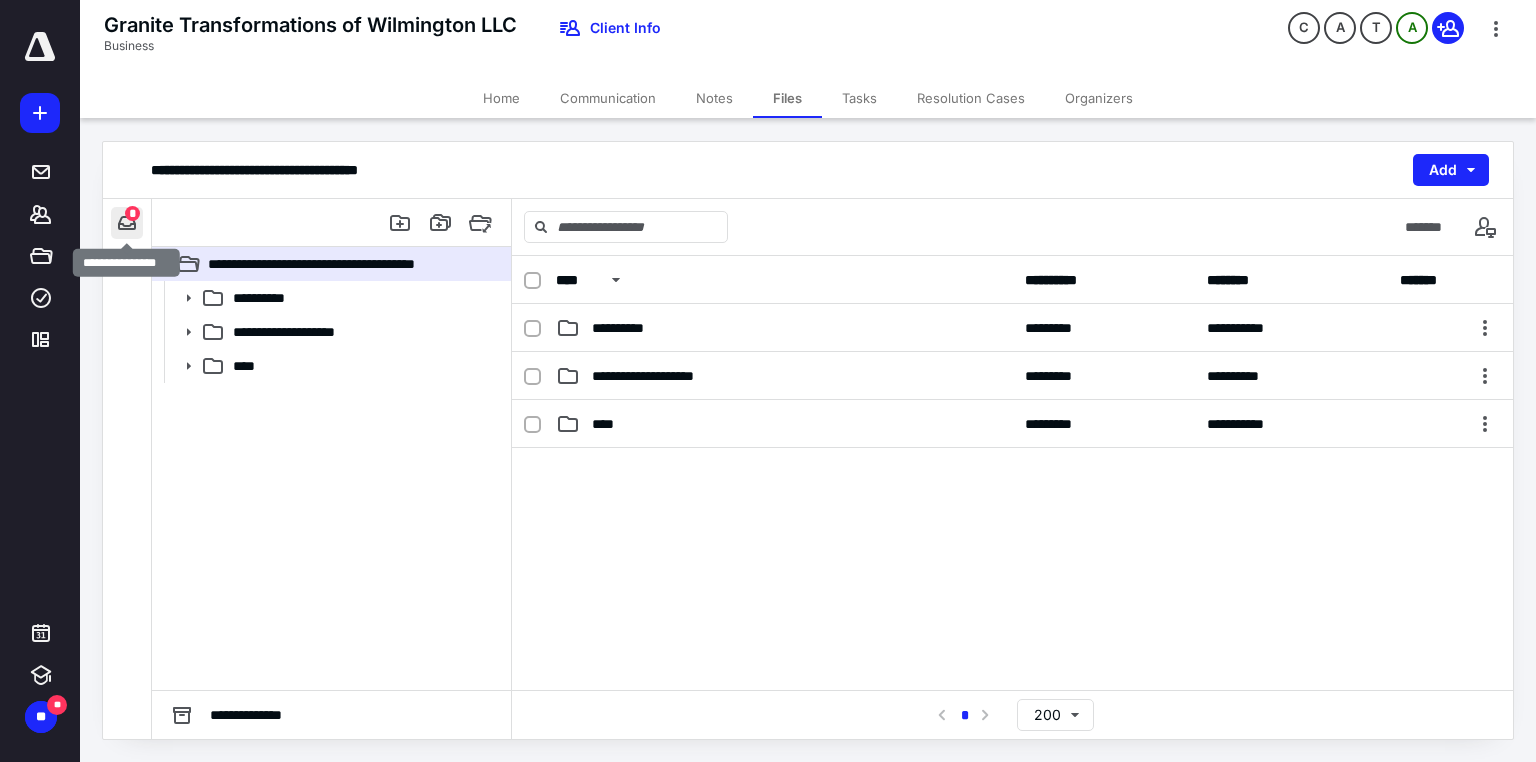 click at bounding box center [127, 223] 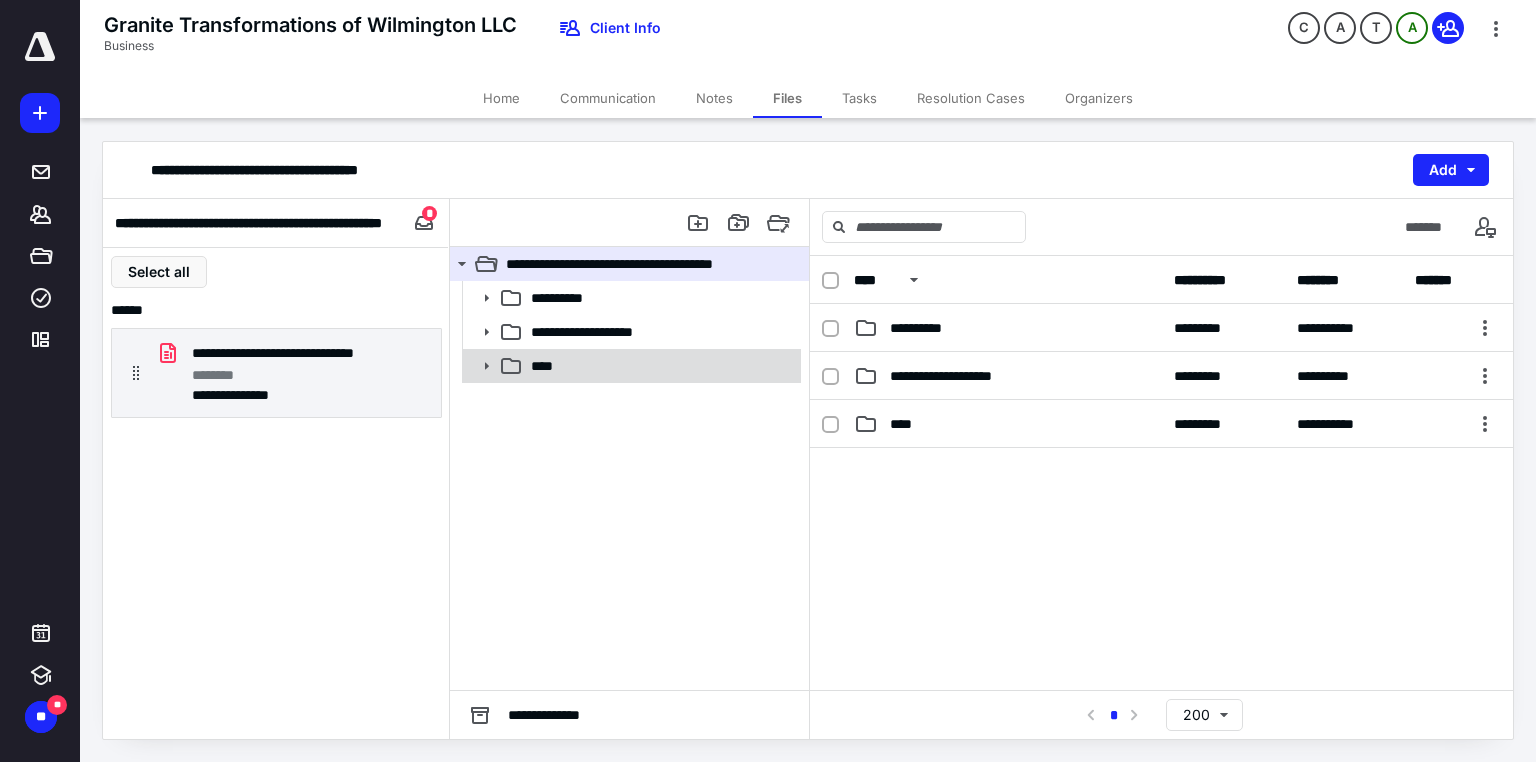 click 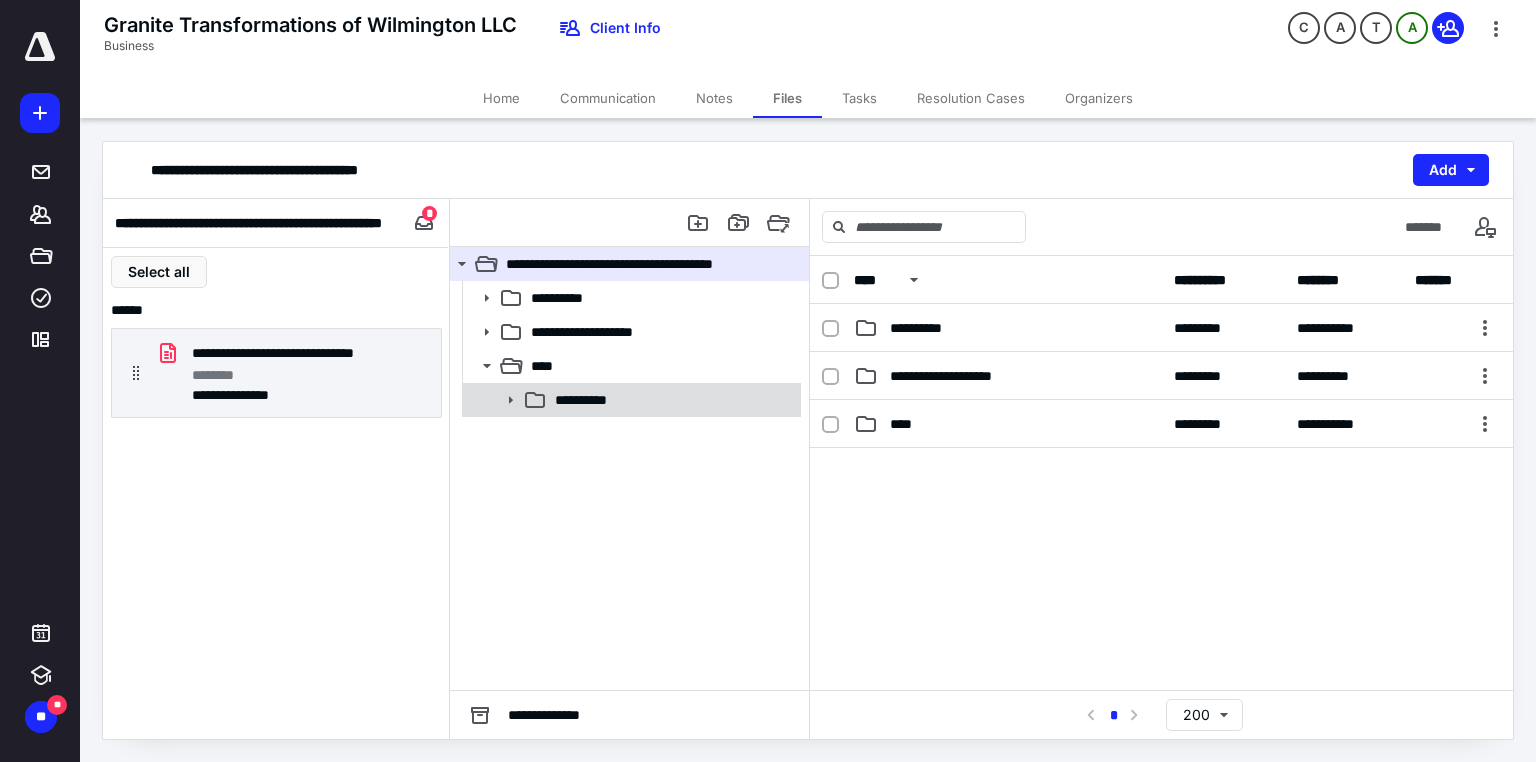 click 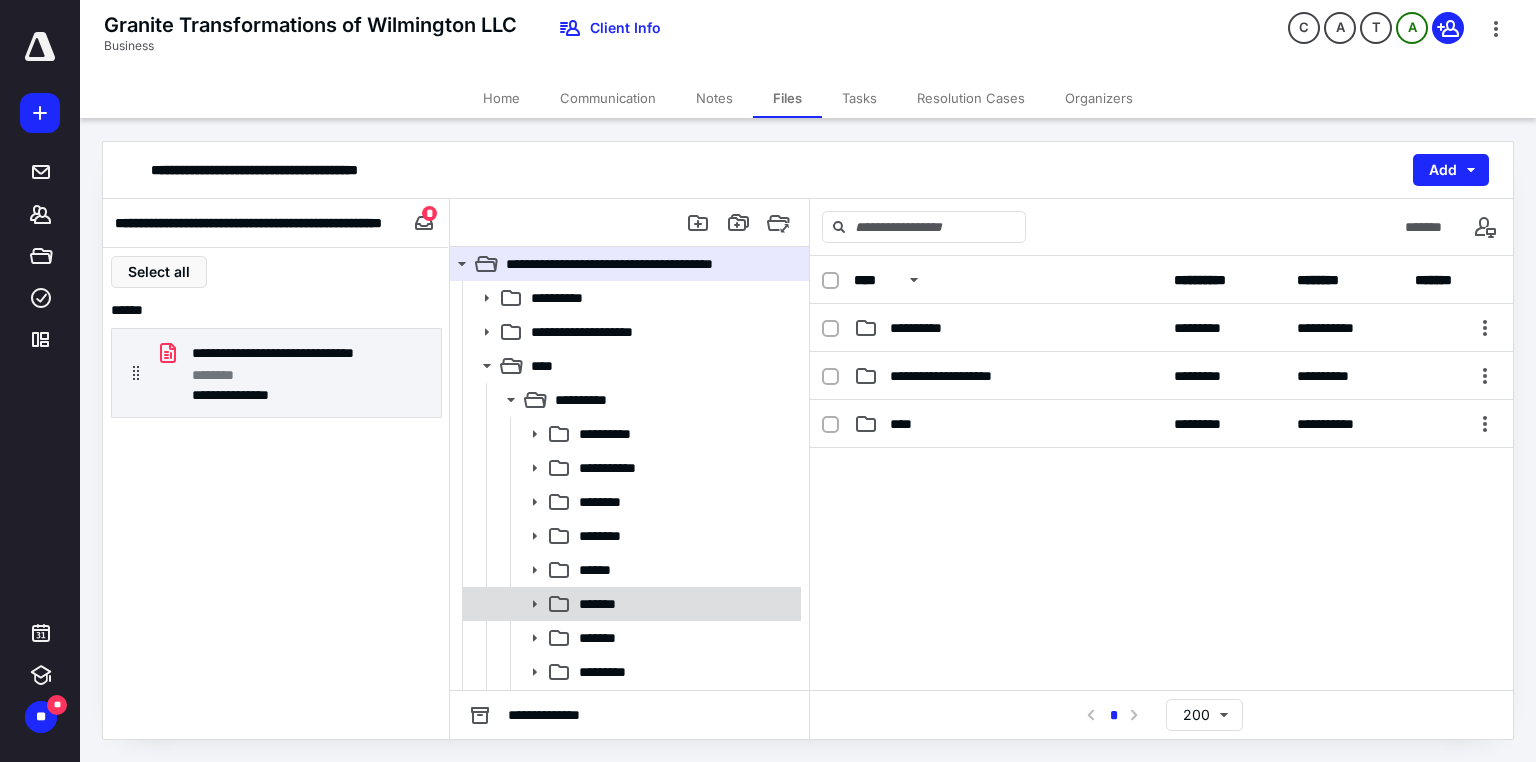 click on "*******" at bounding box center [684, 604] 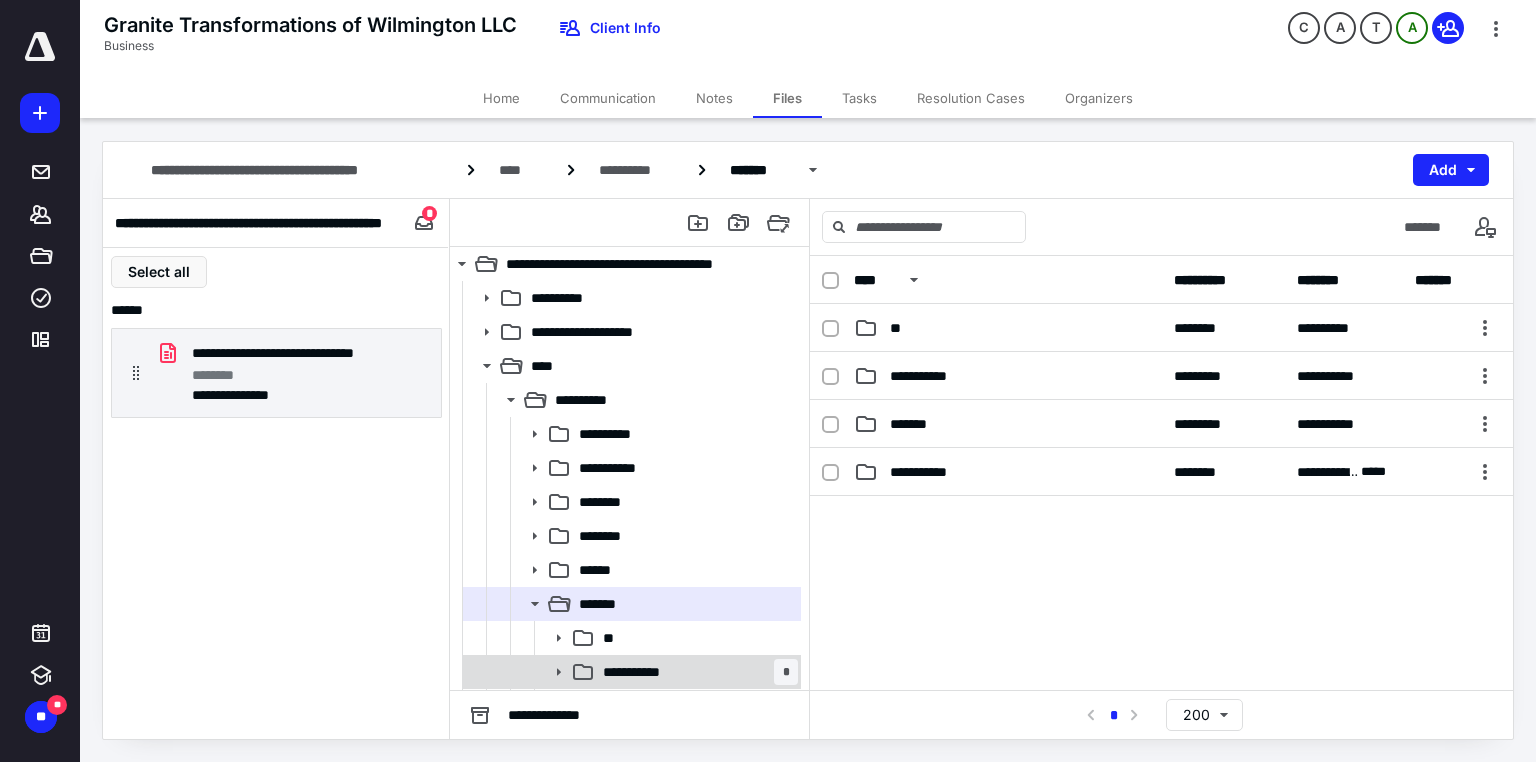 click on "**********" at bounding box center [696, 672] 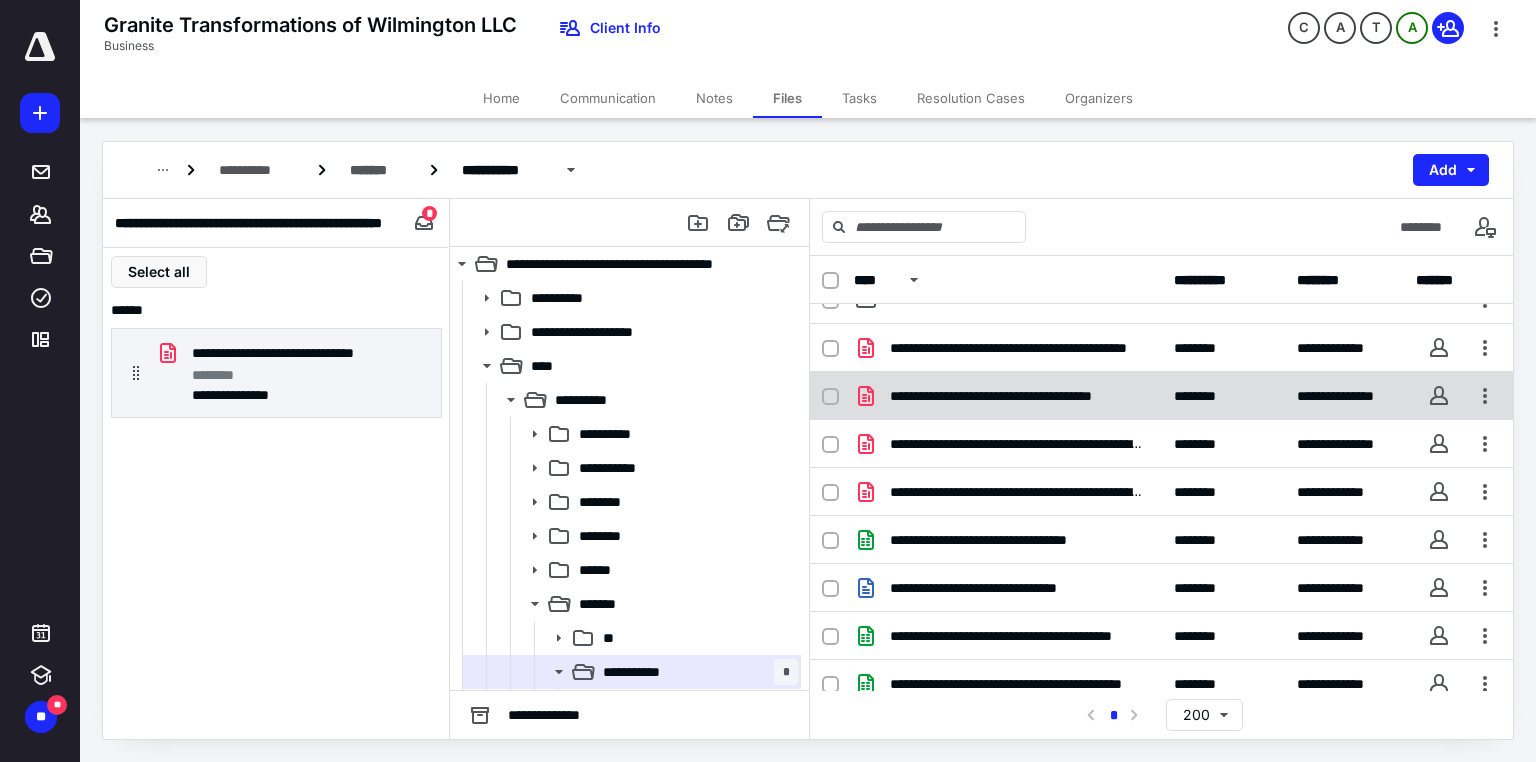 scroll, scrollTop: 329, scrollLeft: 0, axis: vertical 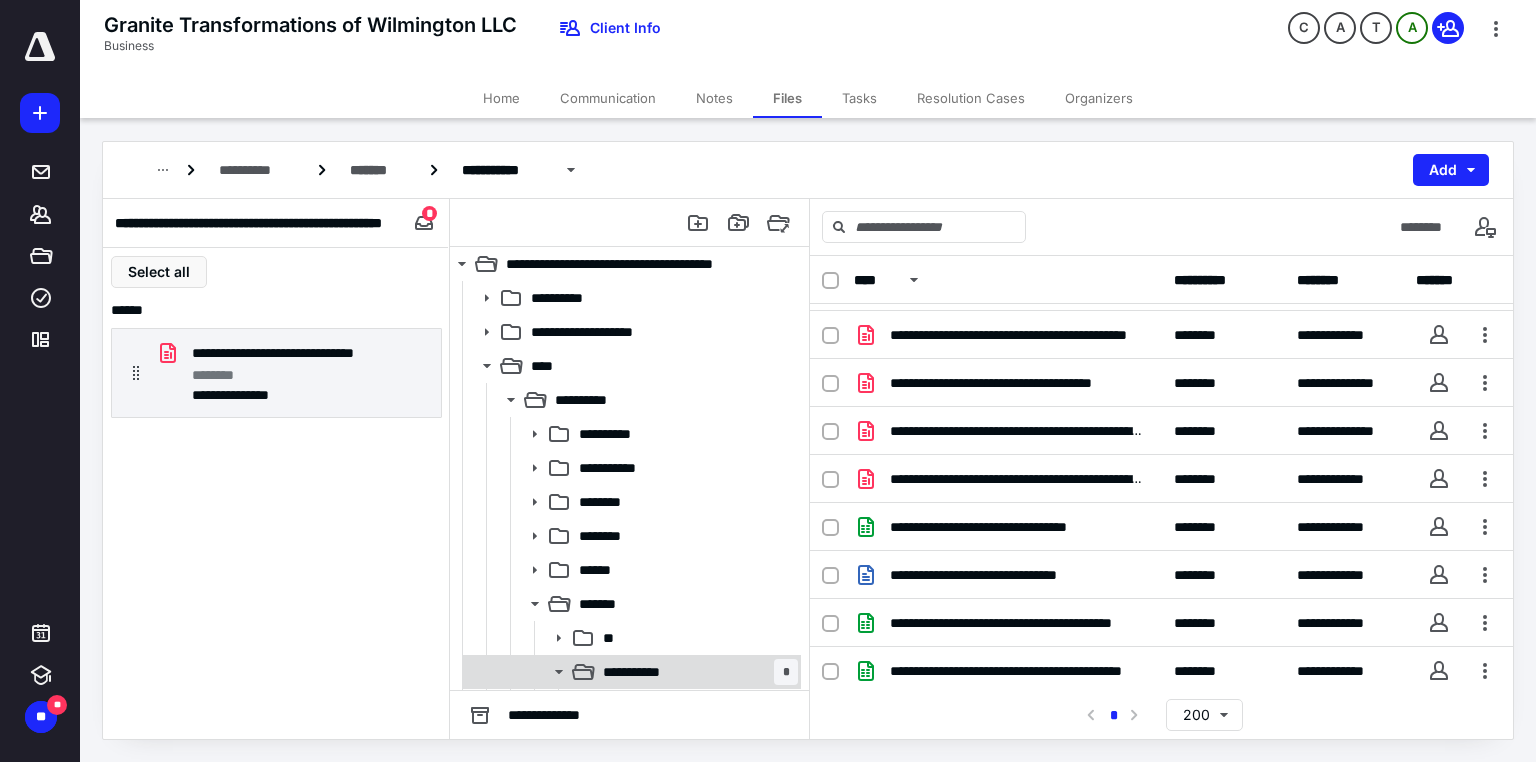 click 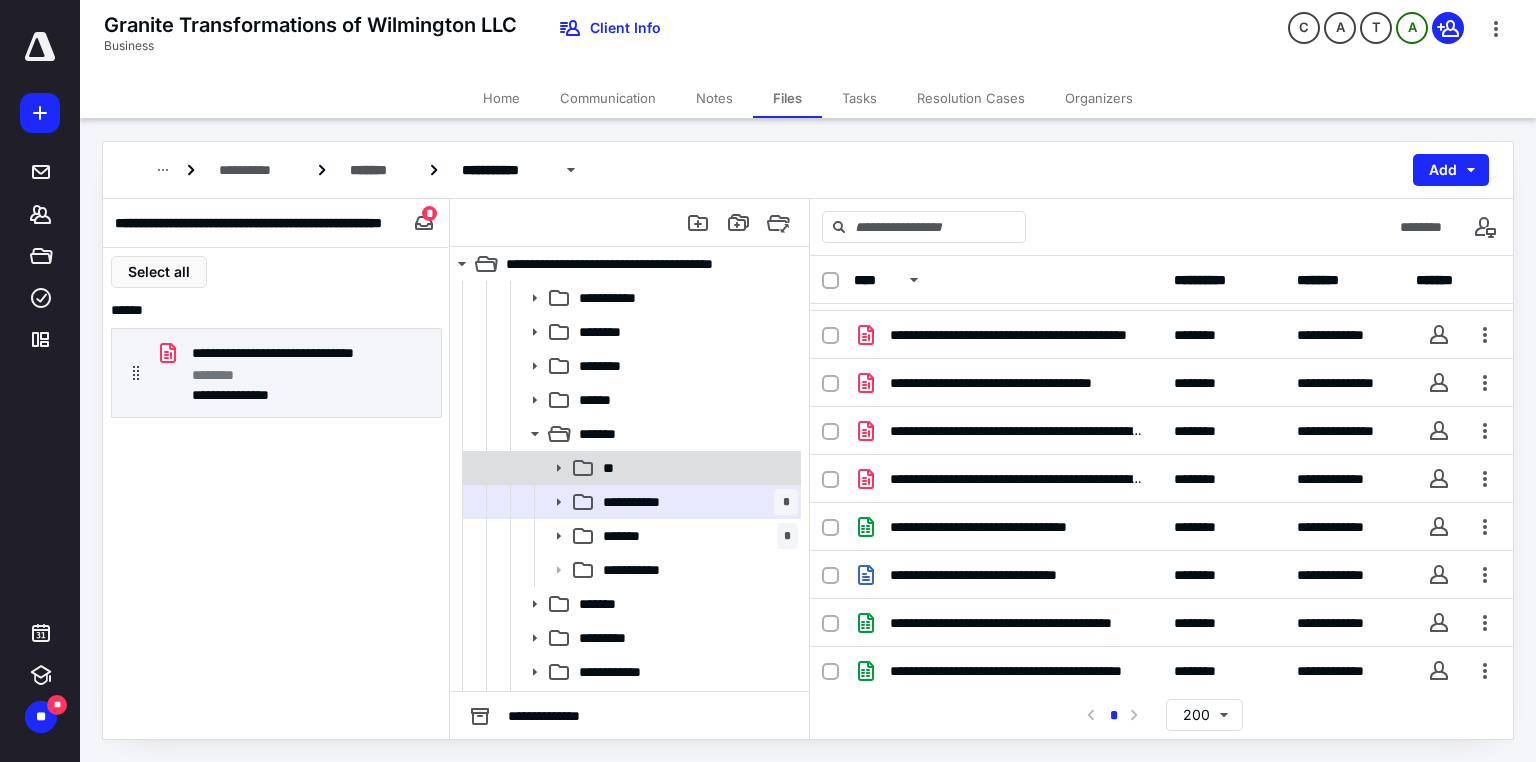 scroll, scrollTop: 216, scrollLeft: 0, axis: vertical 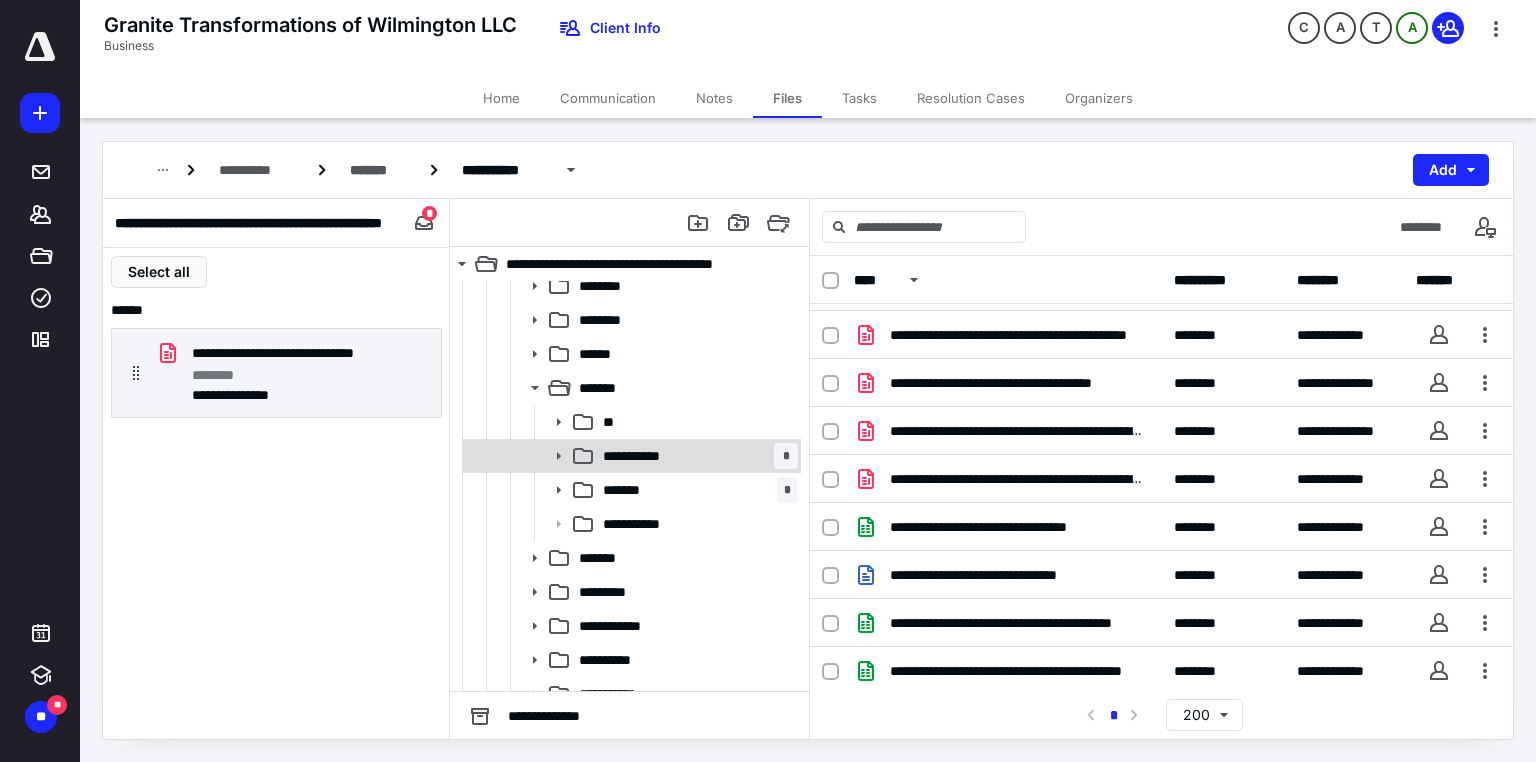 click 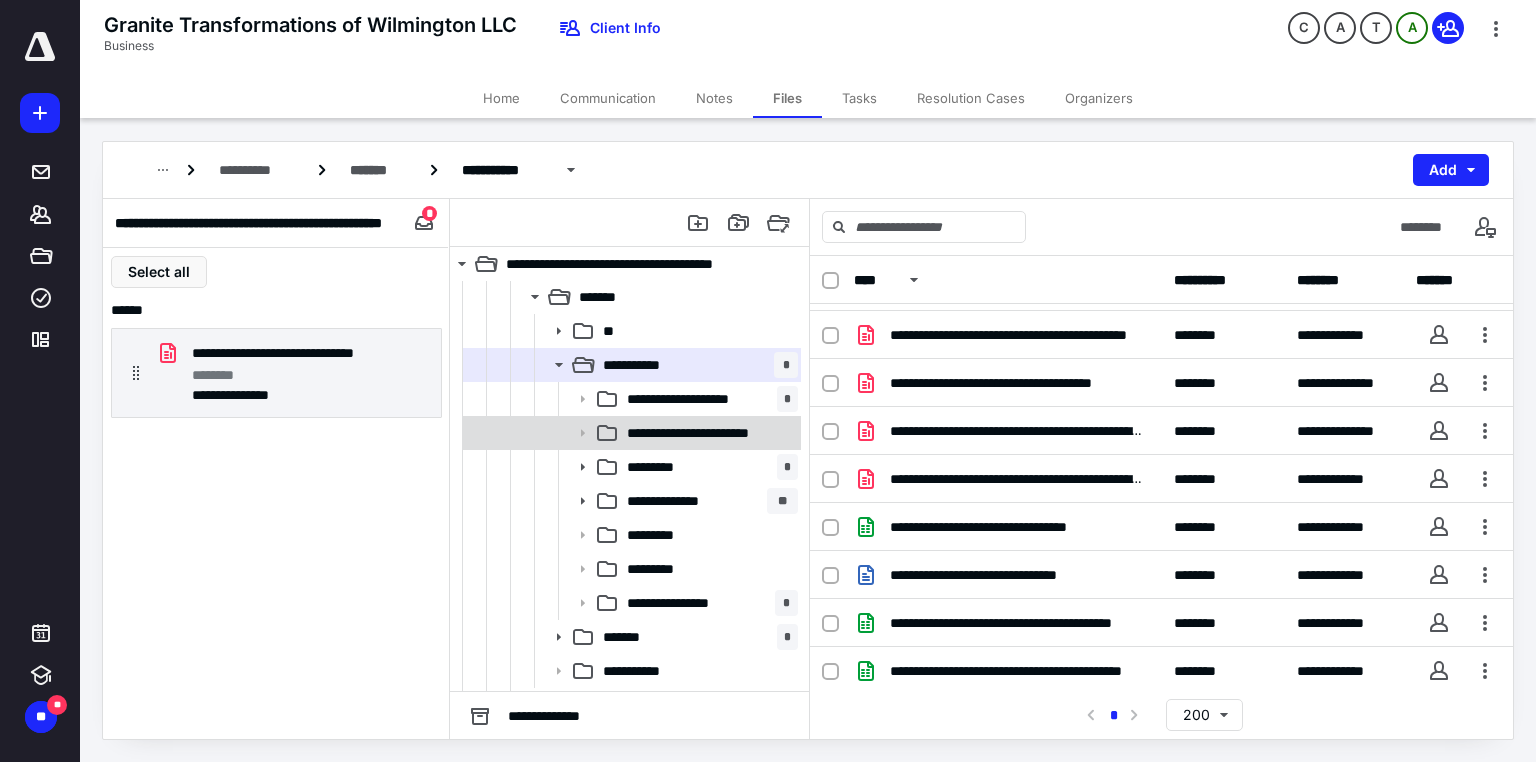 scroll, scrollTop: 323, scrollLeft: 0, axis: vertical 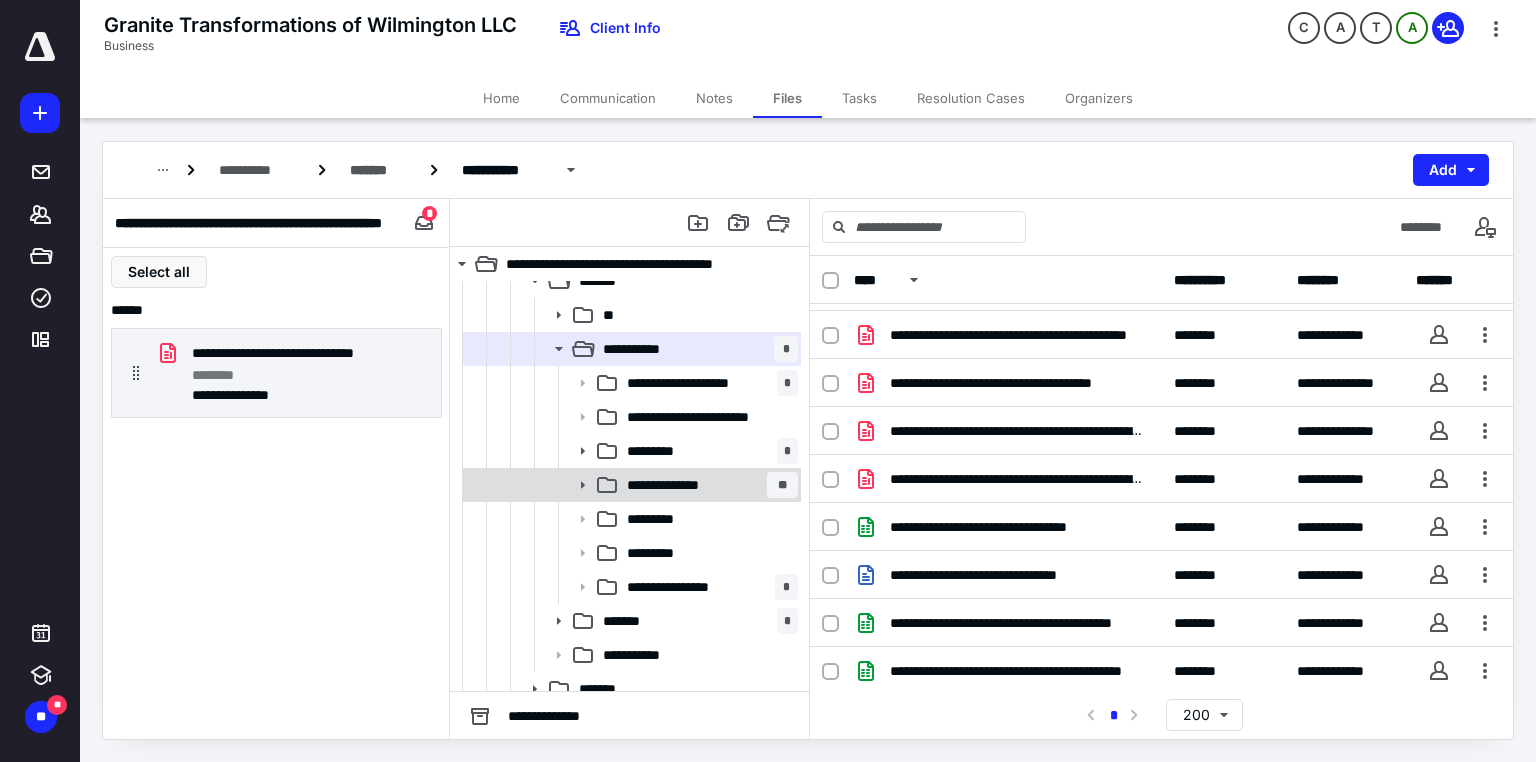 click 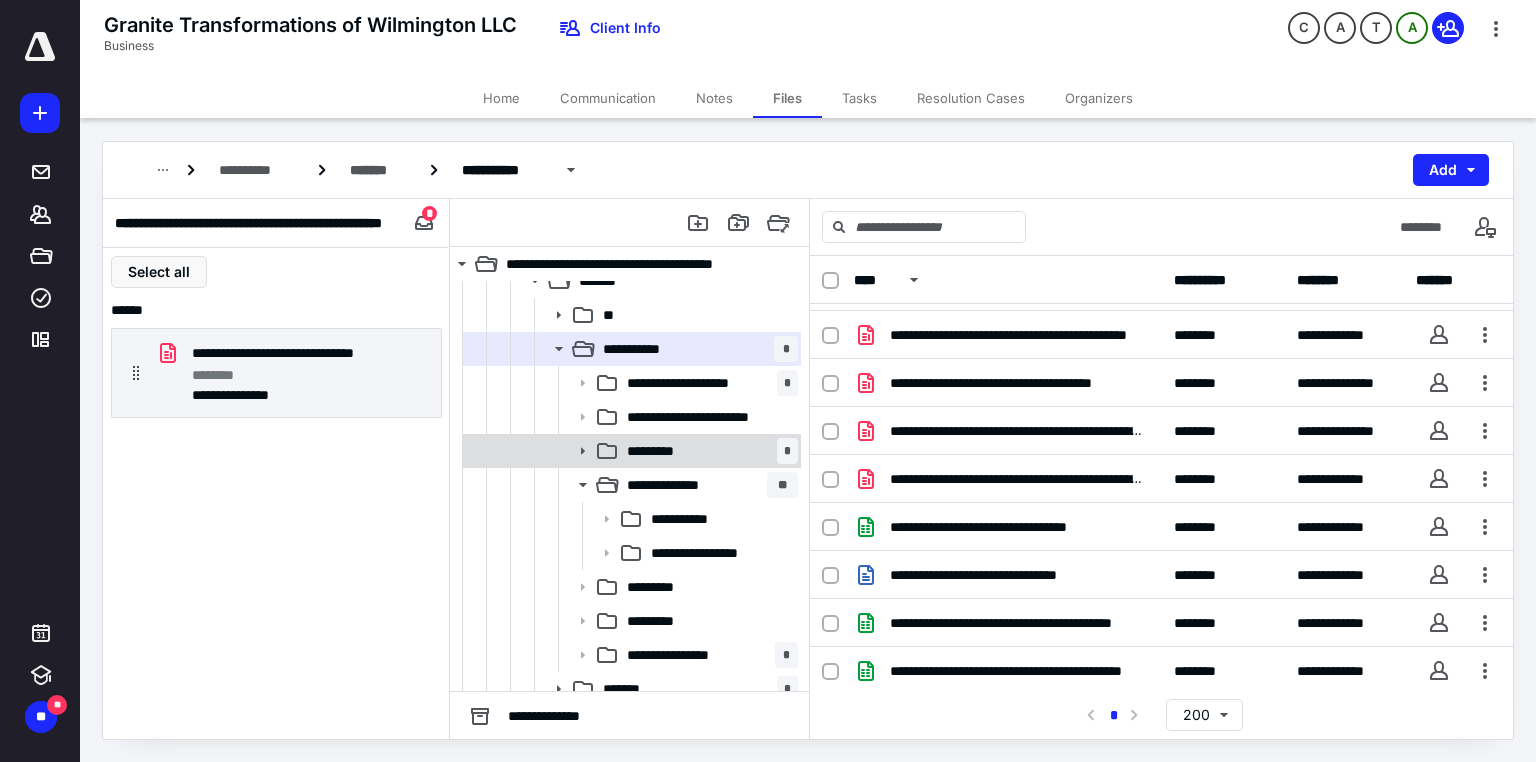 click 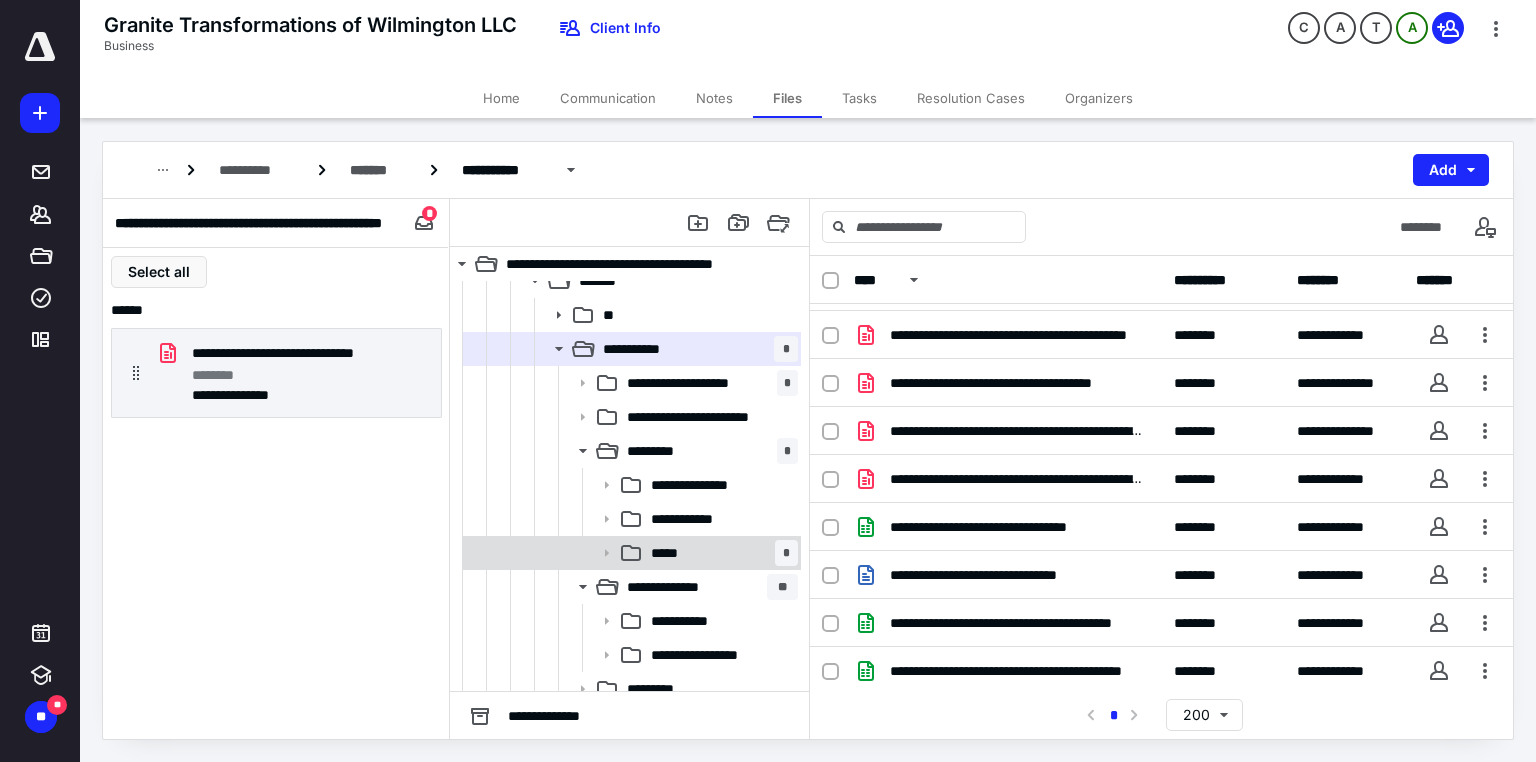 click 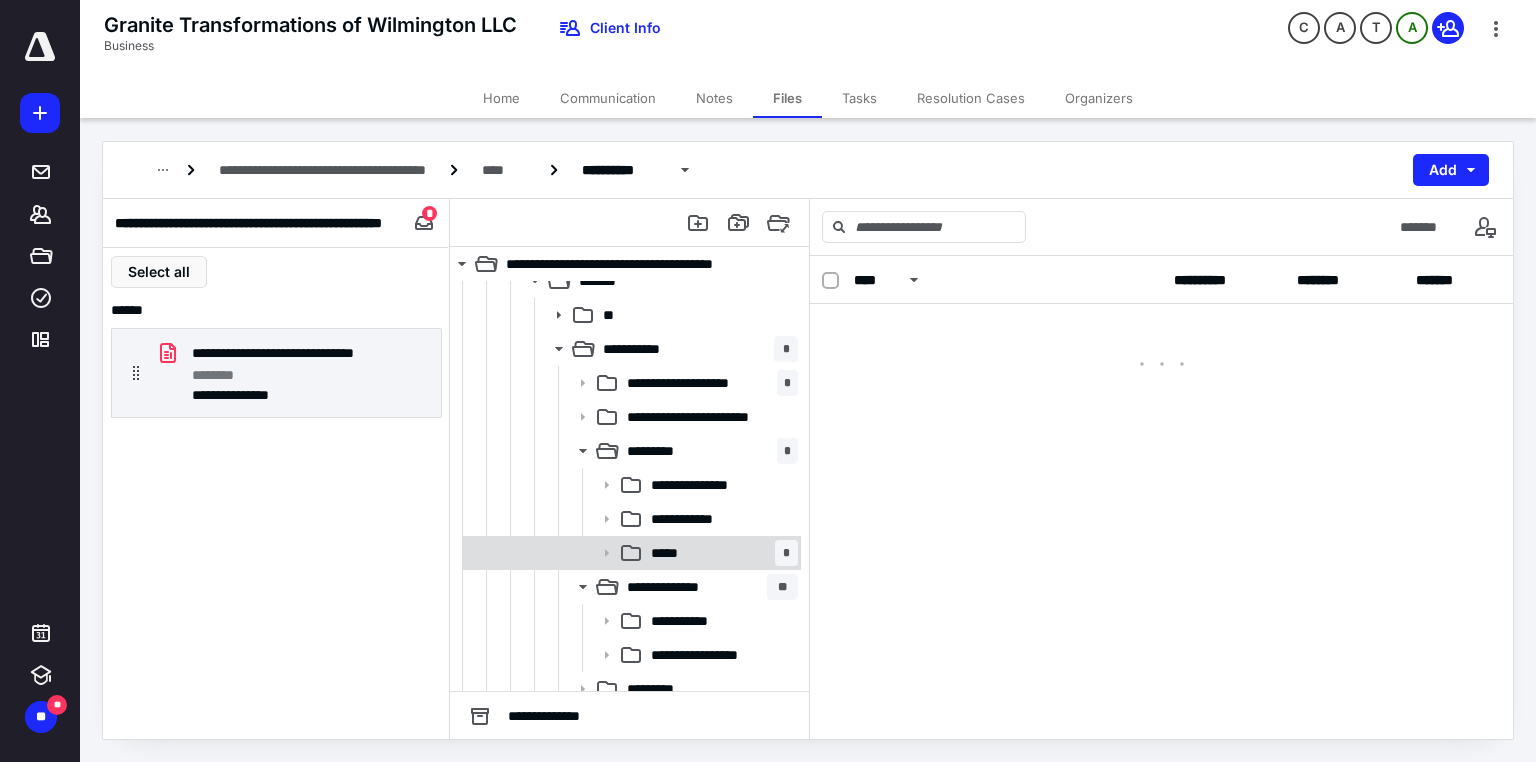 scroll, scrollTop: 0, scrollLeft: 0, axis: both 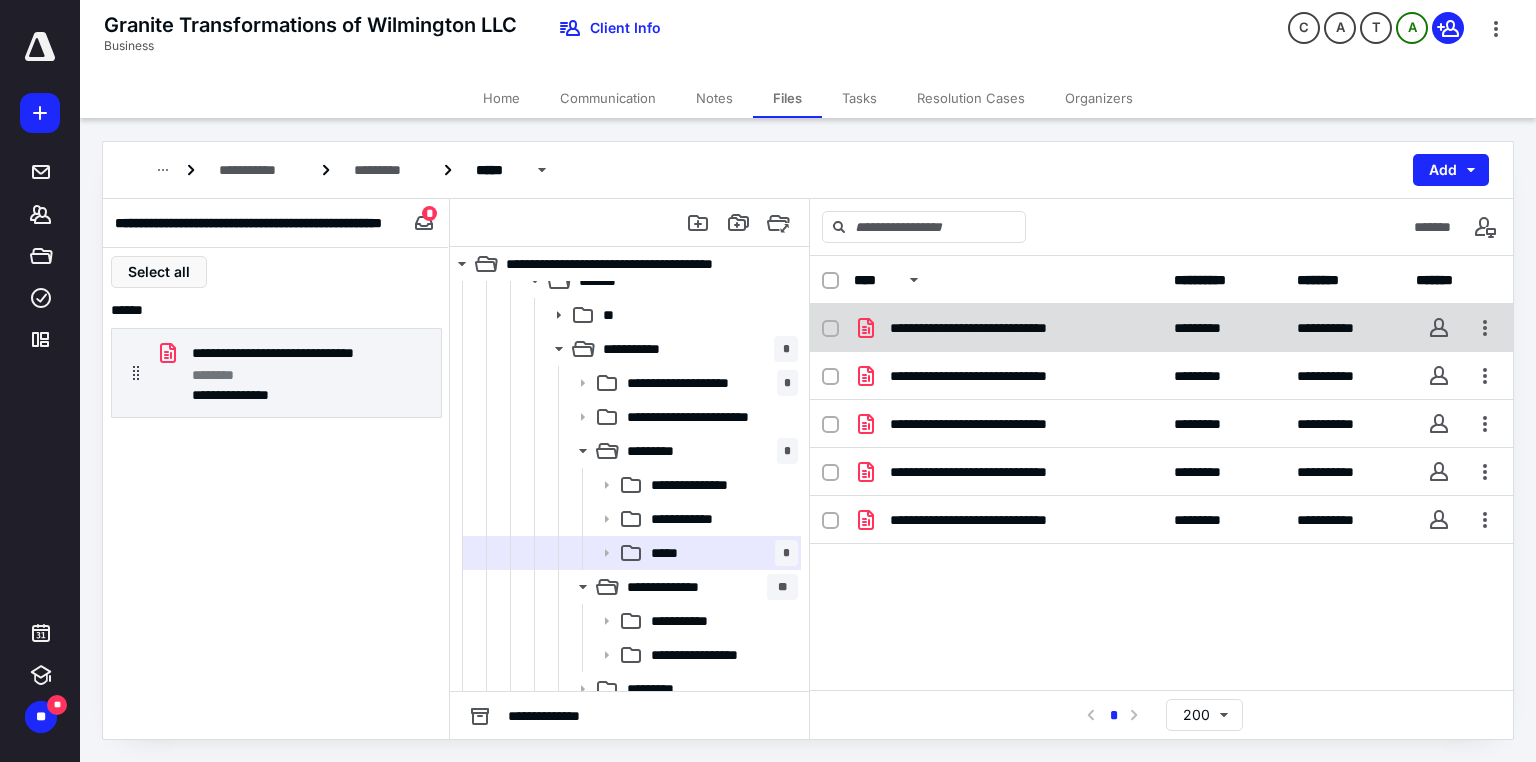click 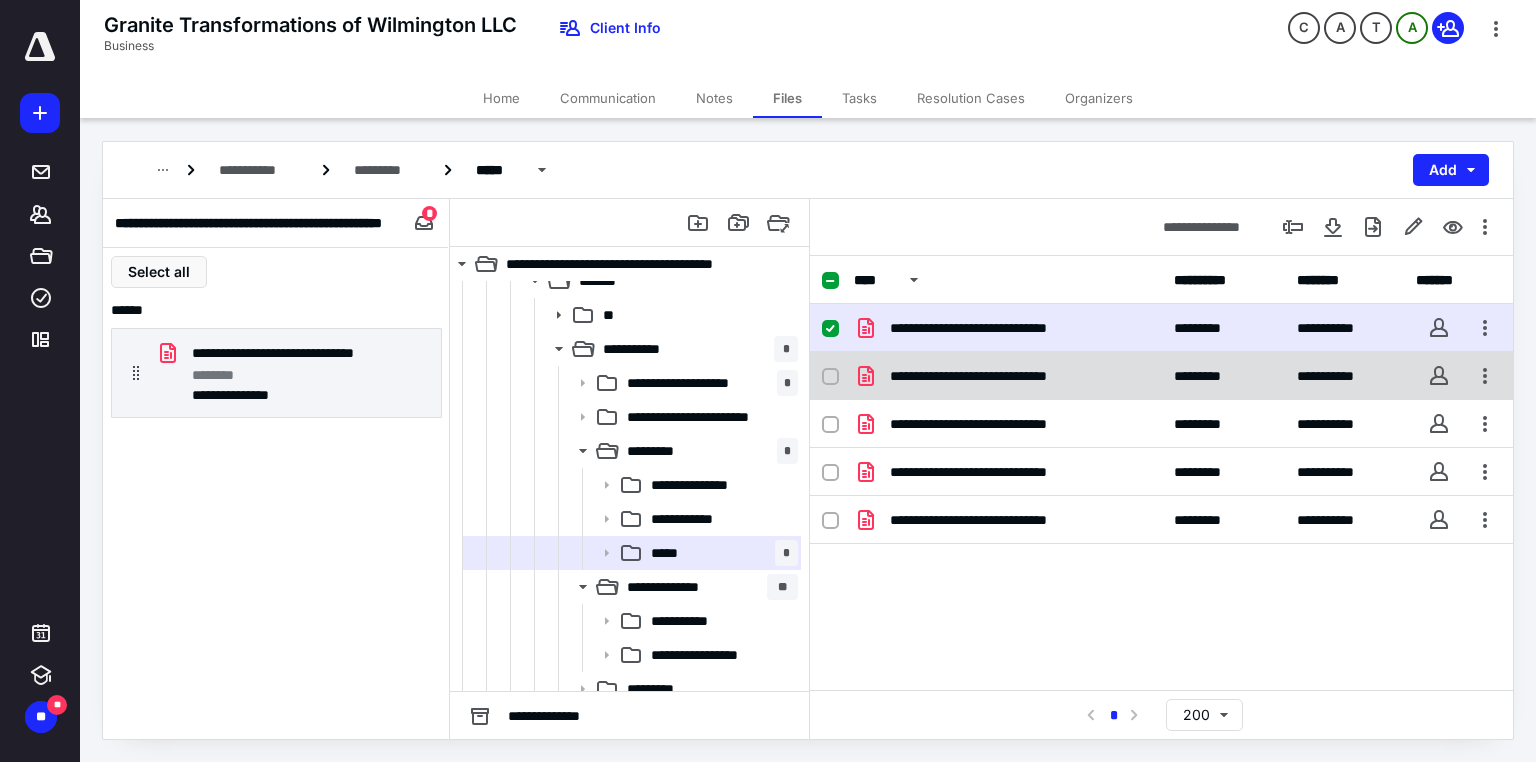 click 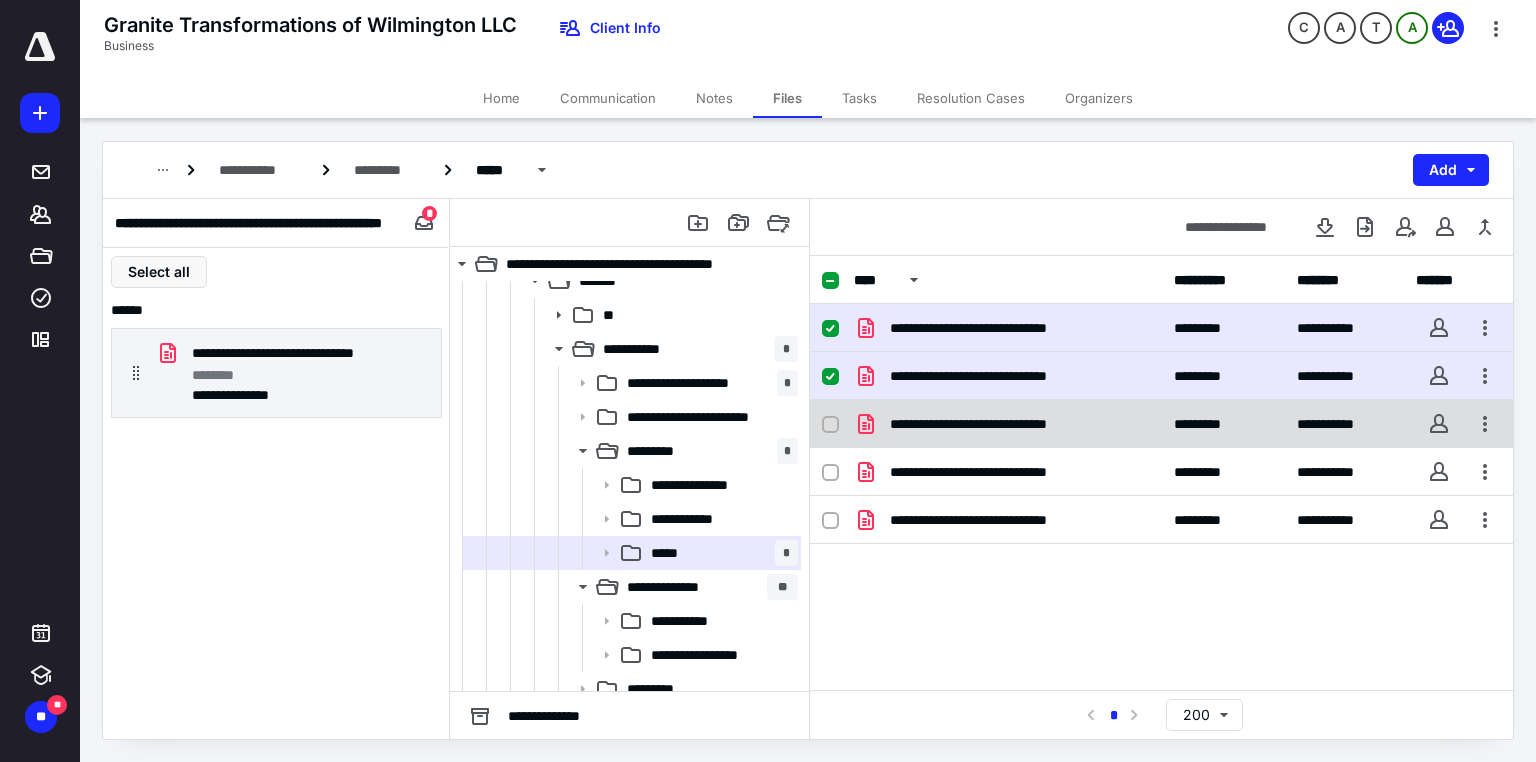 click at bounding box center [838, 424] 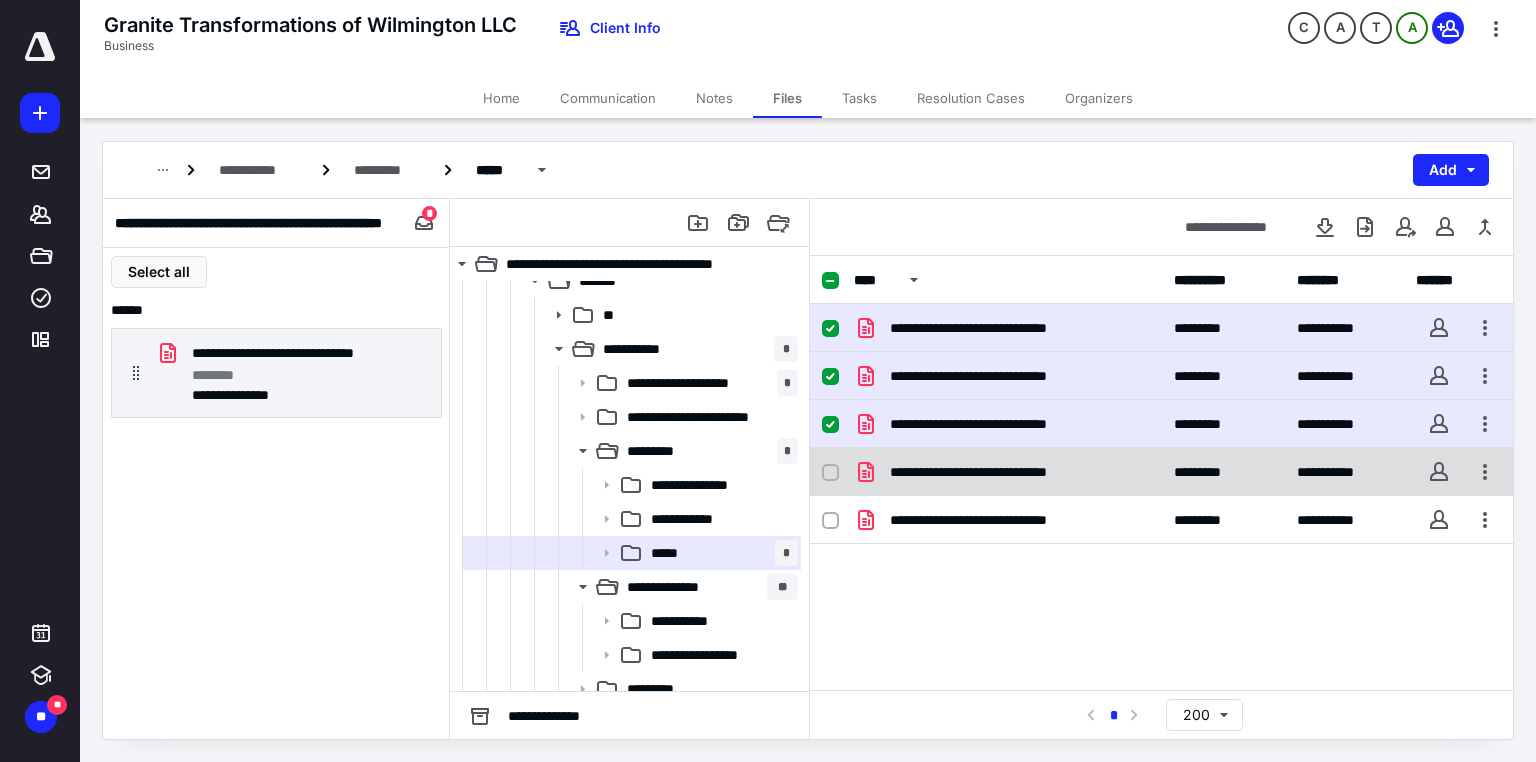 click 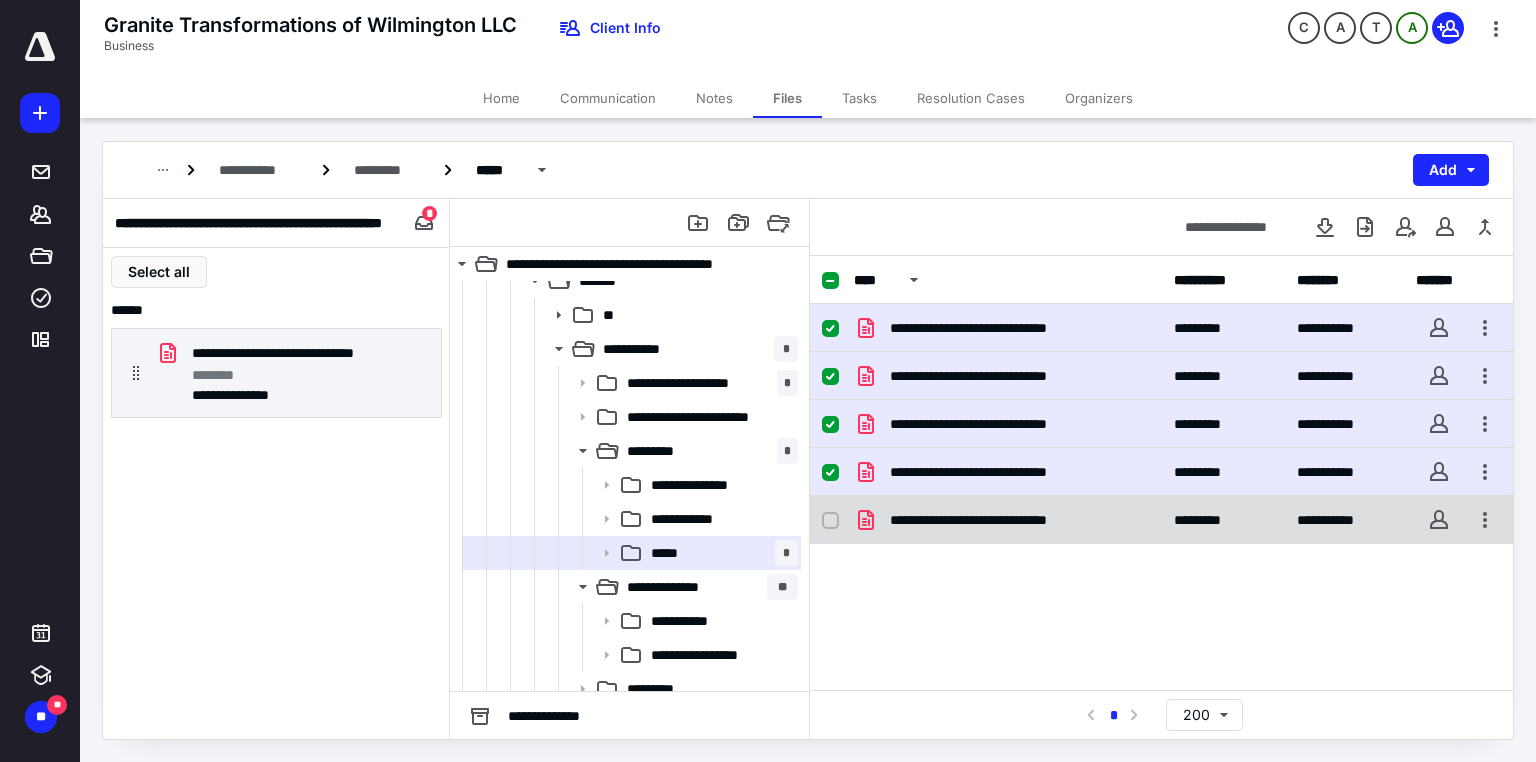 click 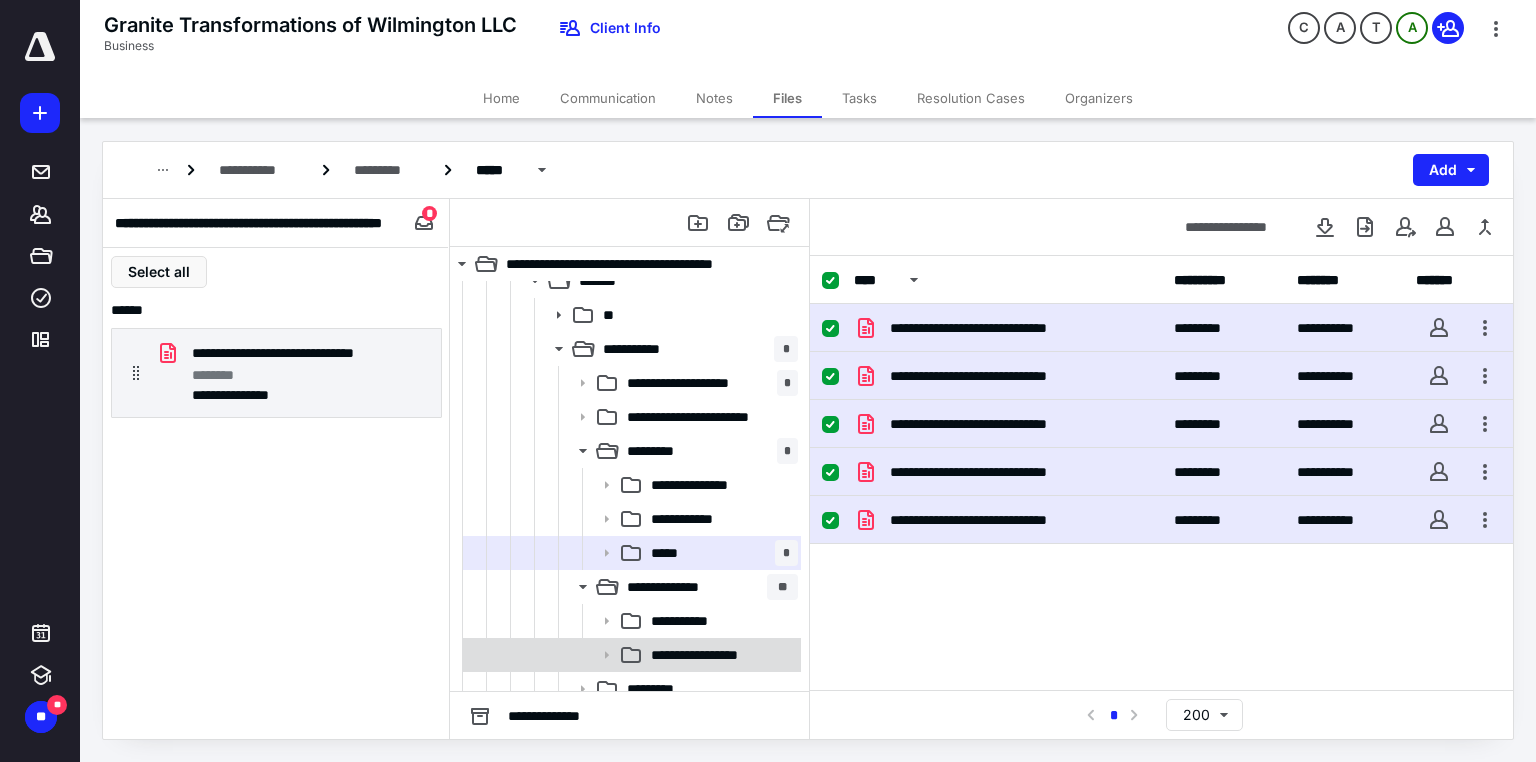 checkbox on "false" 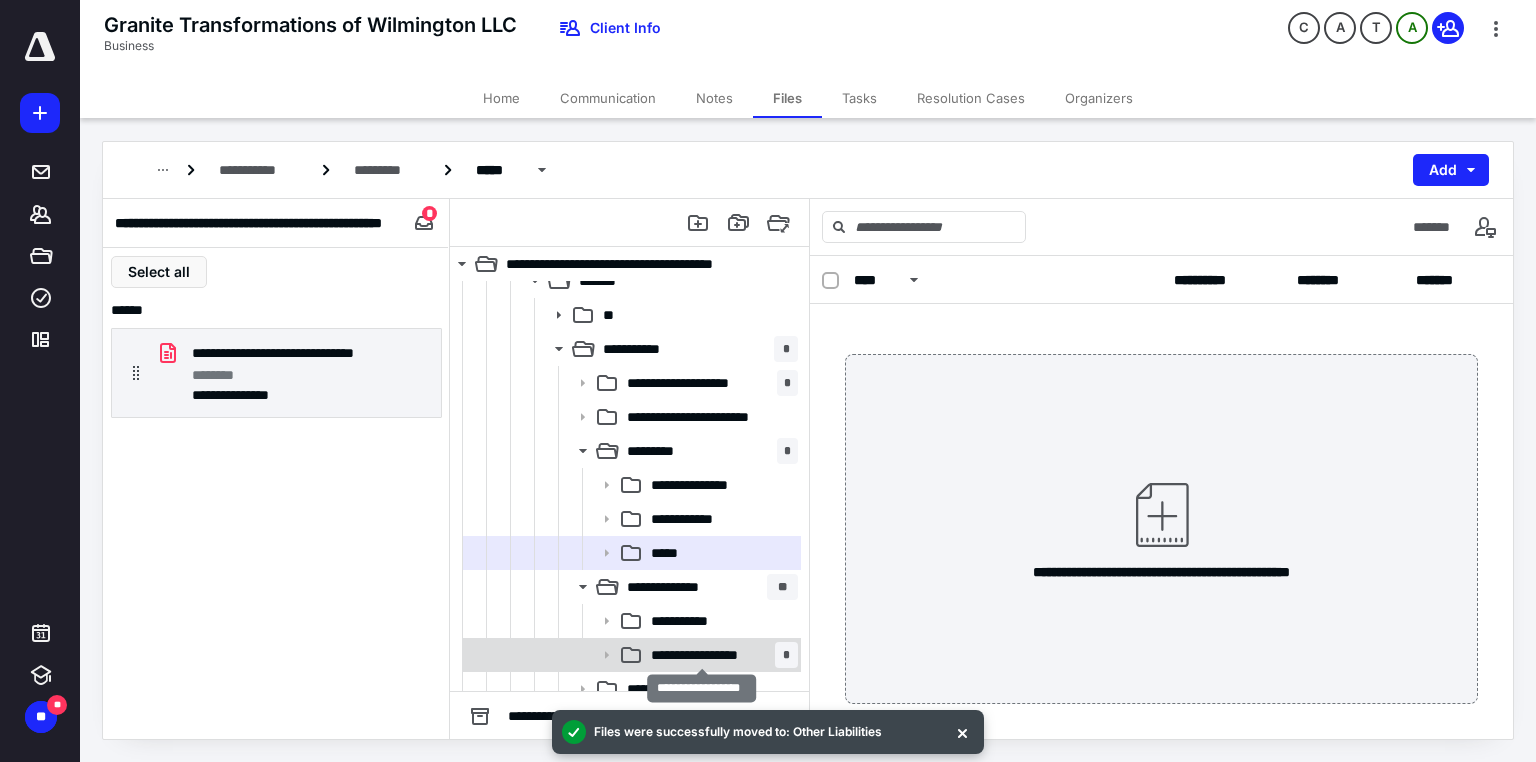 click on "**********" at bounding box center (702, 655) 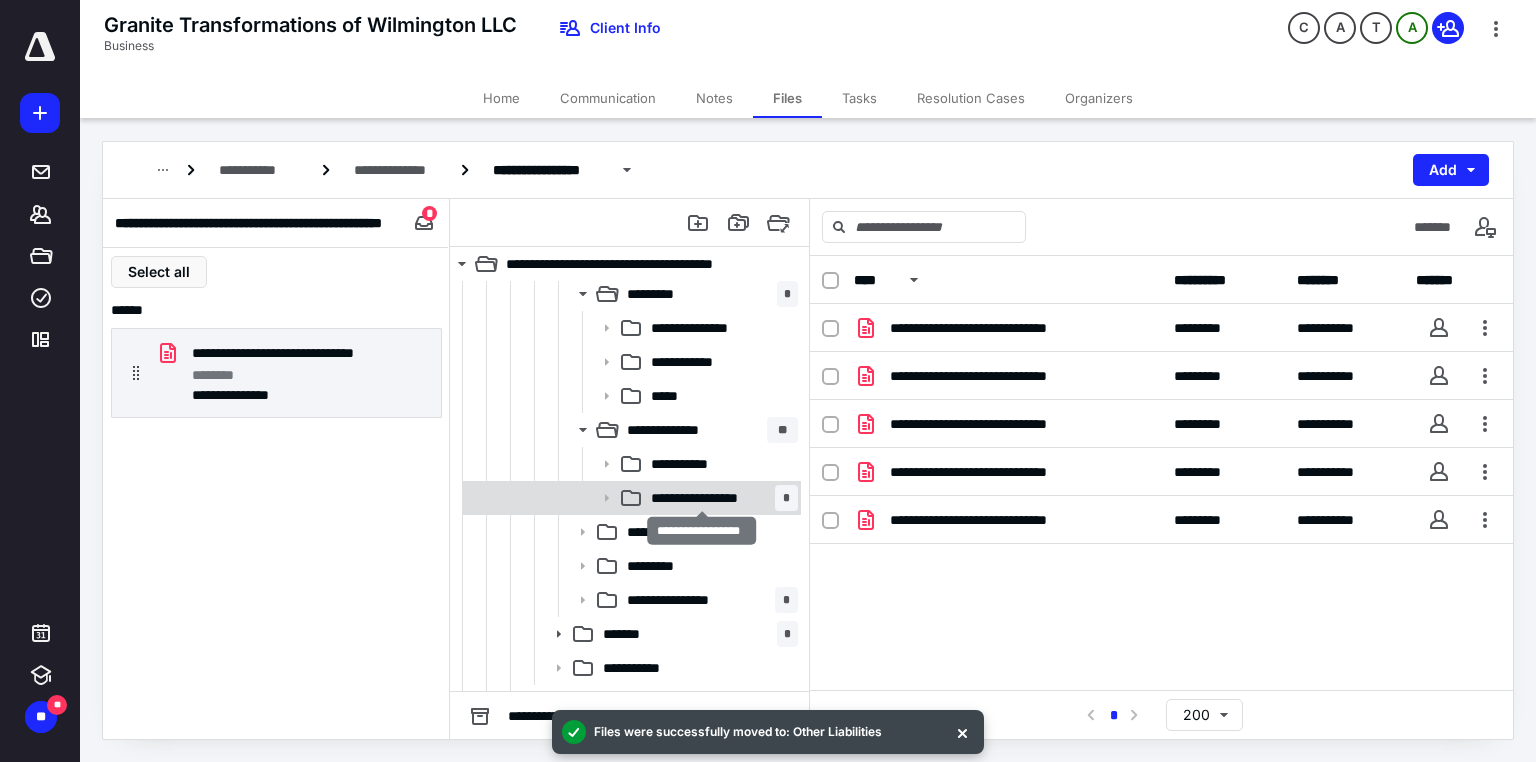 scroll, scrollTop: 480, scrollLeft: 0, axis: vertical 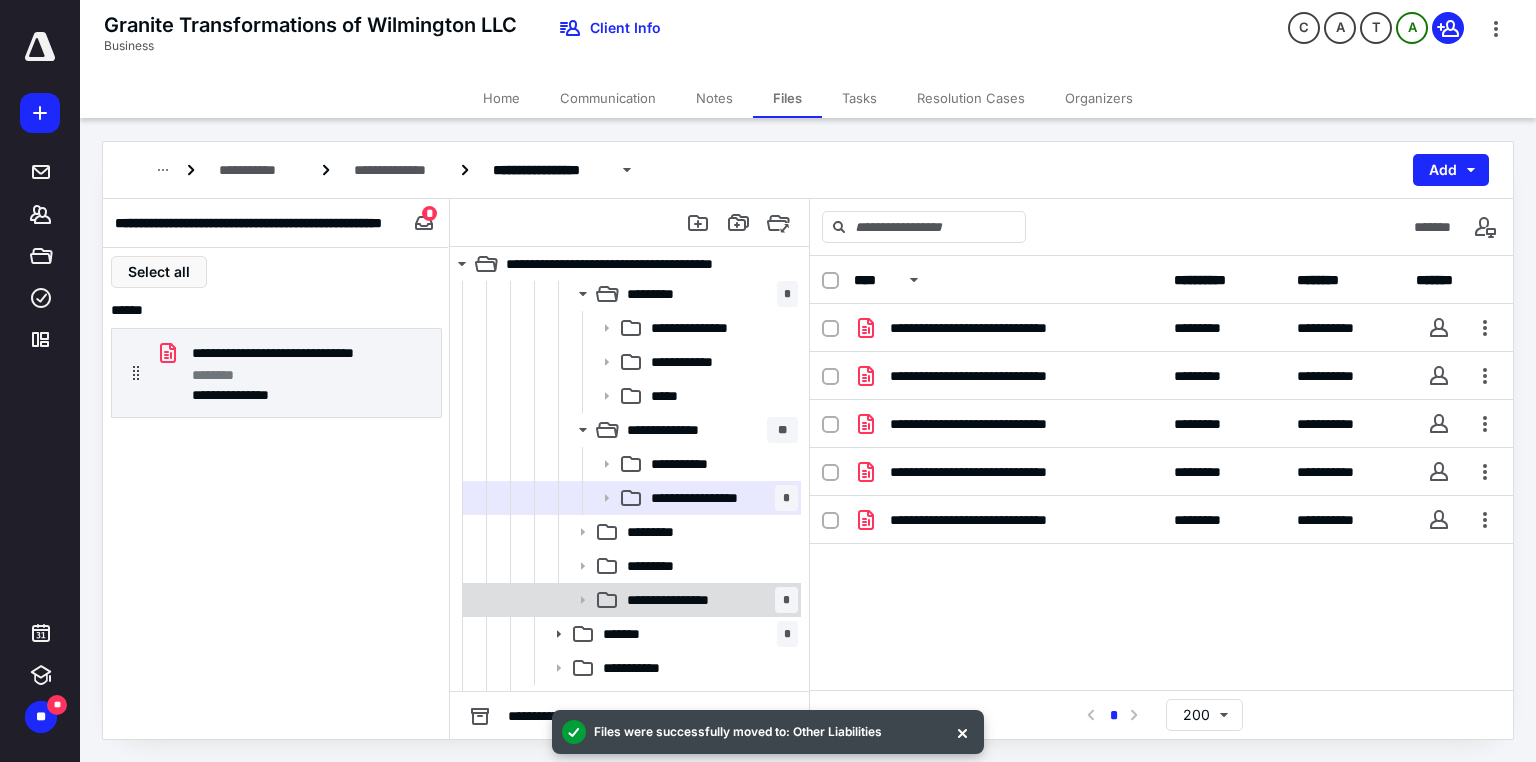 click on "**********" at bounding box center (685, 600) 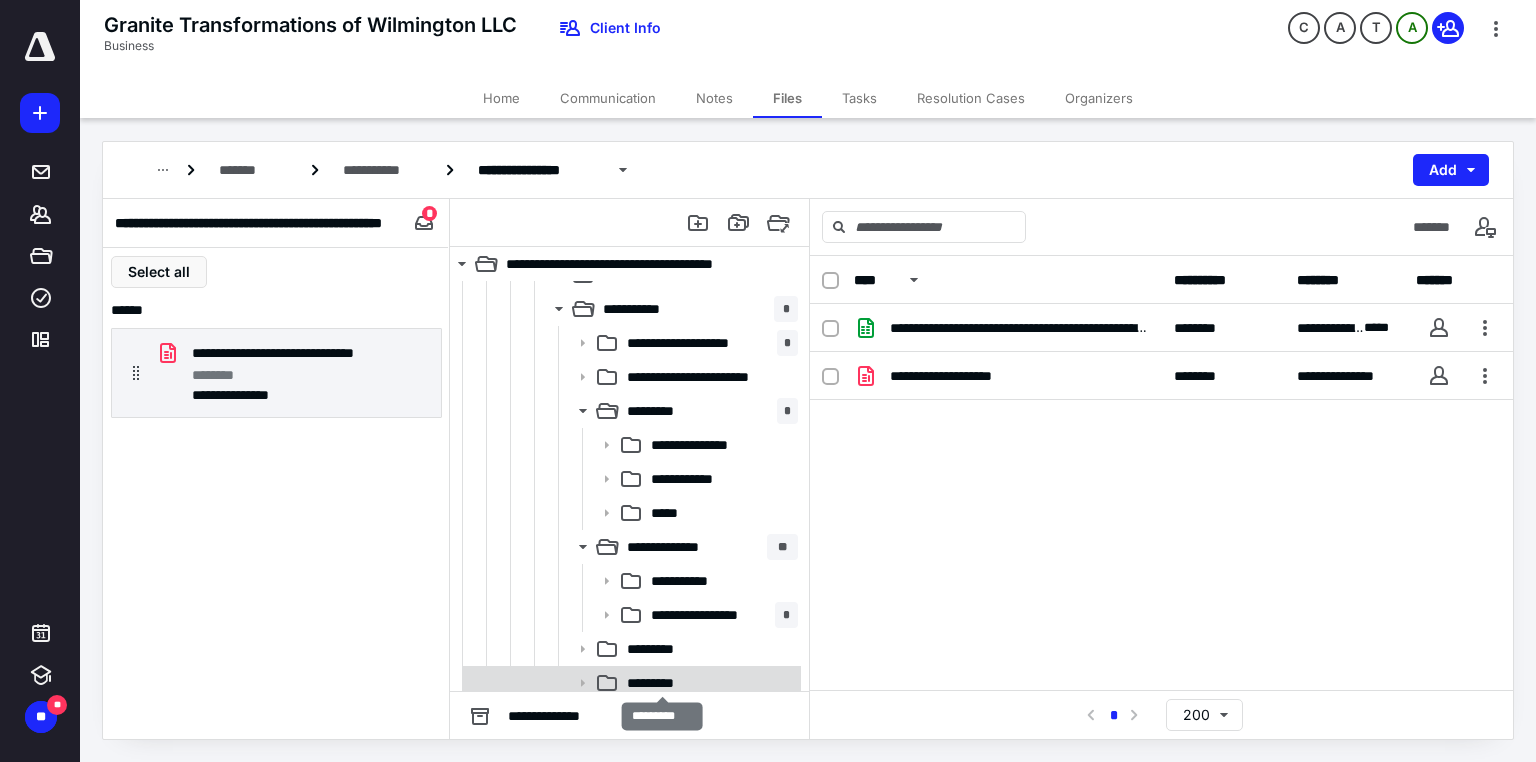 scroll, scrollTop: 362, scrollLeft: 0, axis: vertical 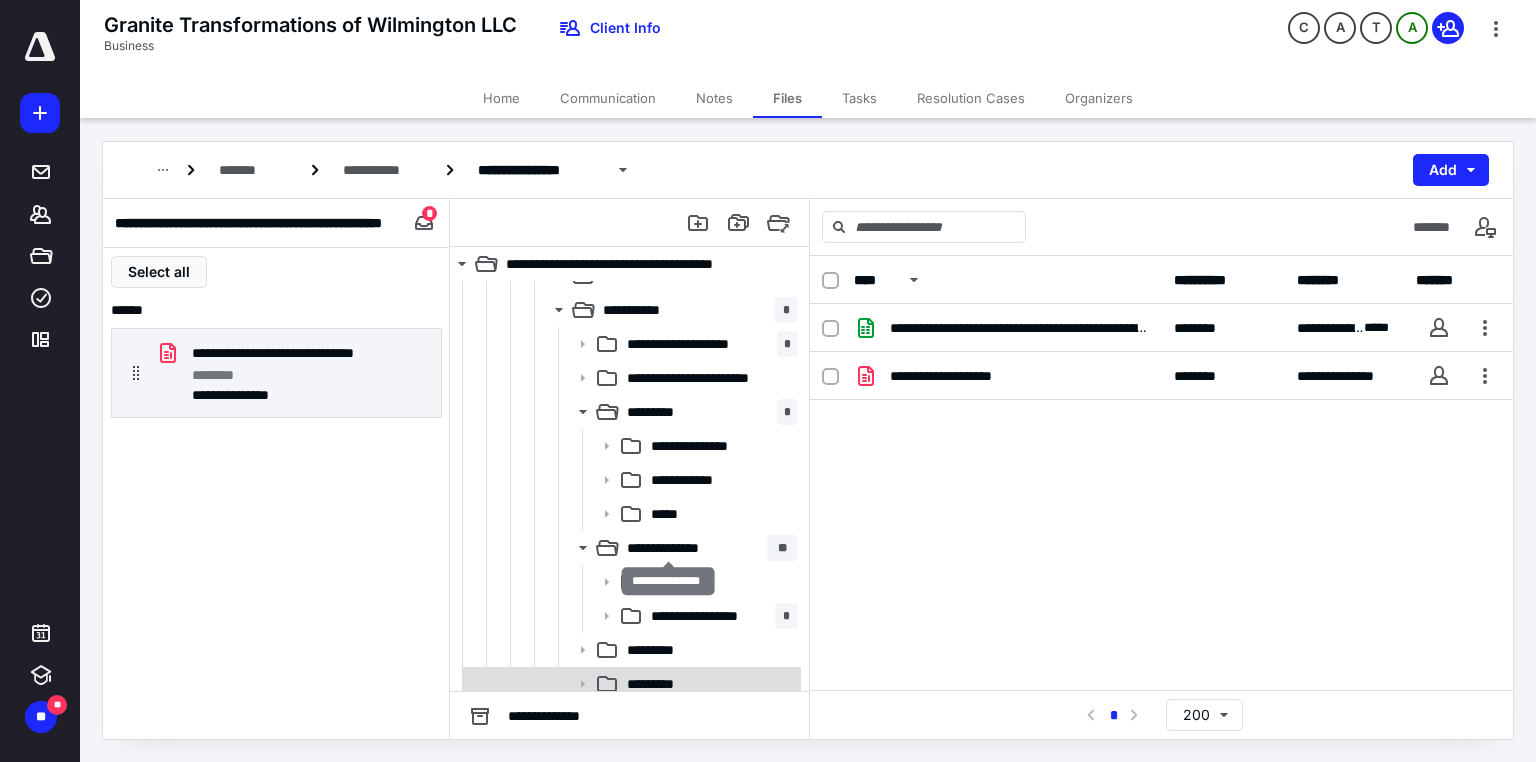 click on "**********" at bounding box center [668, 548] 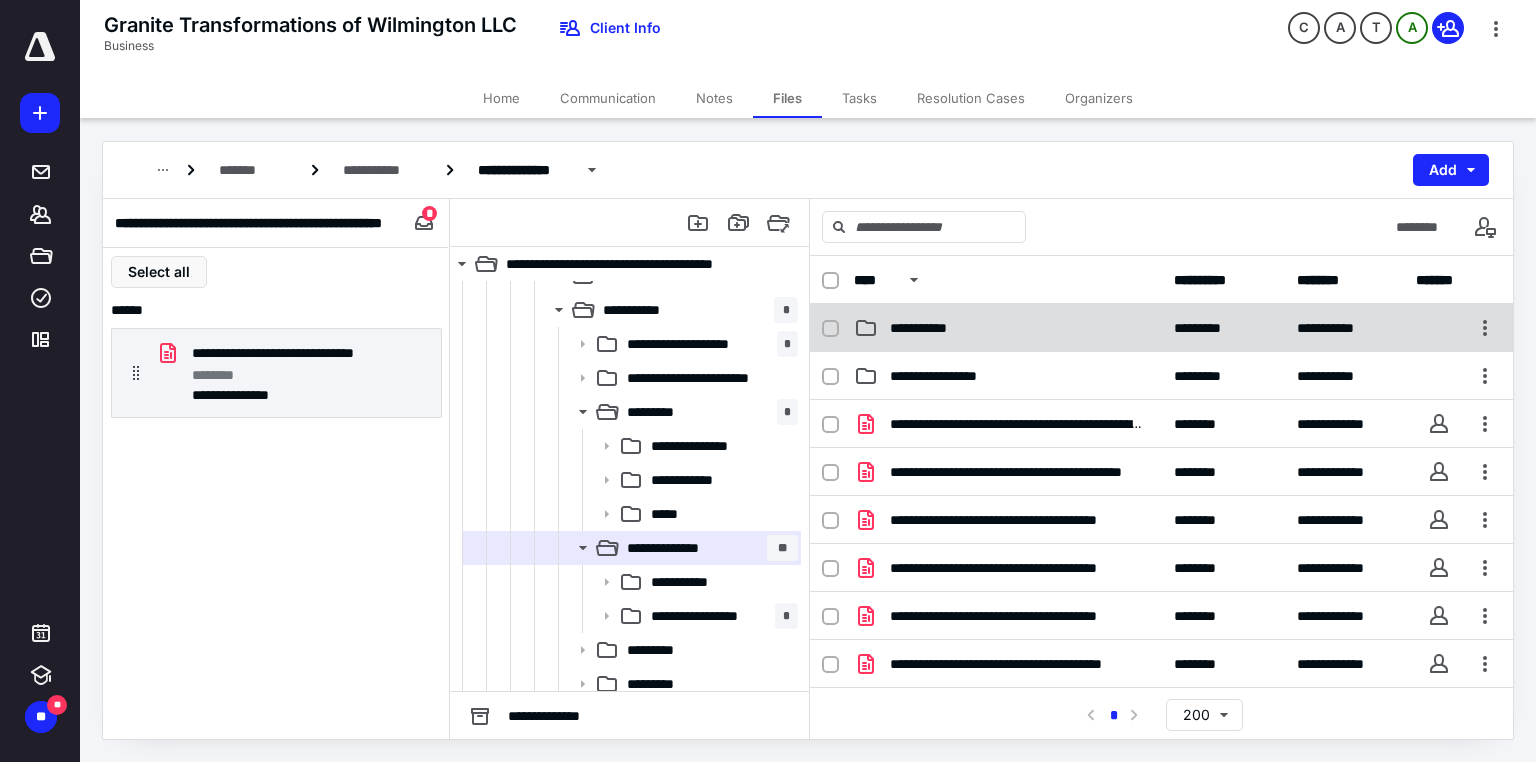 click at bounding box center (838, 328) 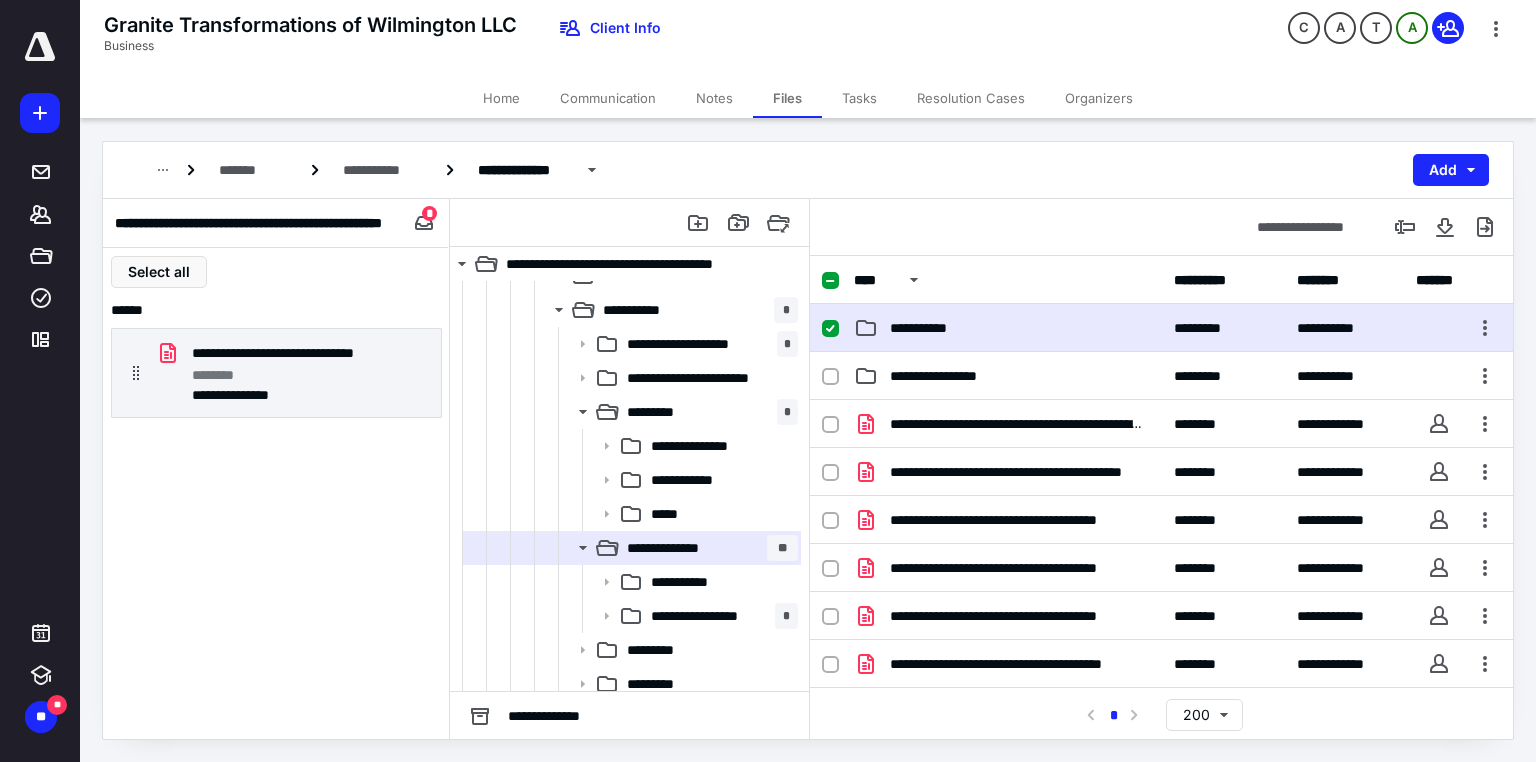 click 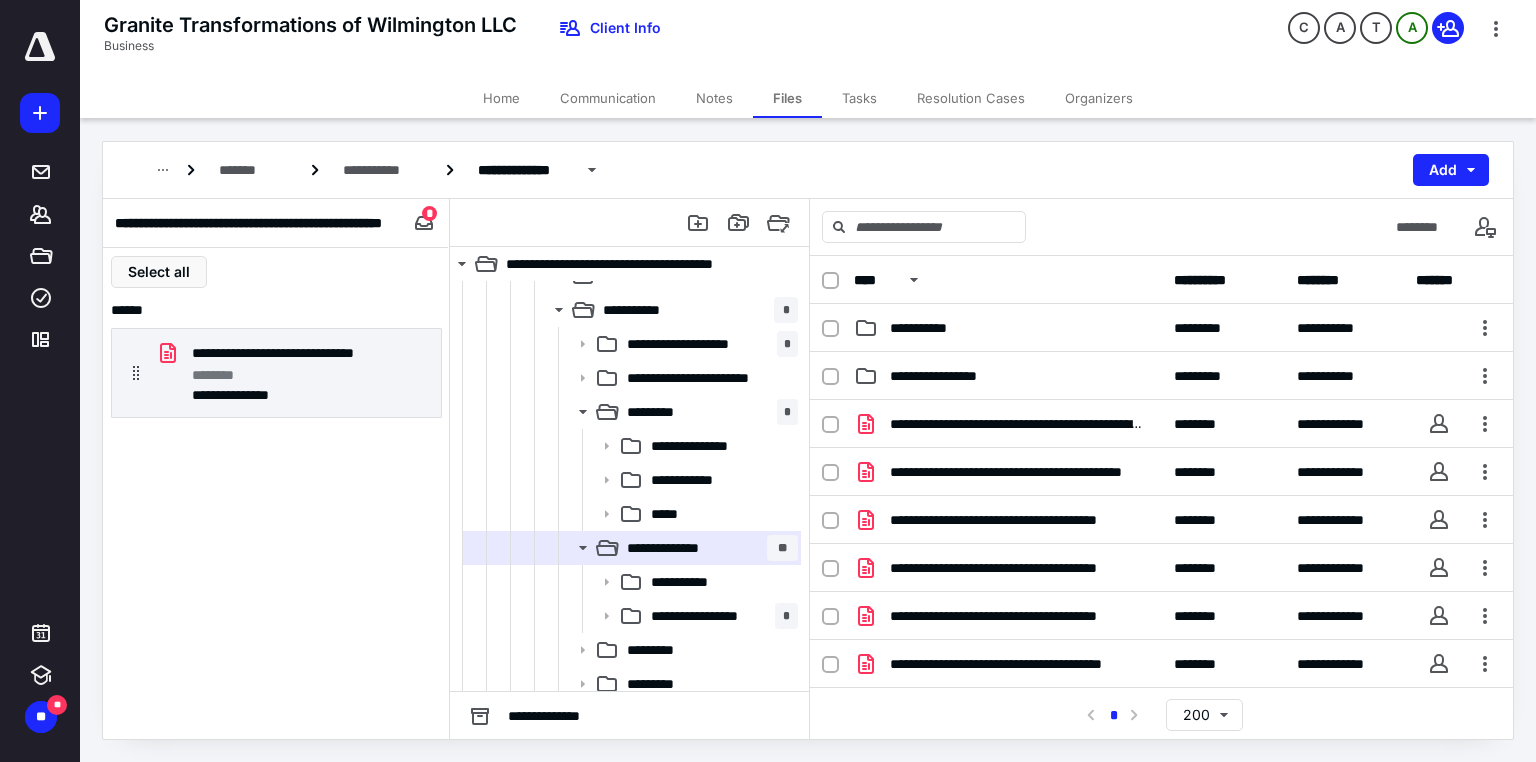 click 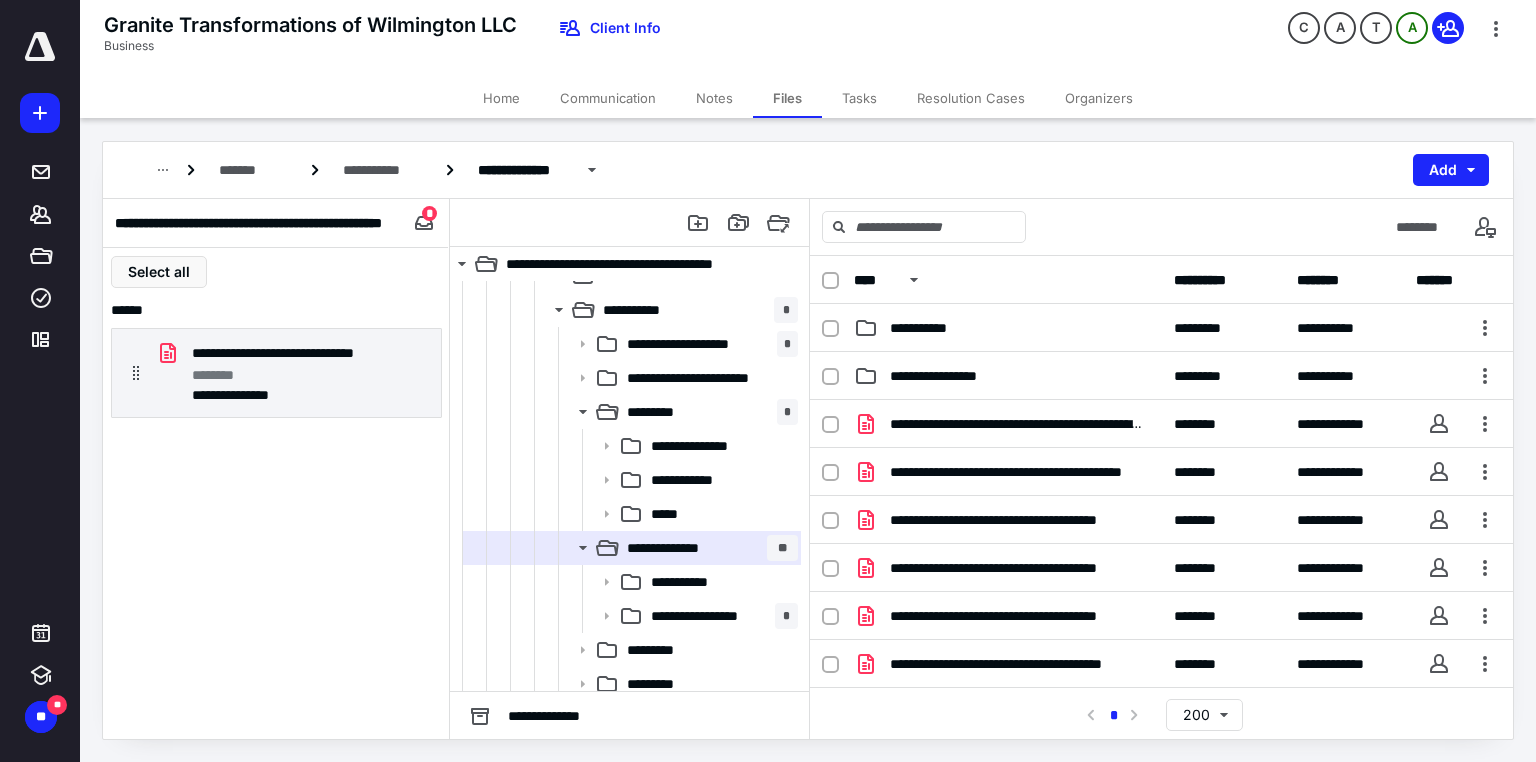 click at bounding box center [830, 281] 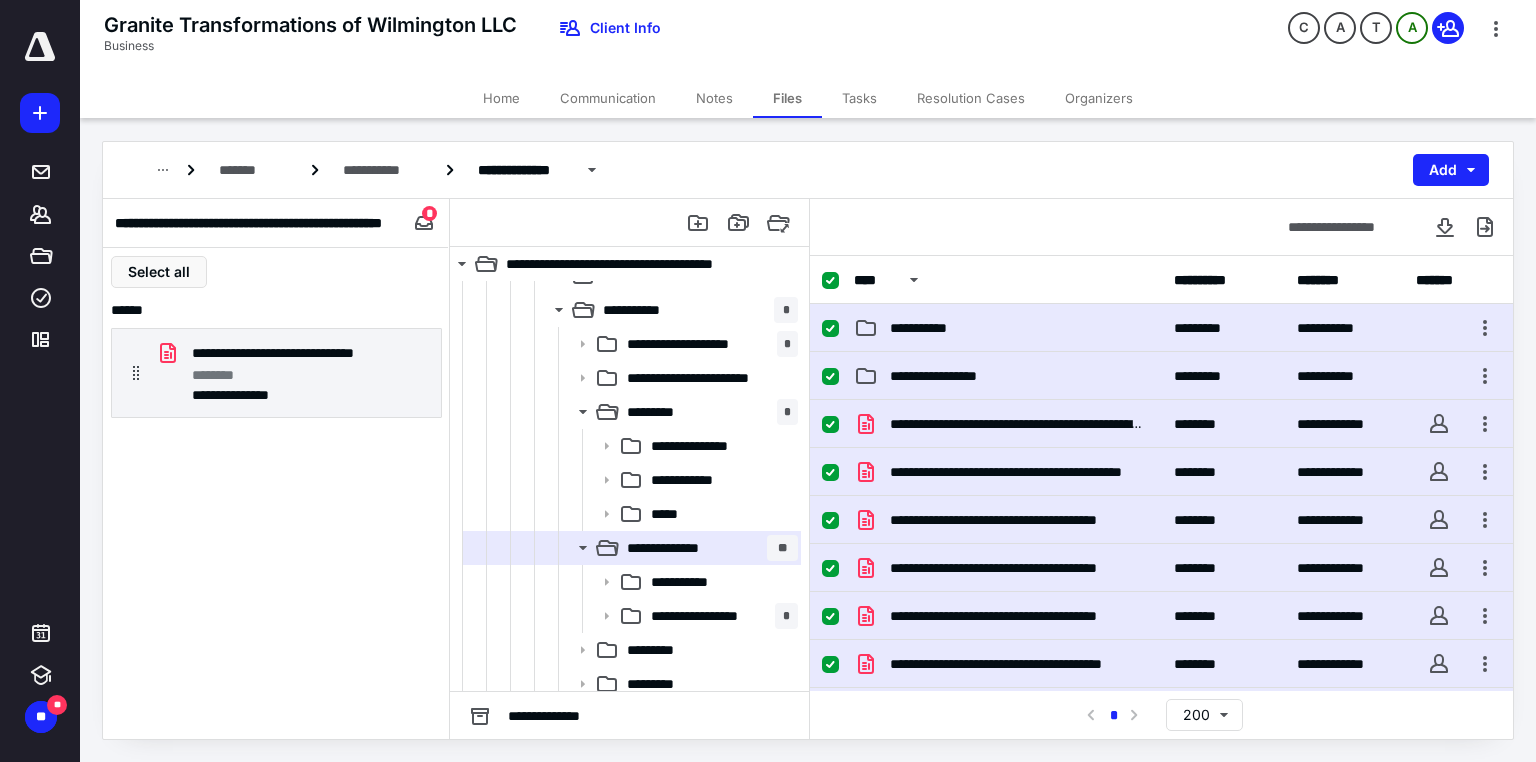 click 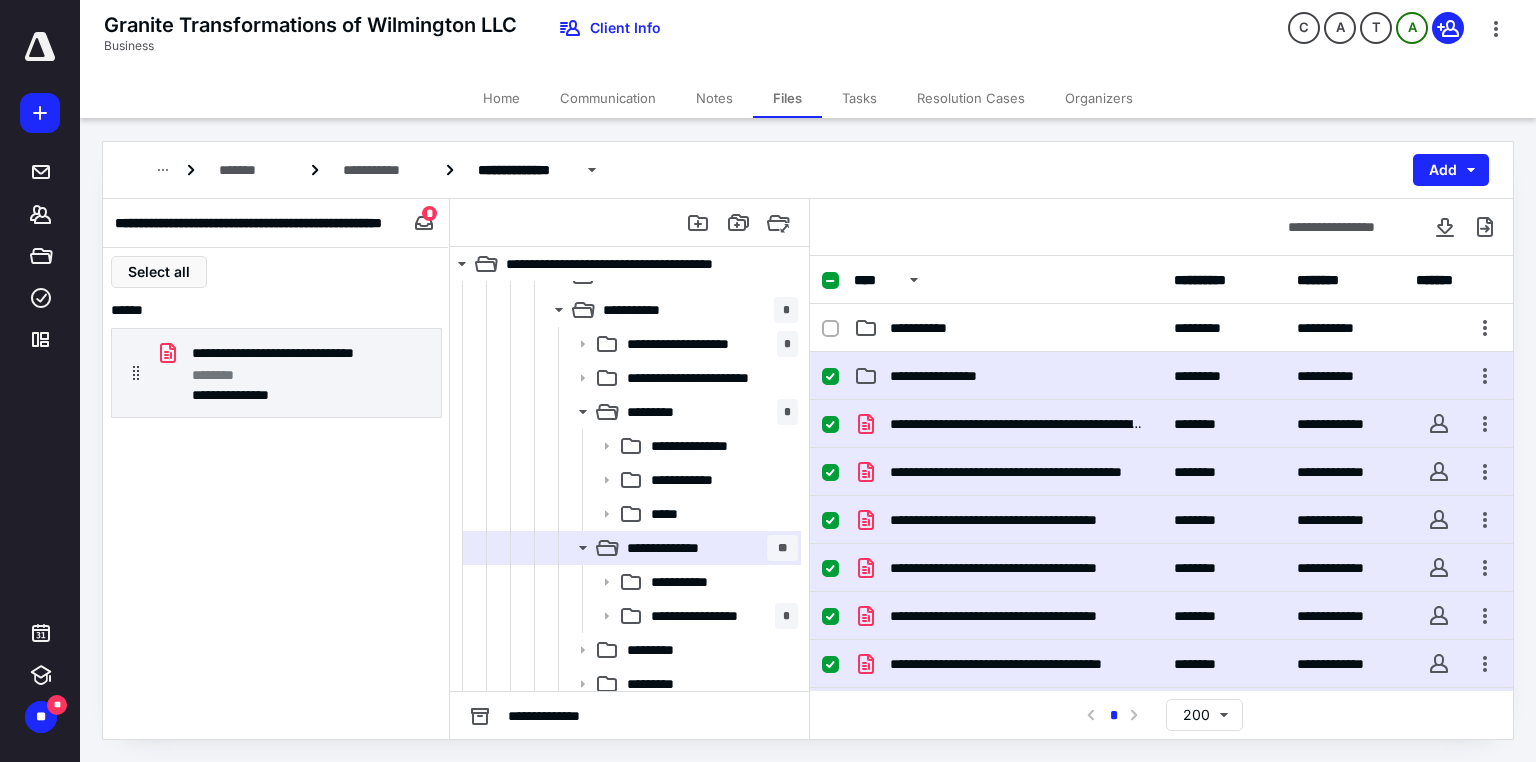 click at bounding box center [830, 377] 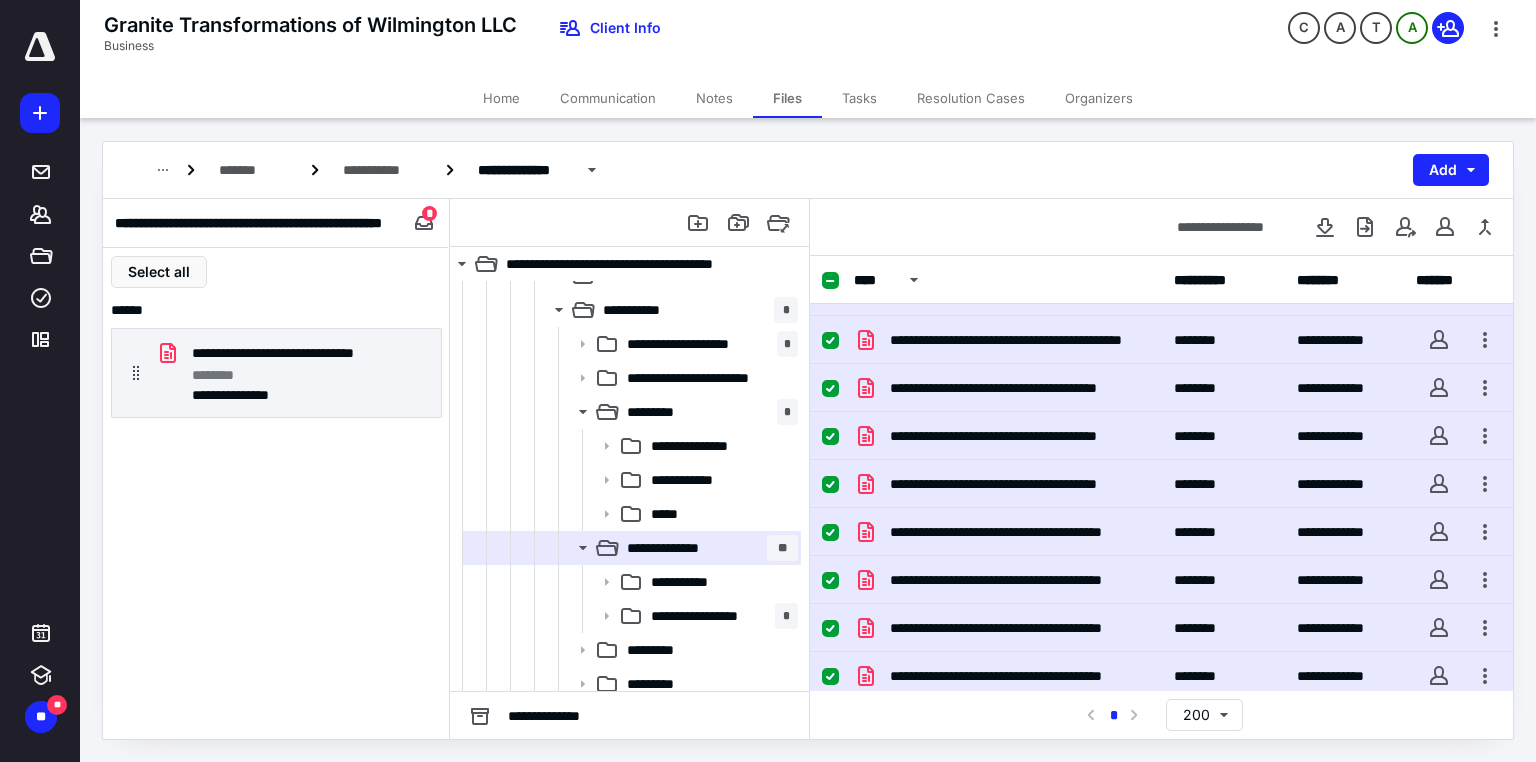 scroll, scrollTop: 0, scrollLeft: 0, axis: both 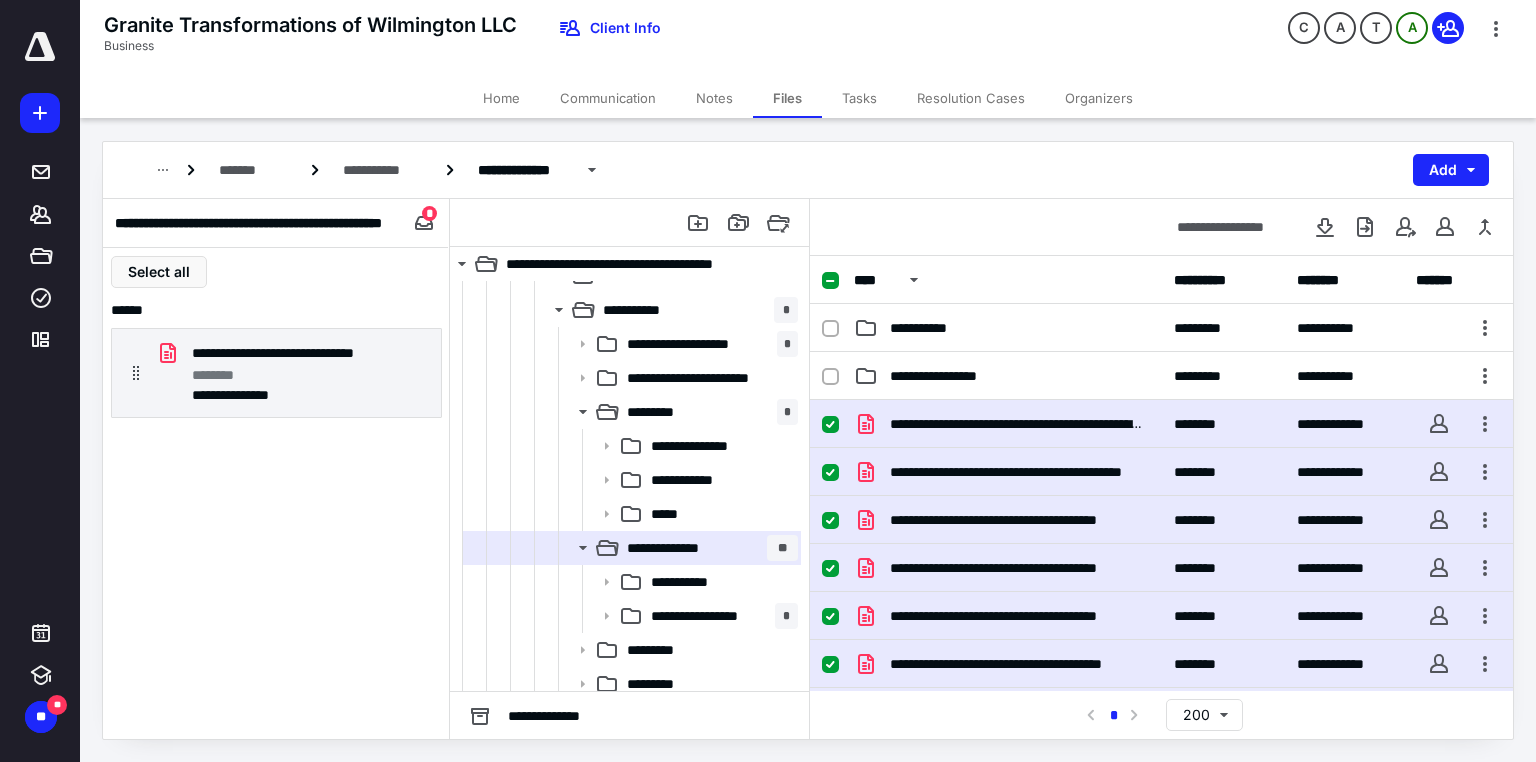 checkbox on "false" 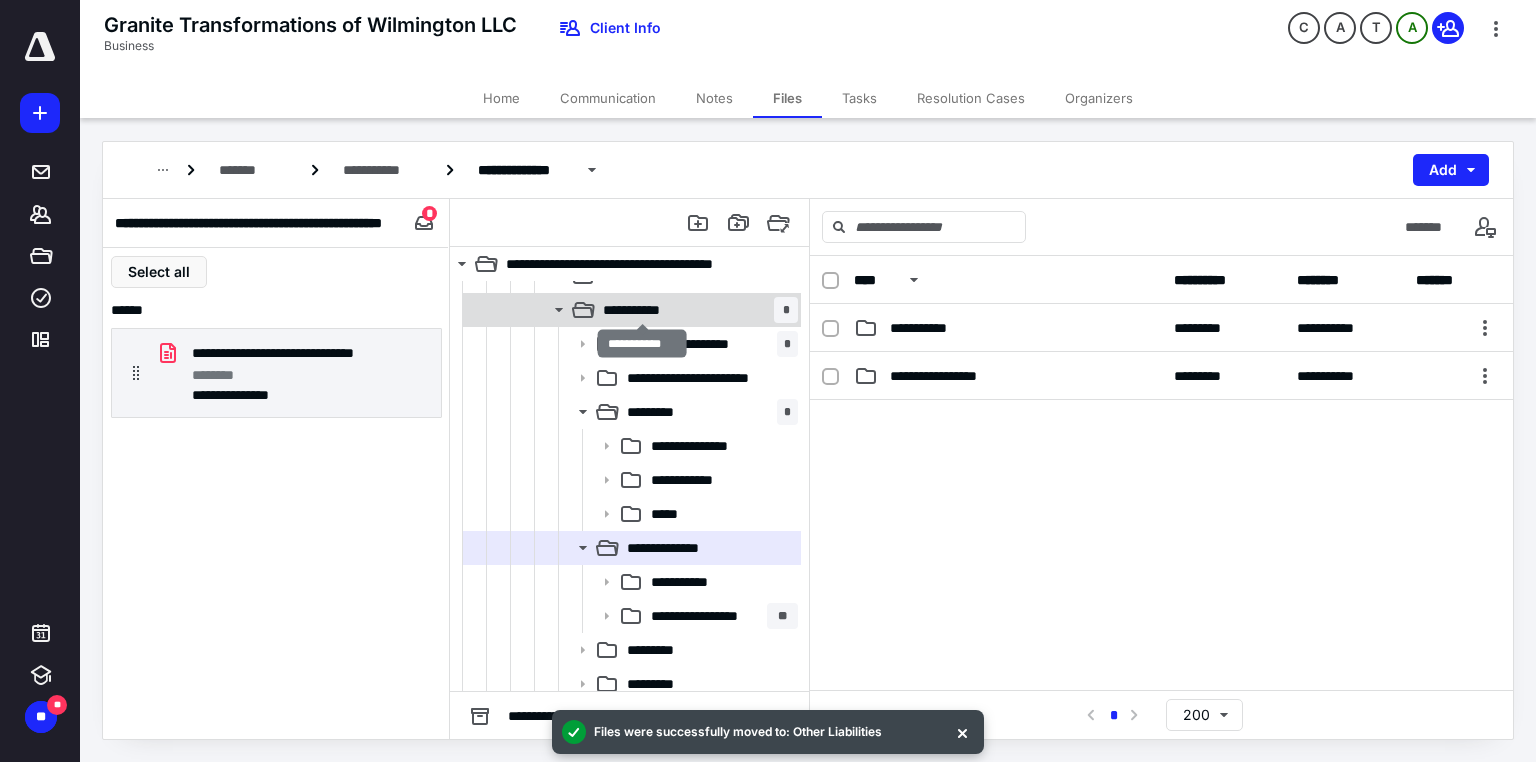 click on "**********" at bounding box center (642, 310) 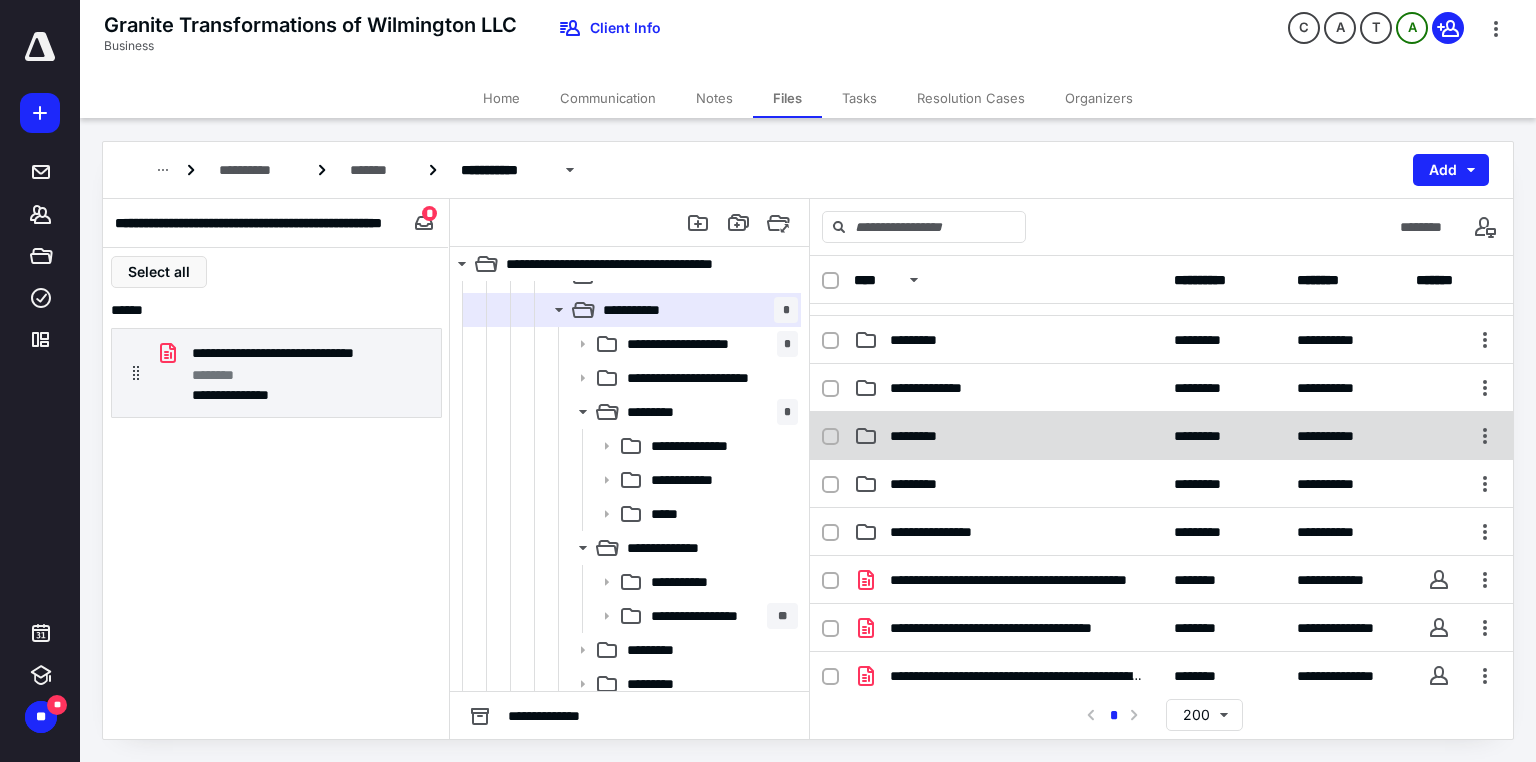scroll, scrollTop: 105, scrollLeft: 0, axis: vertical 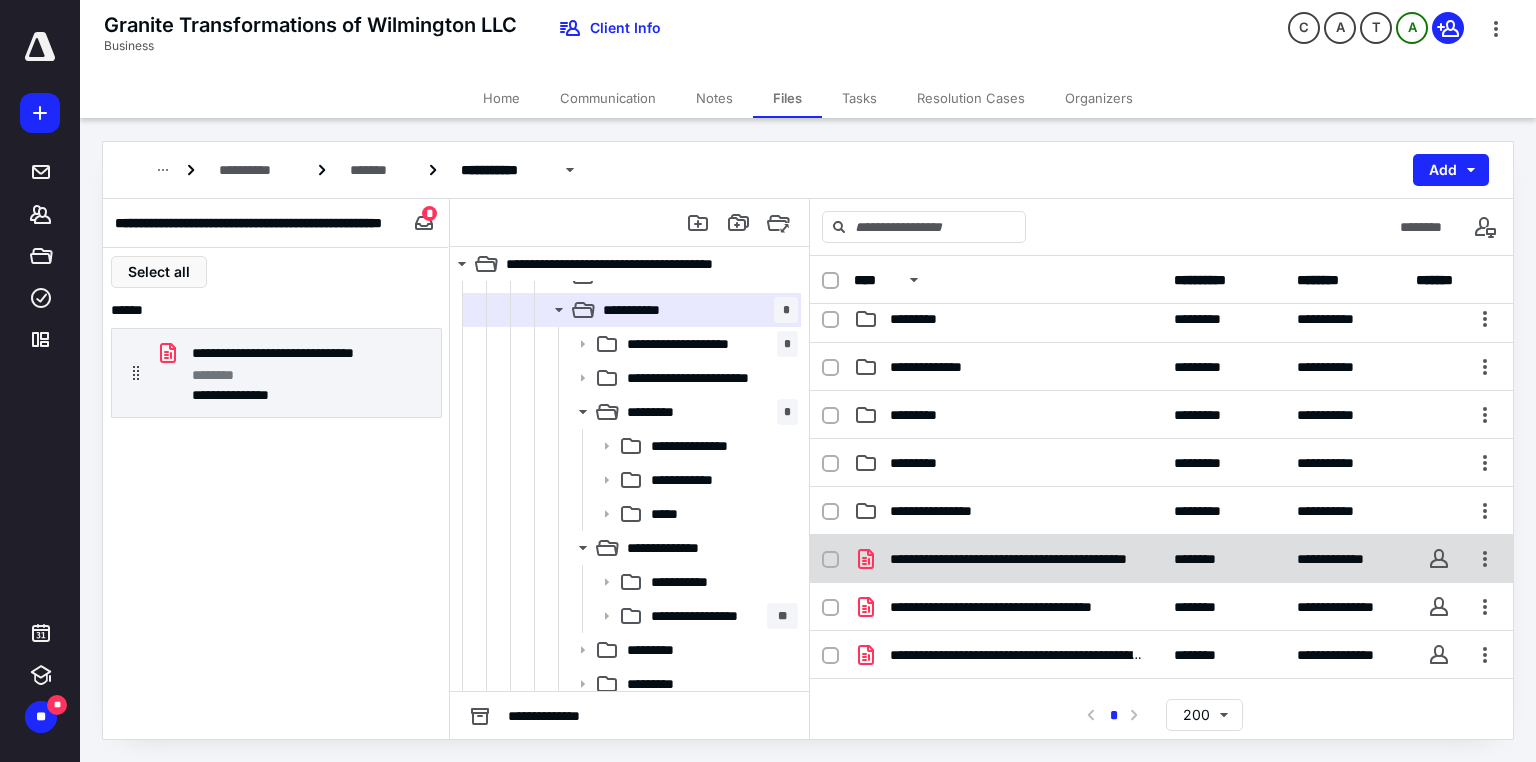 click on "**********" at bounding box center (1008, 559) 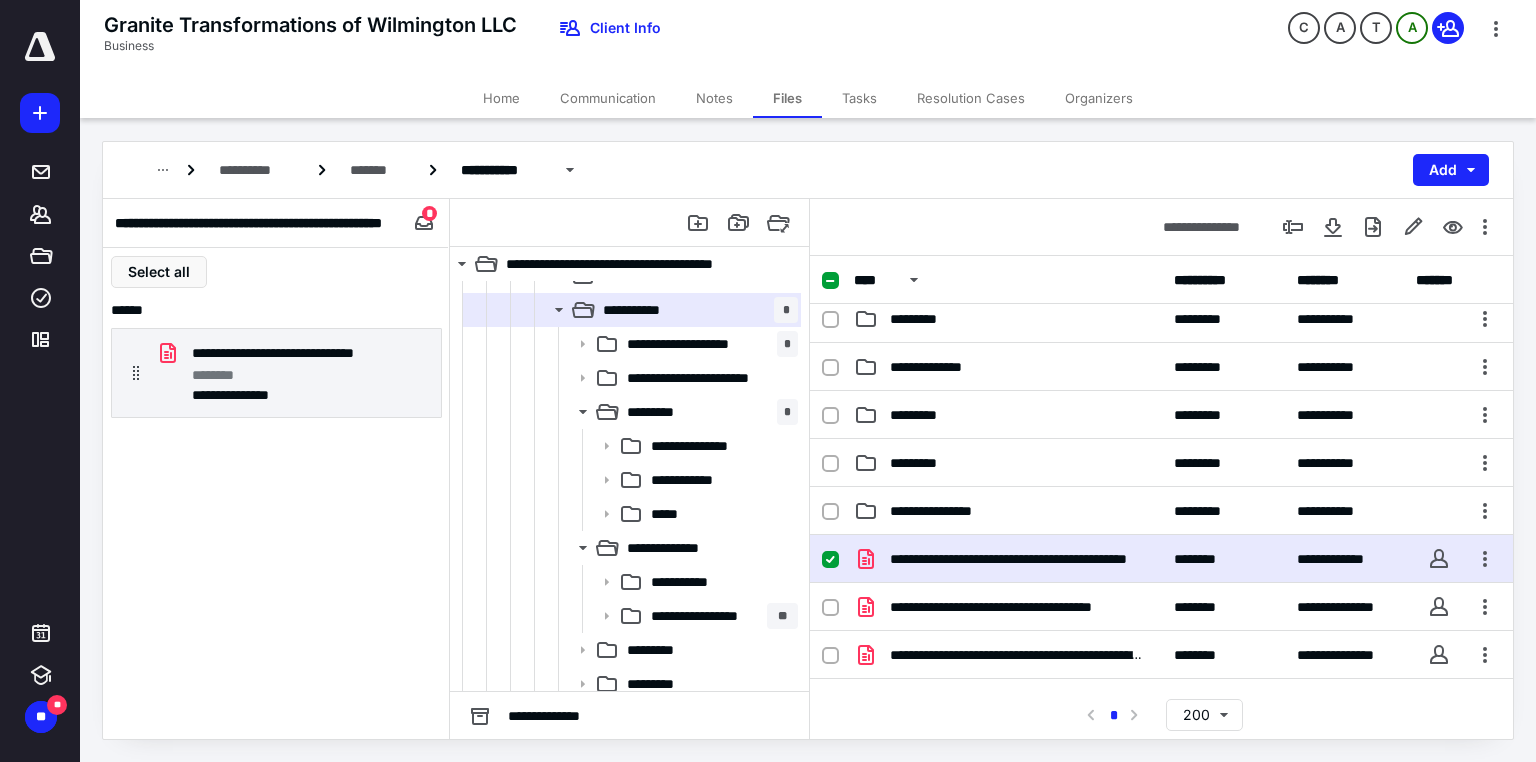 click on "**********" at bounding box center [1008, 559] 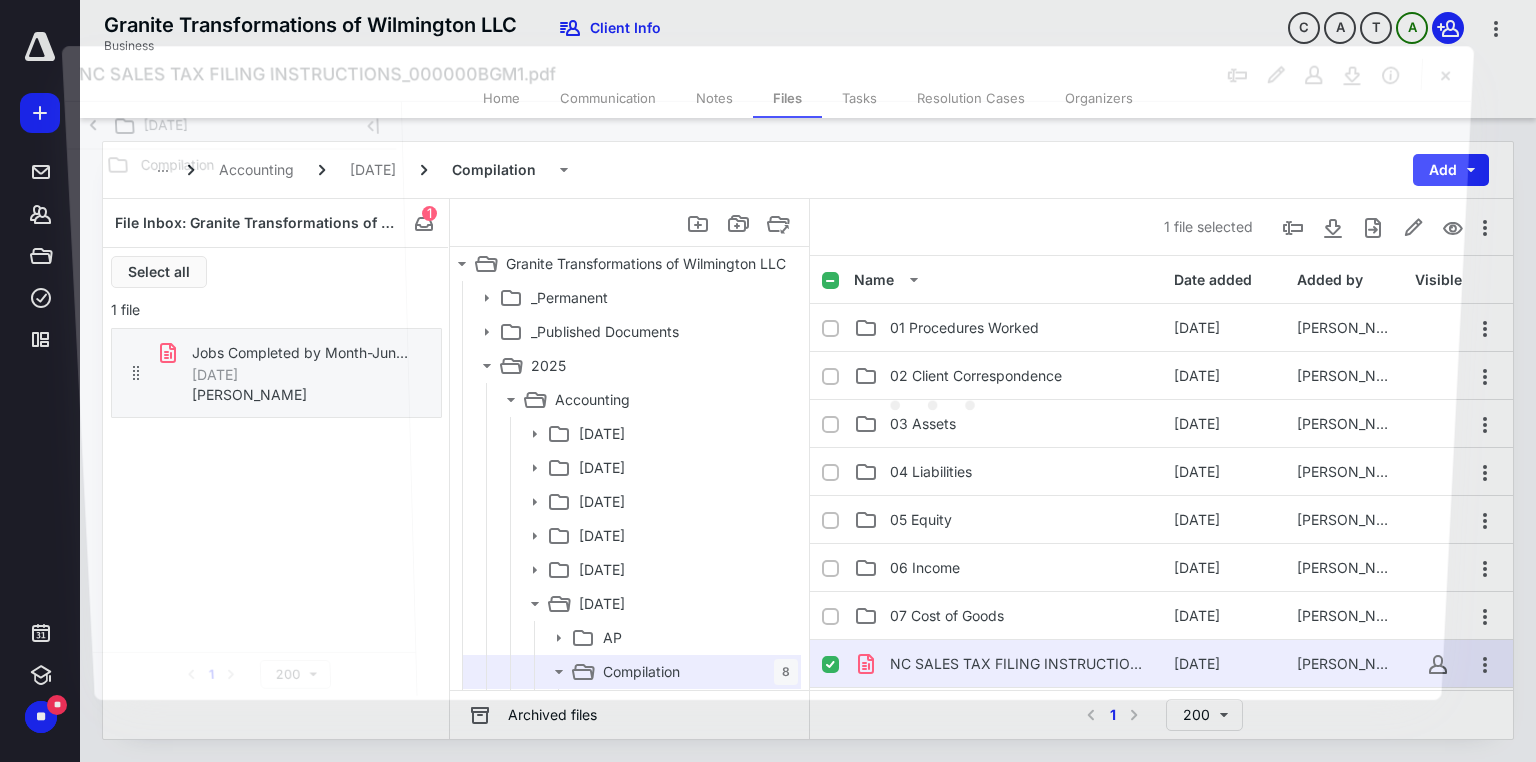 scroll, scrollTop: 362, scrollLeft: 0, axis: vertical 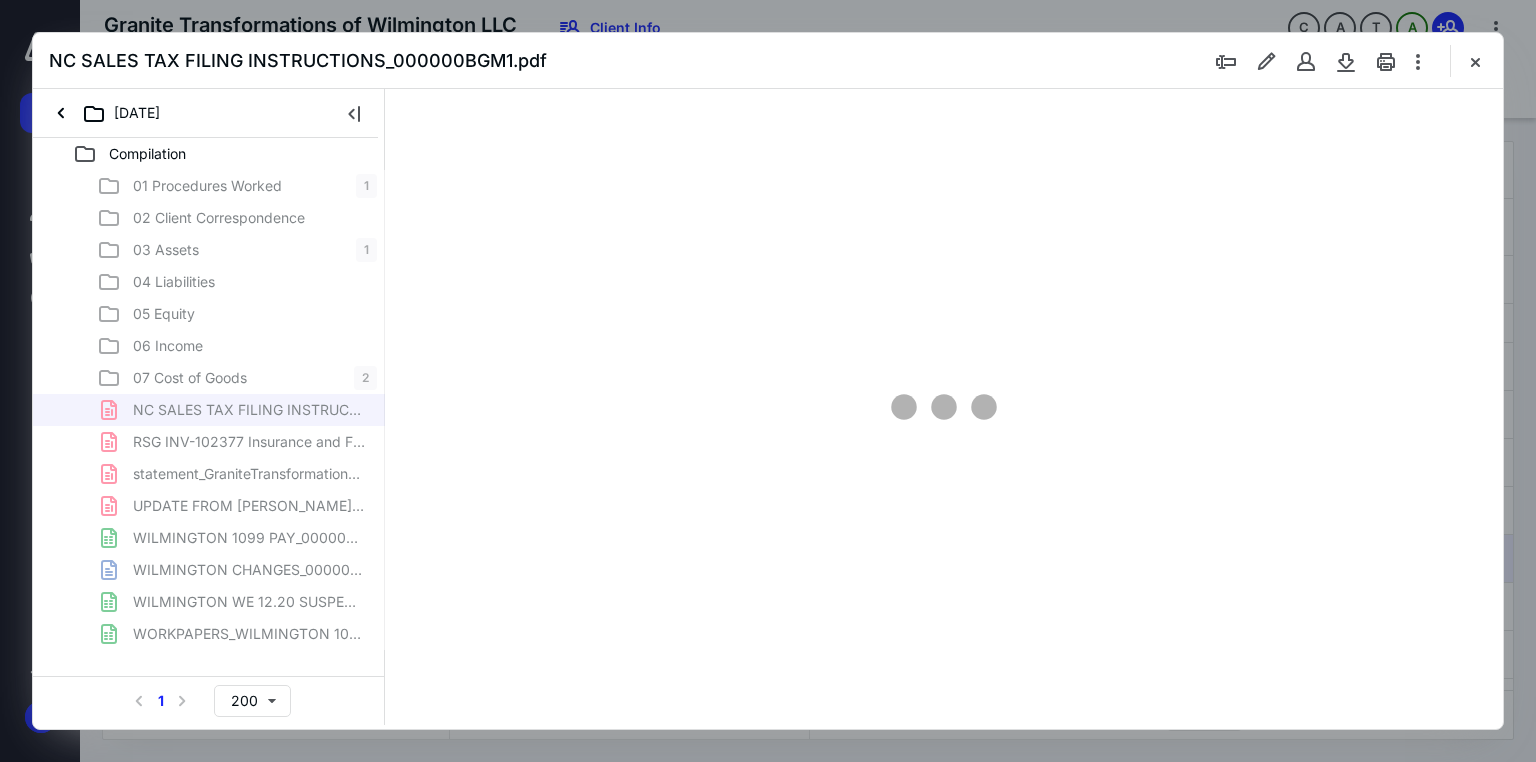 type on "91" 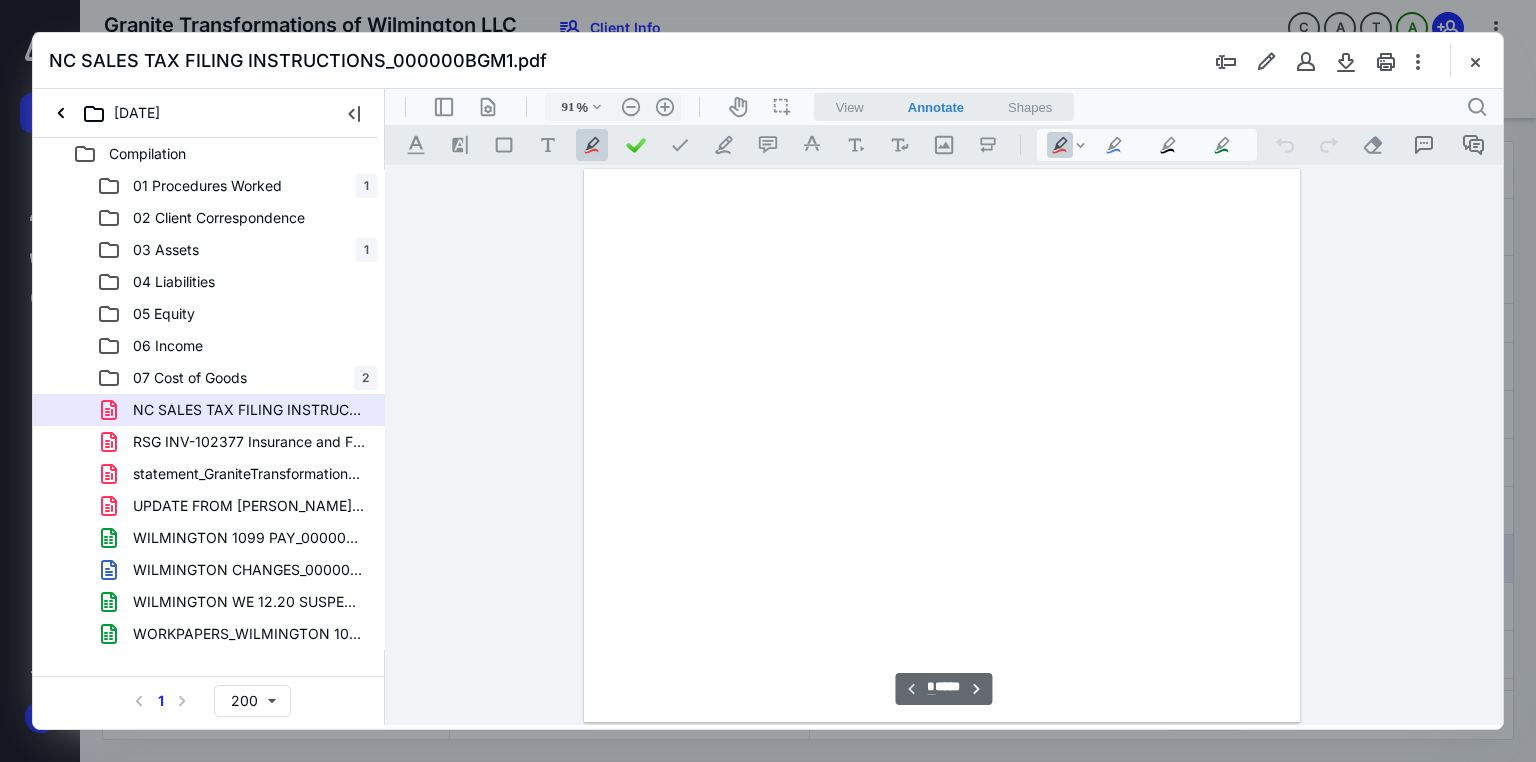 scroll, scrollTop: 80, scrollLeft: 0, axis: vertical 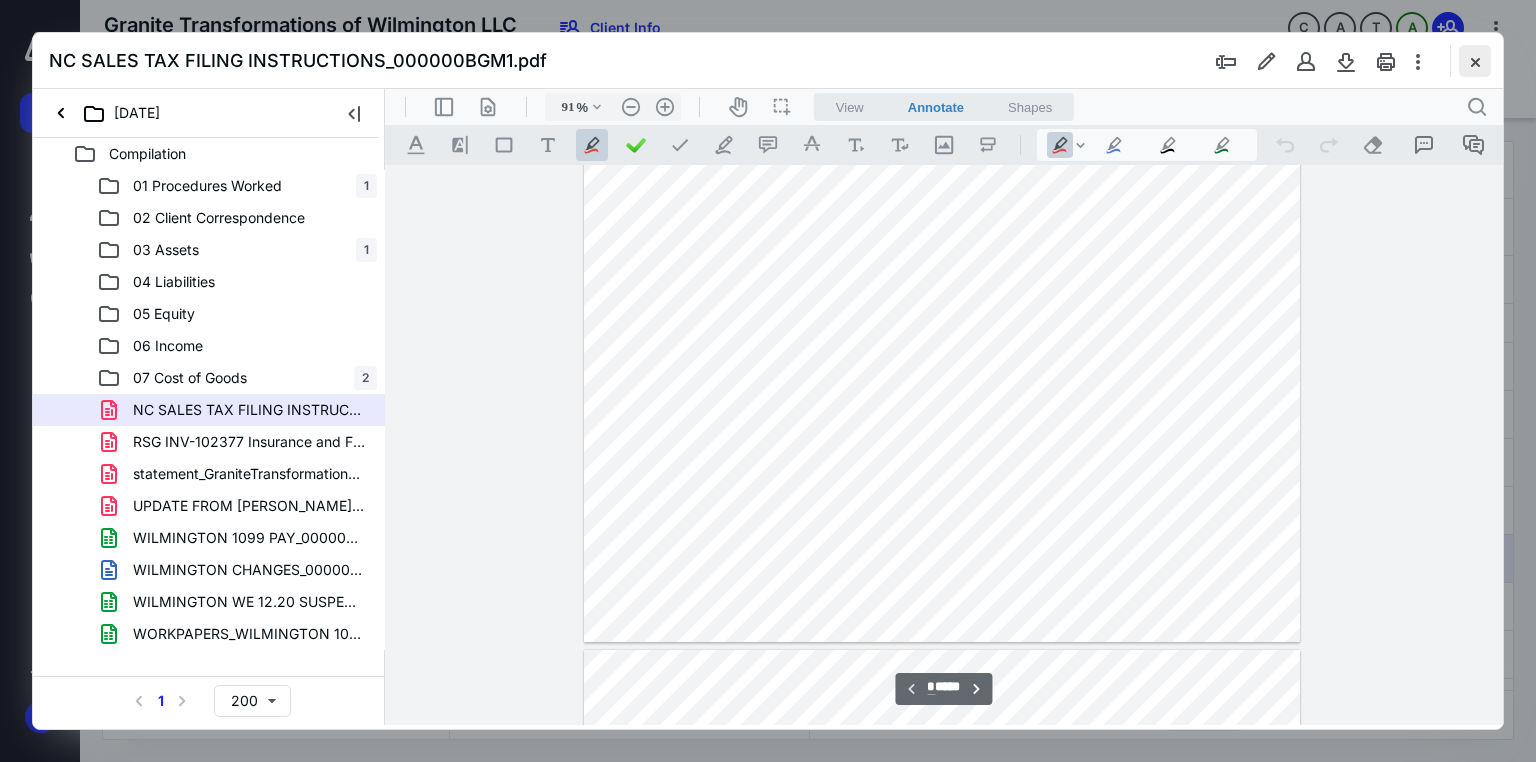 click at bounding box center [1475, 61] 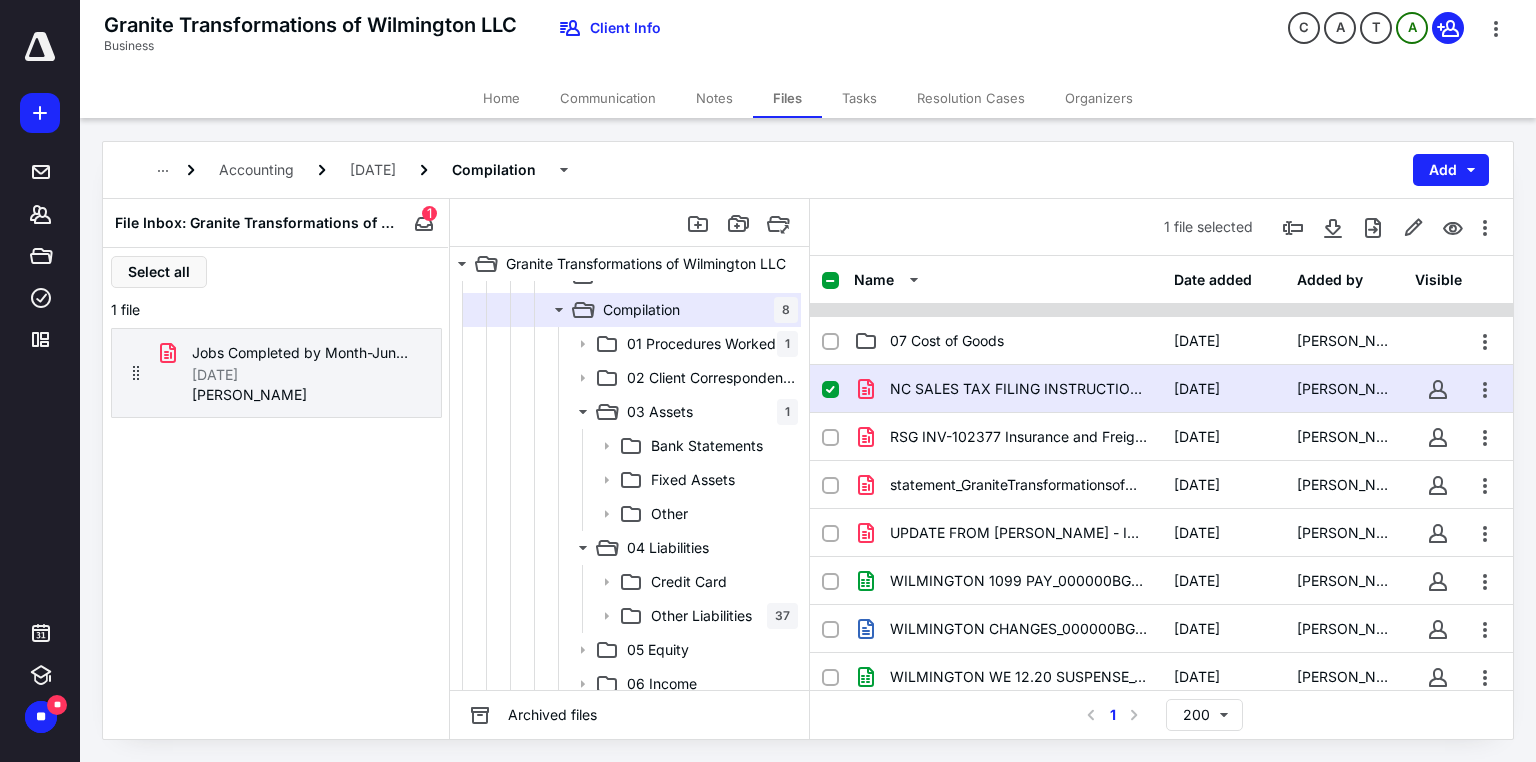 scroll, scrollTop: 276, scrollLeft: 0, axis: vertical 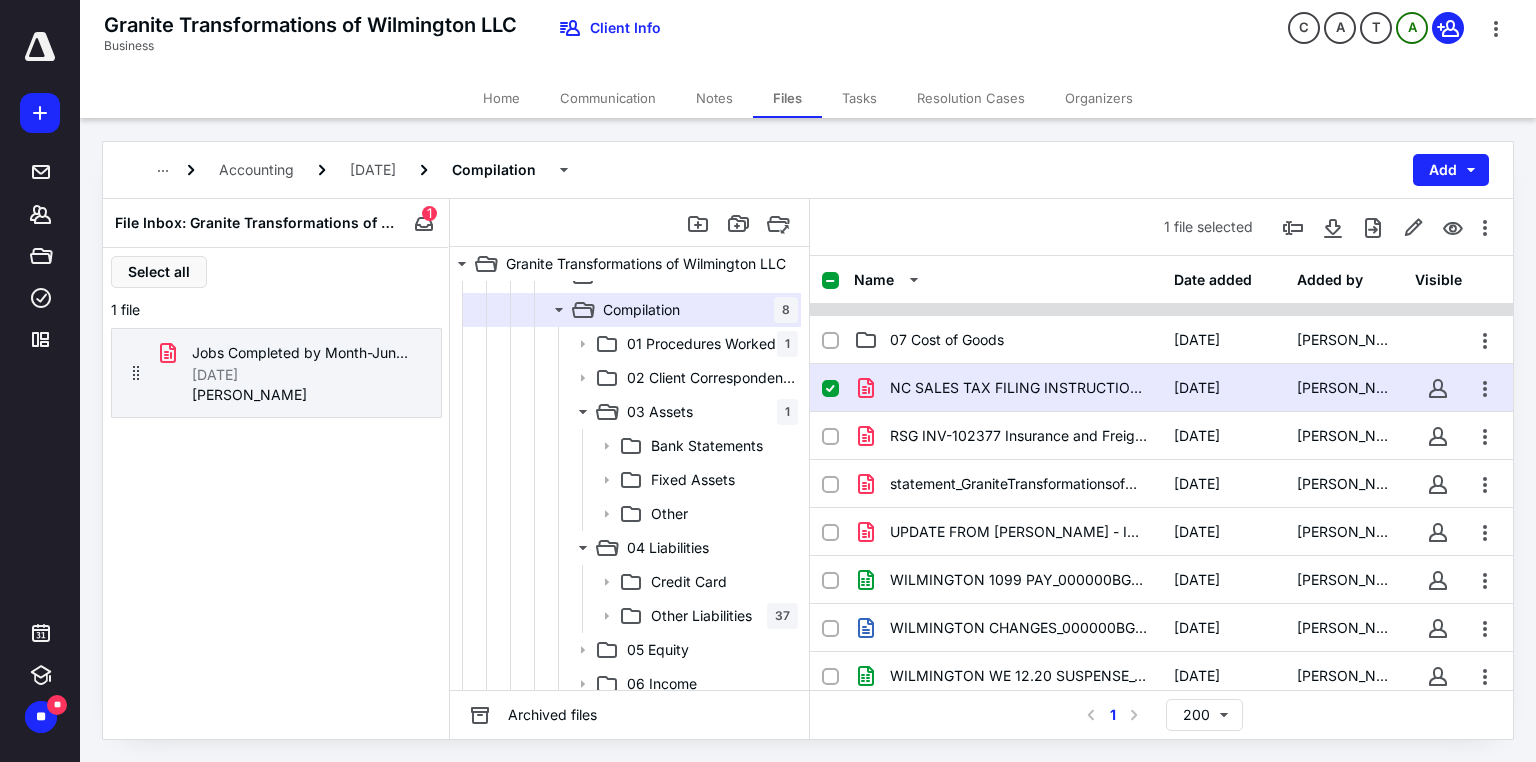 click on "statement_GraniteTransformationsofWilmingtonGT00155.pdf 7/7/2025 Karen Bissinger" at bounding box center [1161, 484] 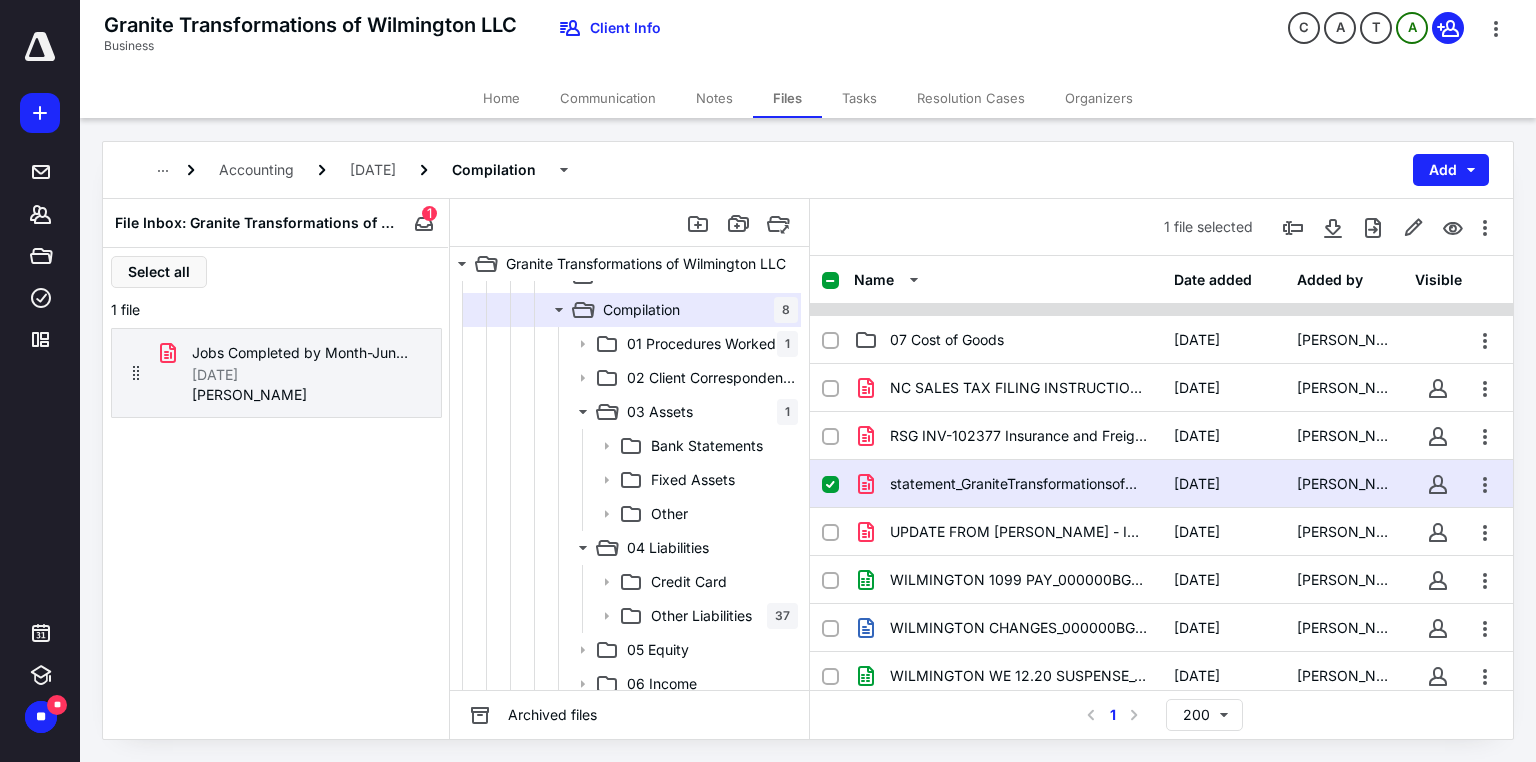click on "statement_GraniteTransformationsofWilmingtonGT00155.pdf 7/7/2025 Karen Bissinger" at bounding box center (1161, 484) 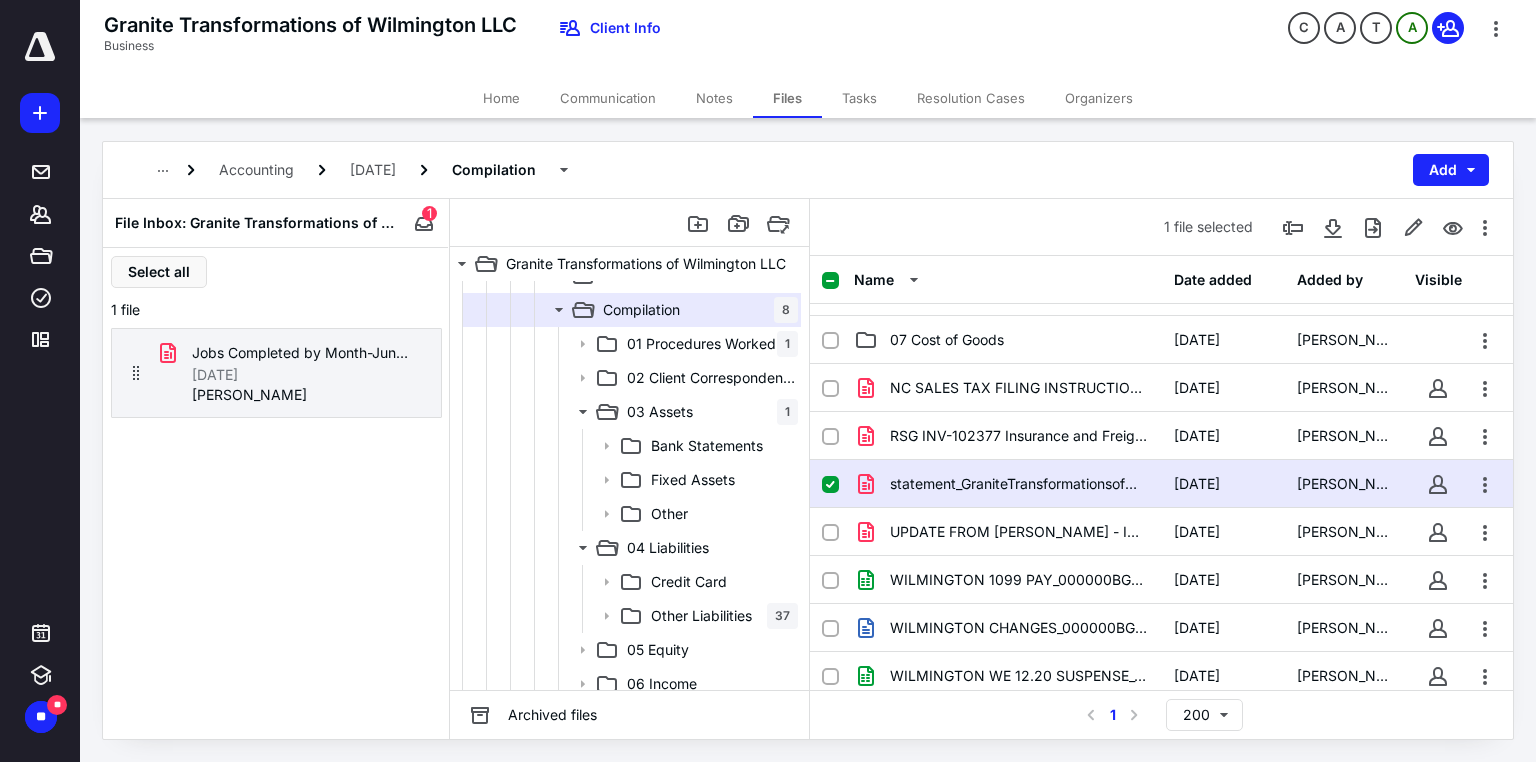 click on "statement_GraniteTransformationsofWilmingtonGT00155.pdf" at bounding box center [1020, 484] 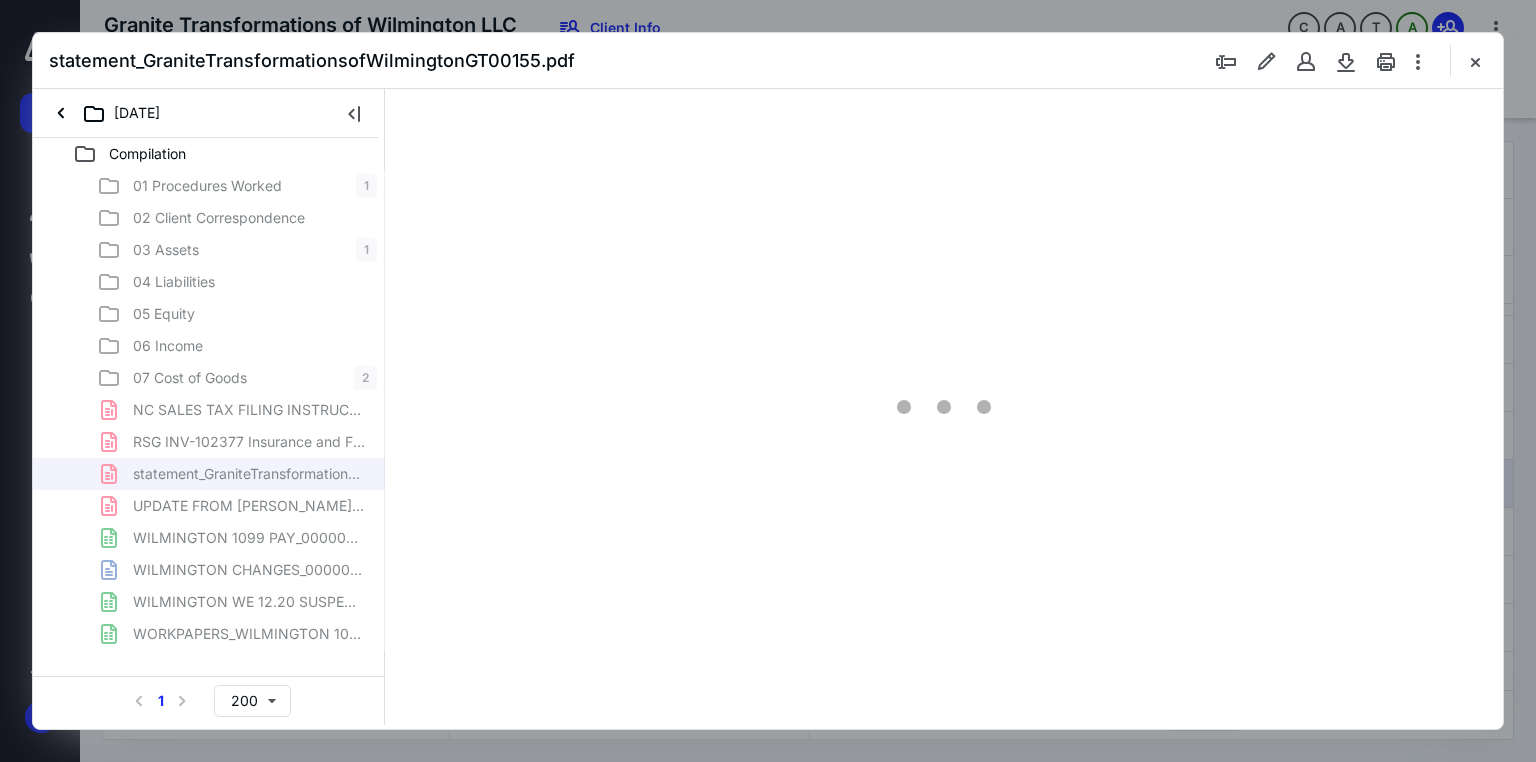 scroll, scrollTop: 0, scrollLeft: 0, axis: both 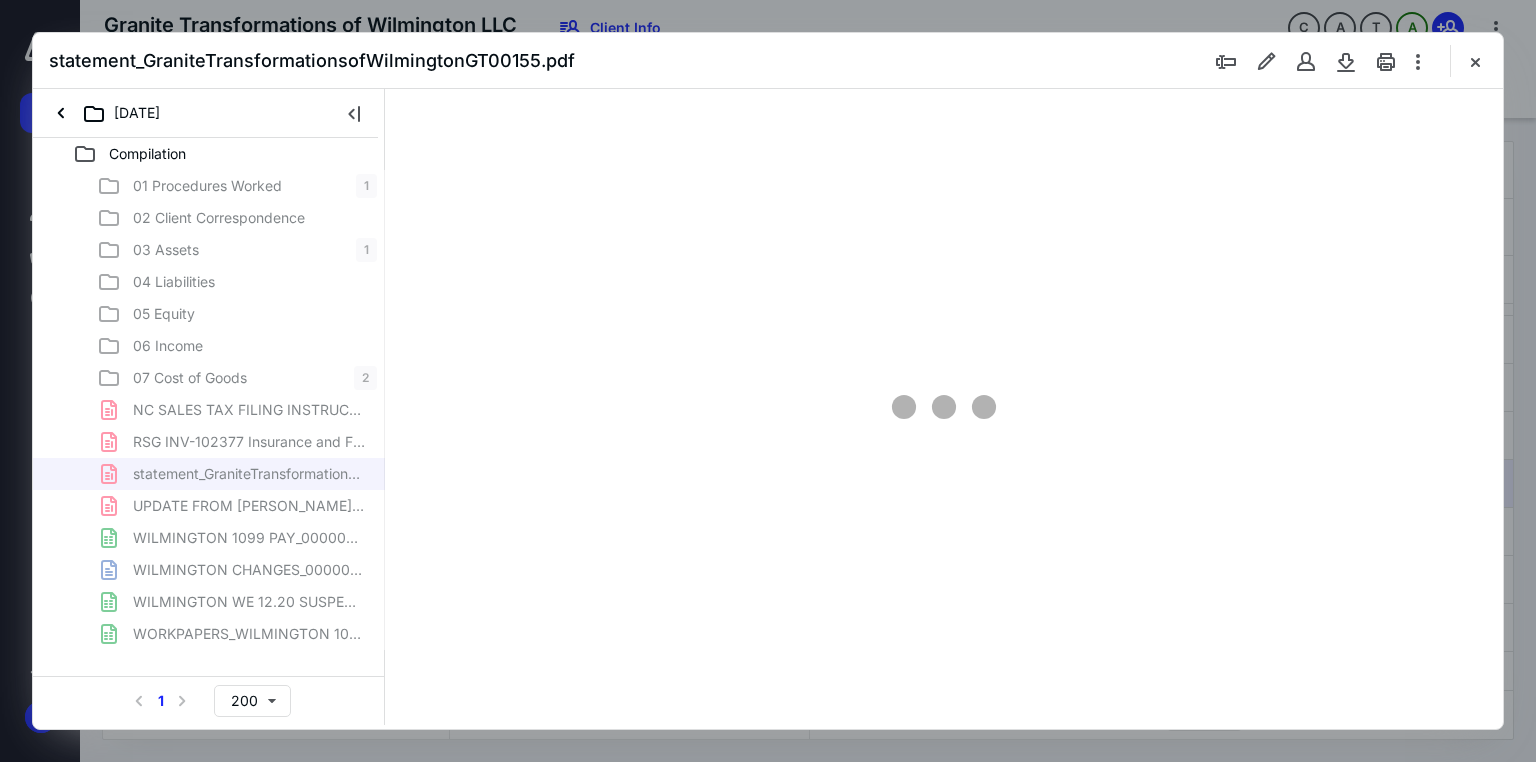 type on "66" 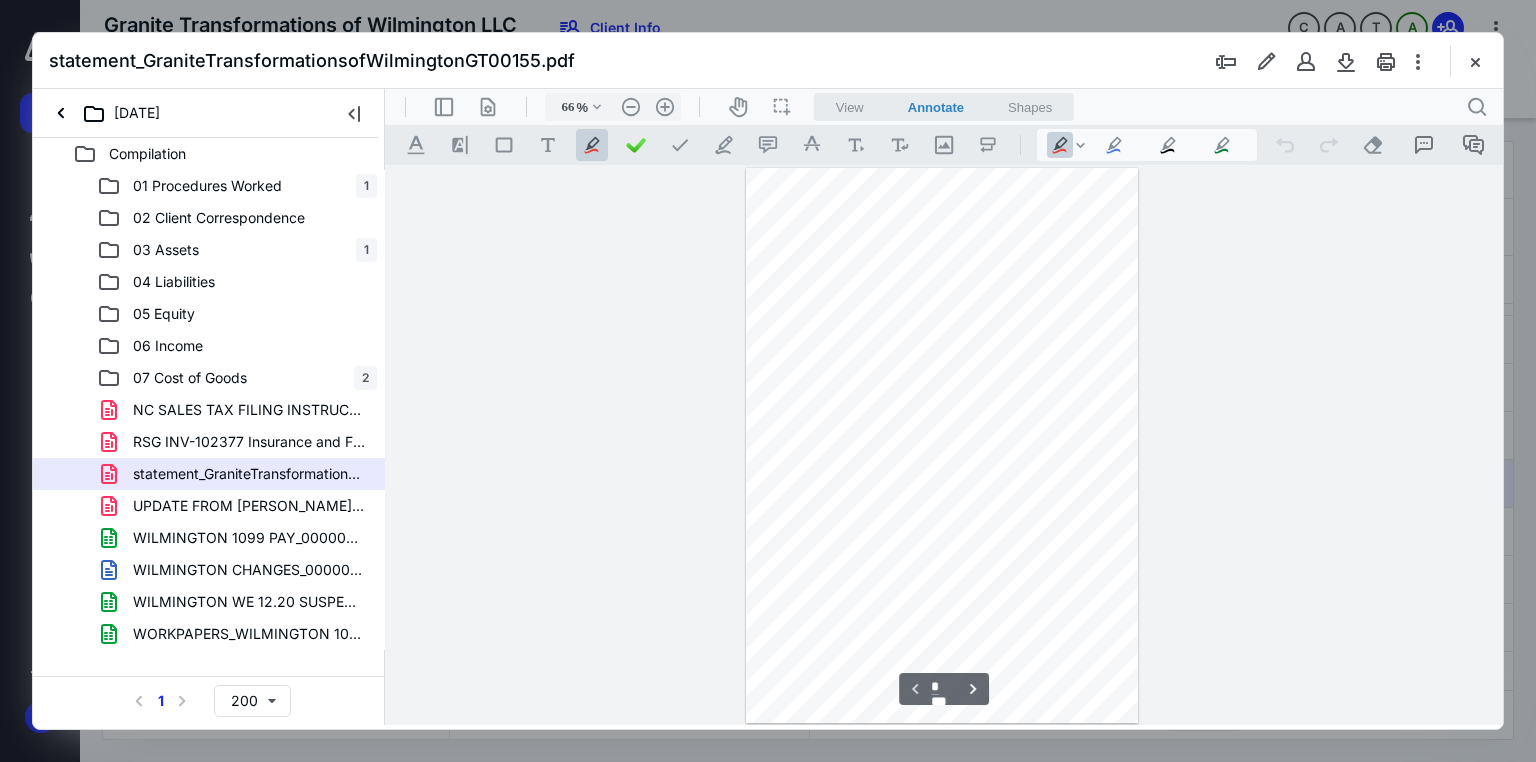 scroll, scrollTop: 79, scrollLeft: 0, axis: vertical 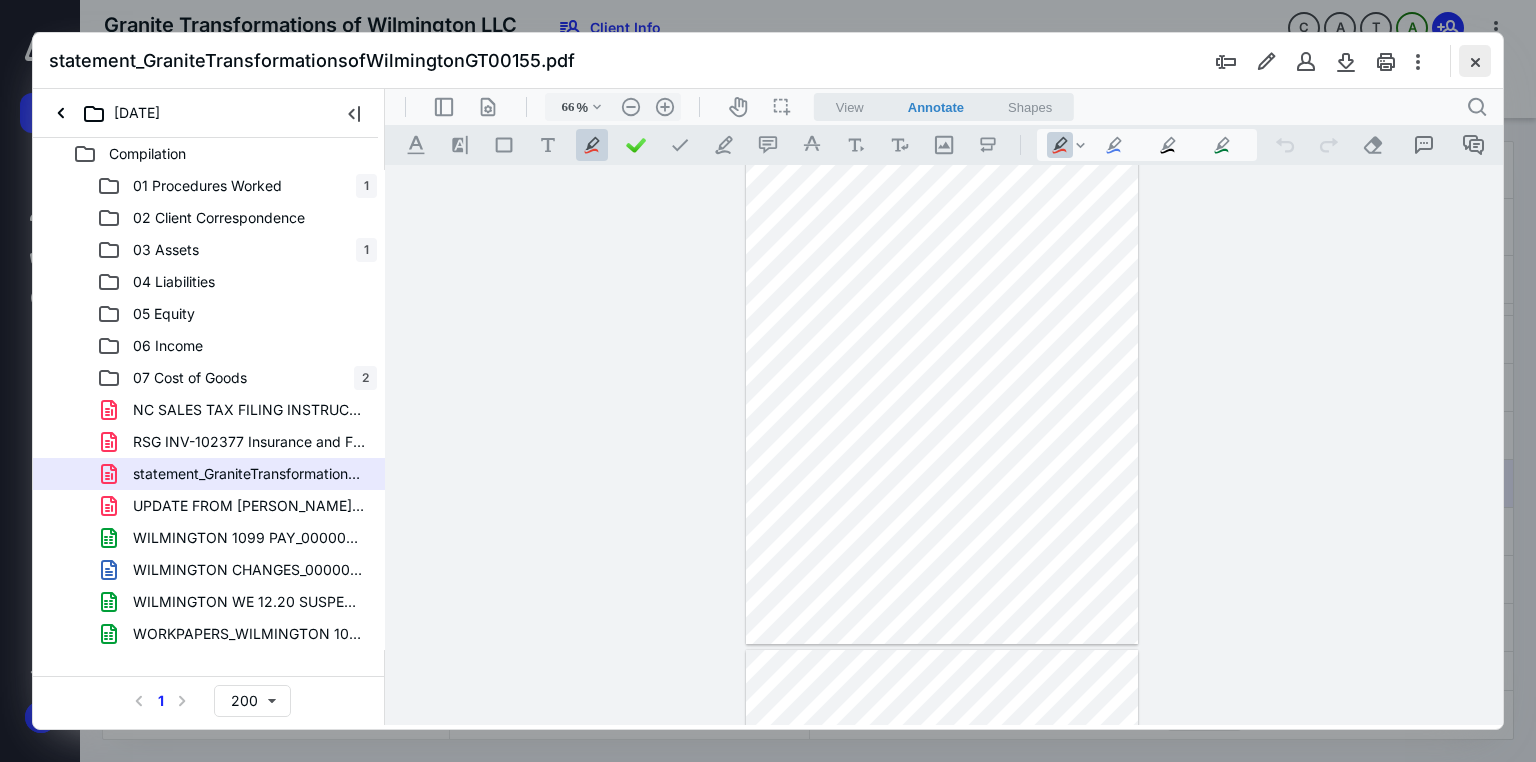 click at bounding box center (1475, 61) 